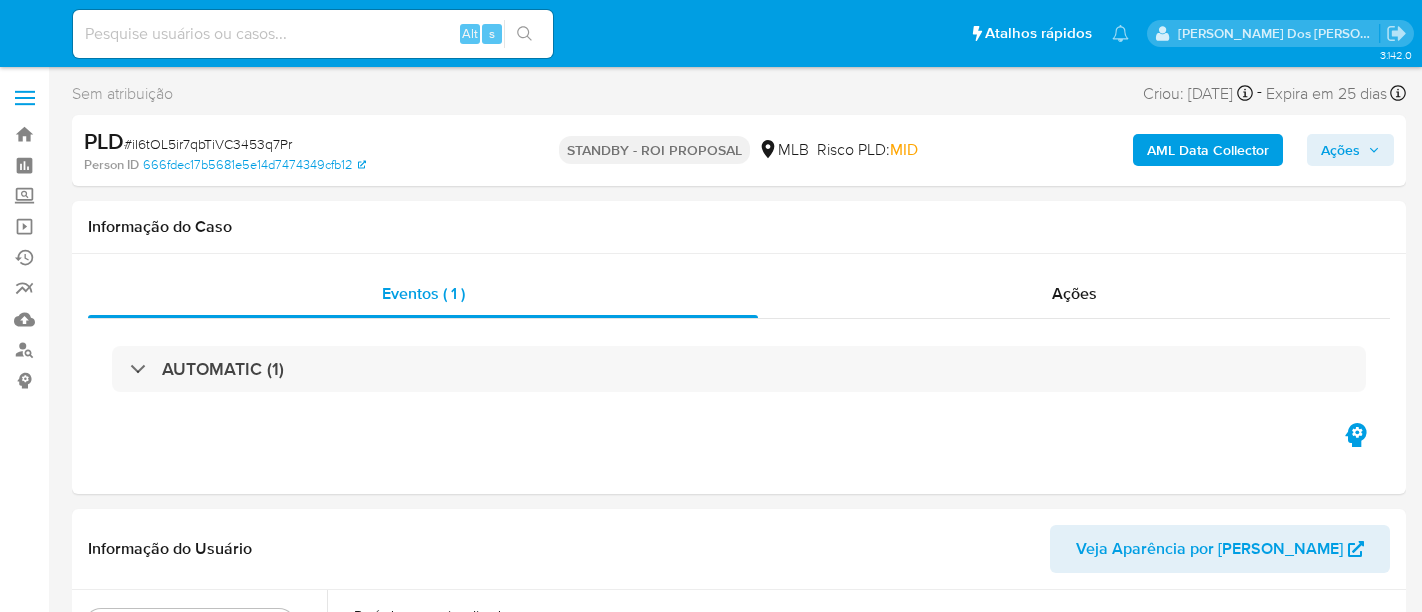 select on "10" 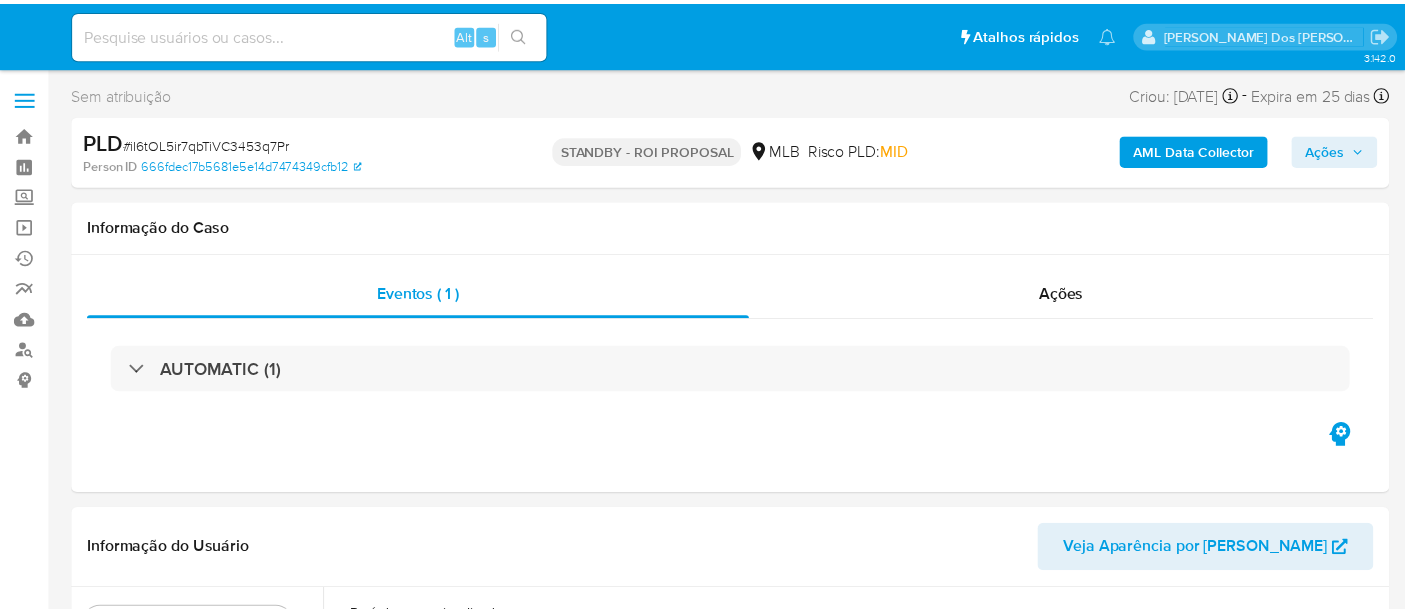 scroll, scrollTop: 0, scrollLeft: 0, axis: both 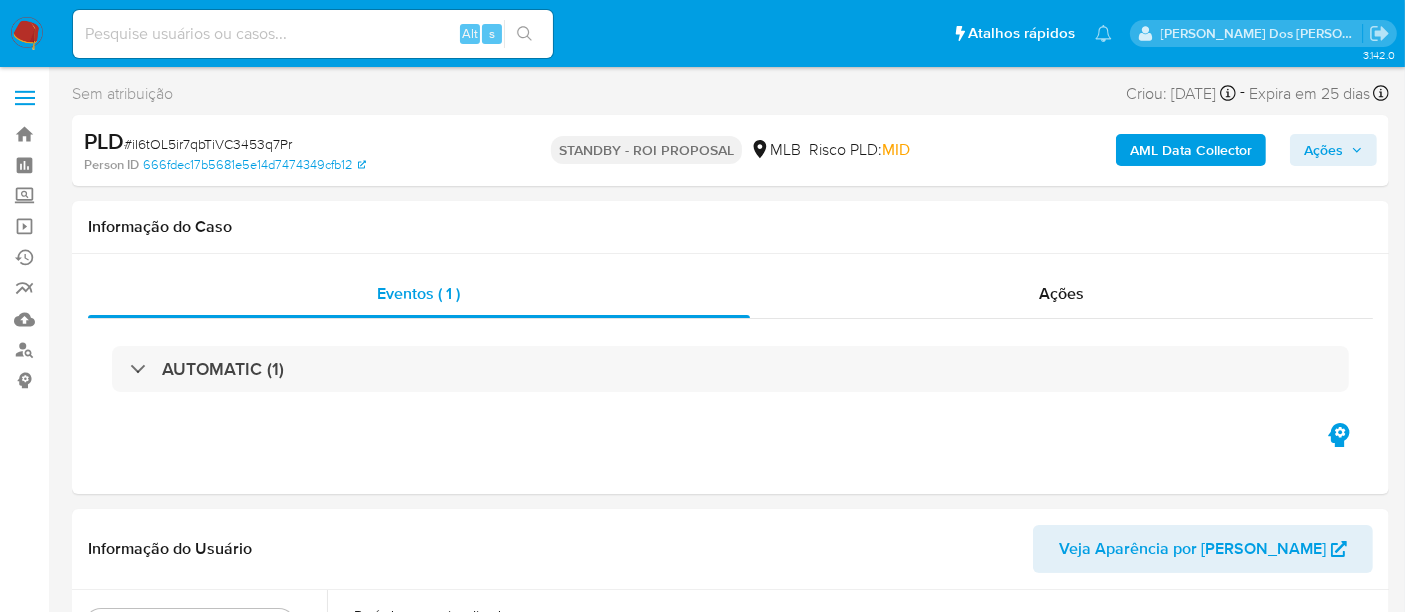 click at bounding box center [313, 34] 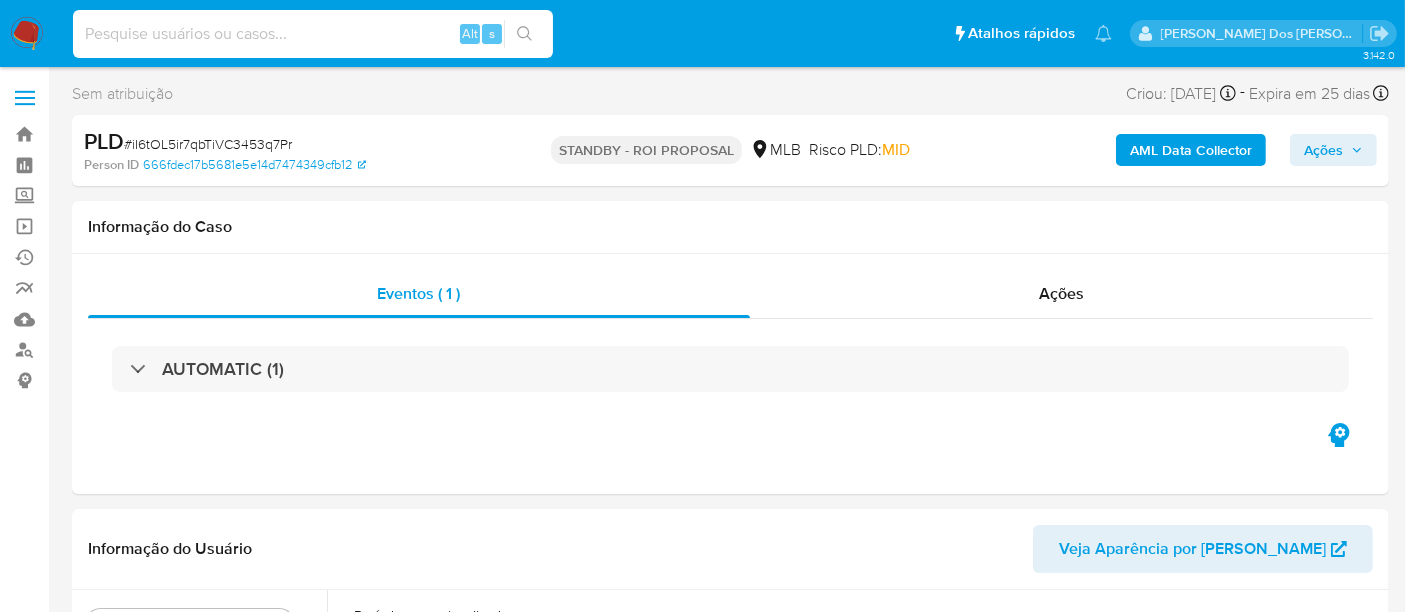 paste on "UYjGgOUcye2phElxe3wFUVCy" 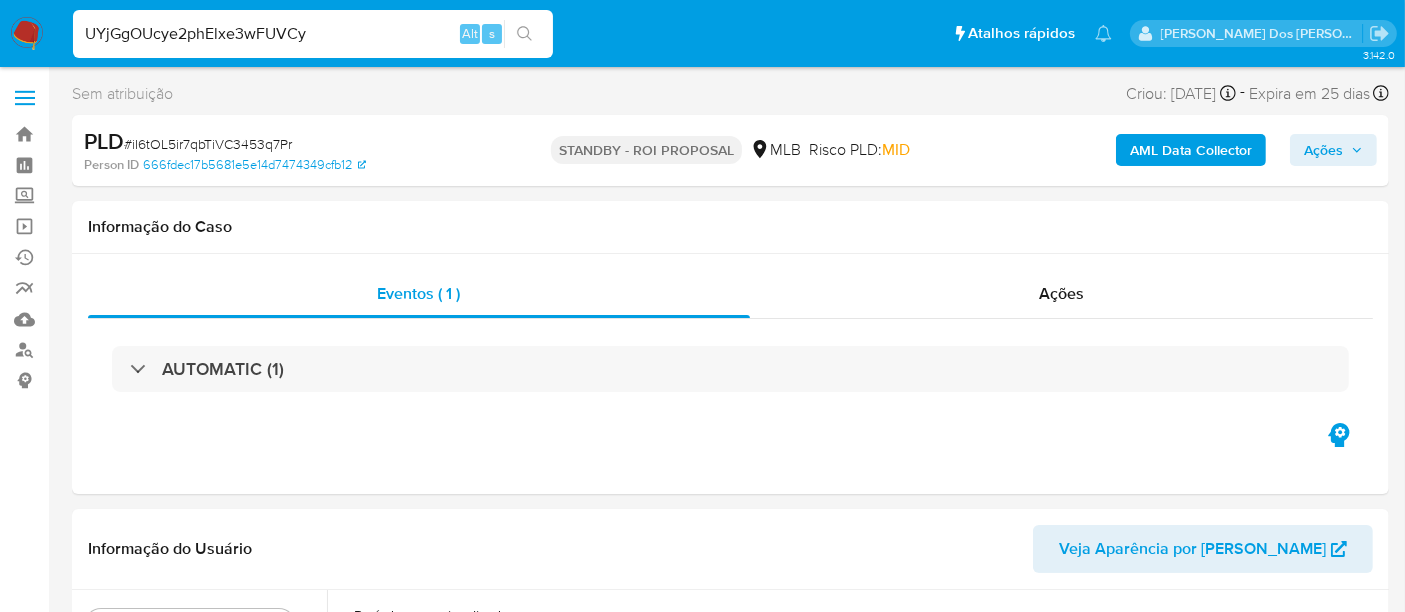 type on "UYjGgOUcye2phElxe3wFUVCy" 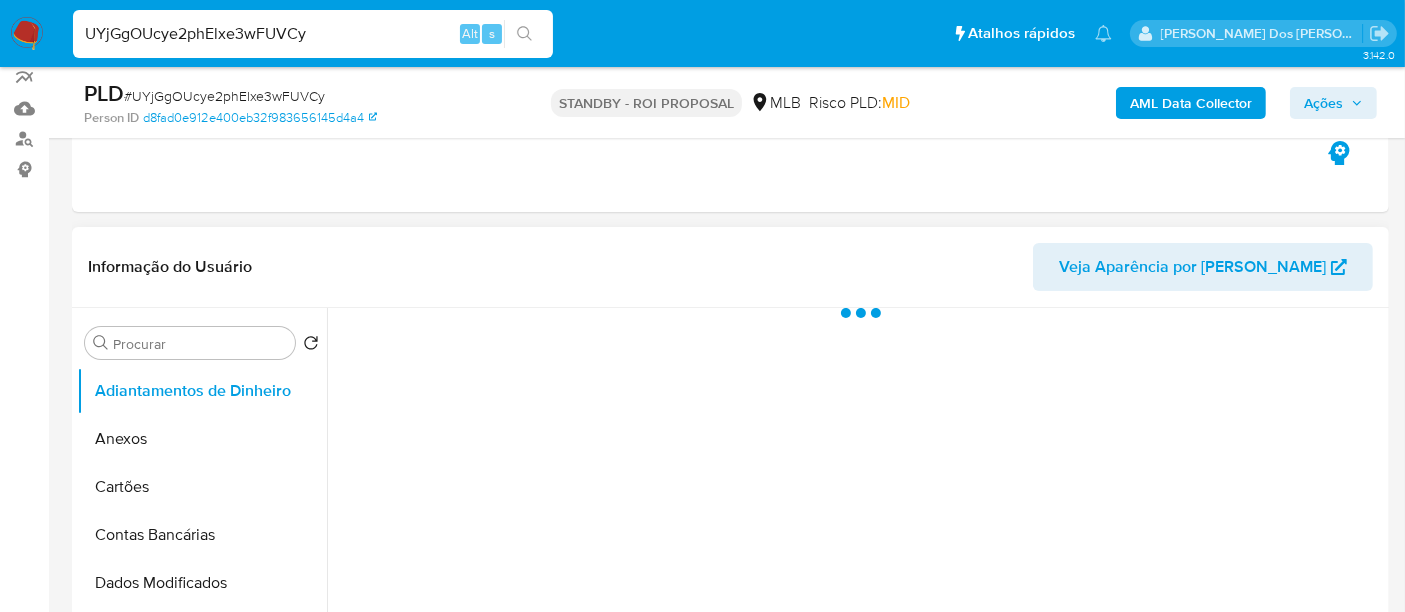 scroll, scrollTop: 333, scrollLeft: 0, axis: vertical 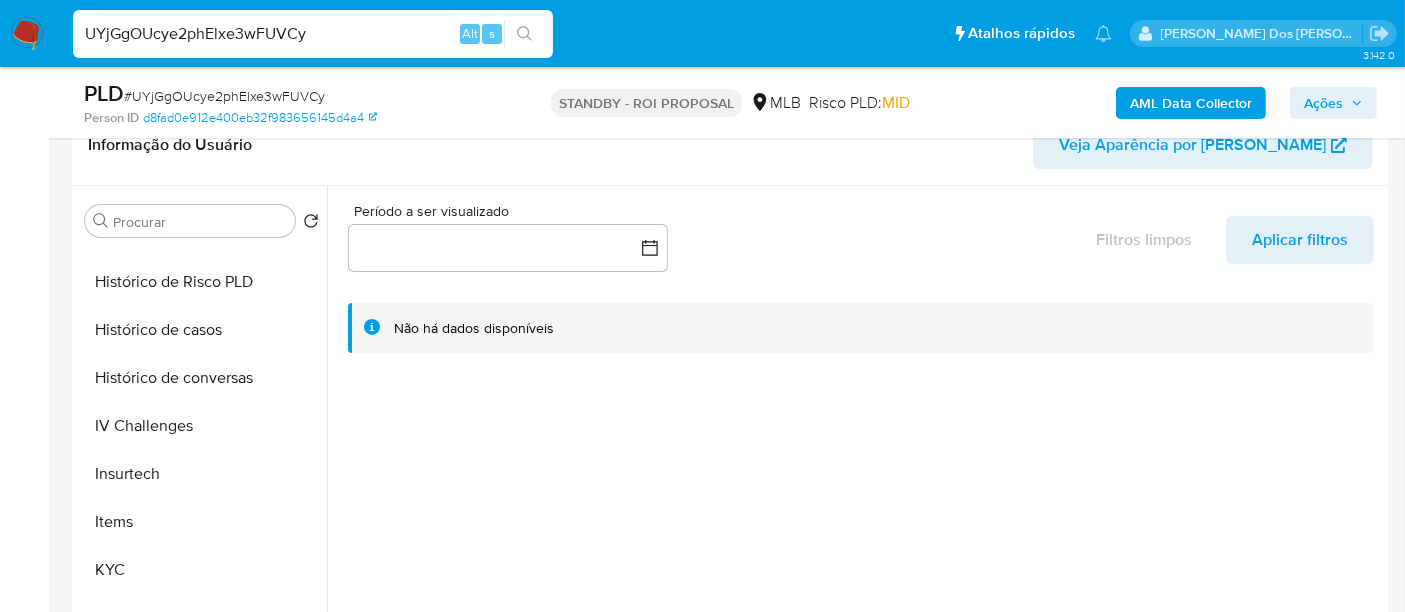 select on "10" 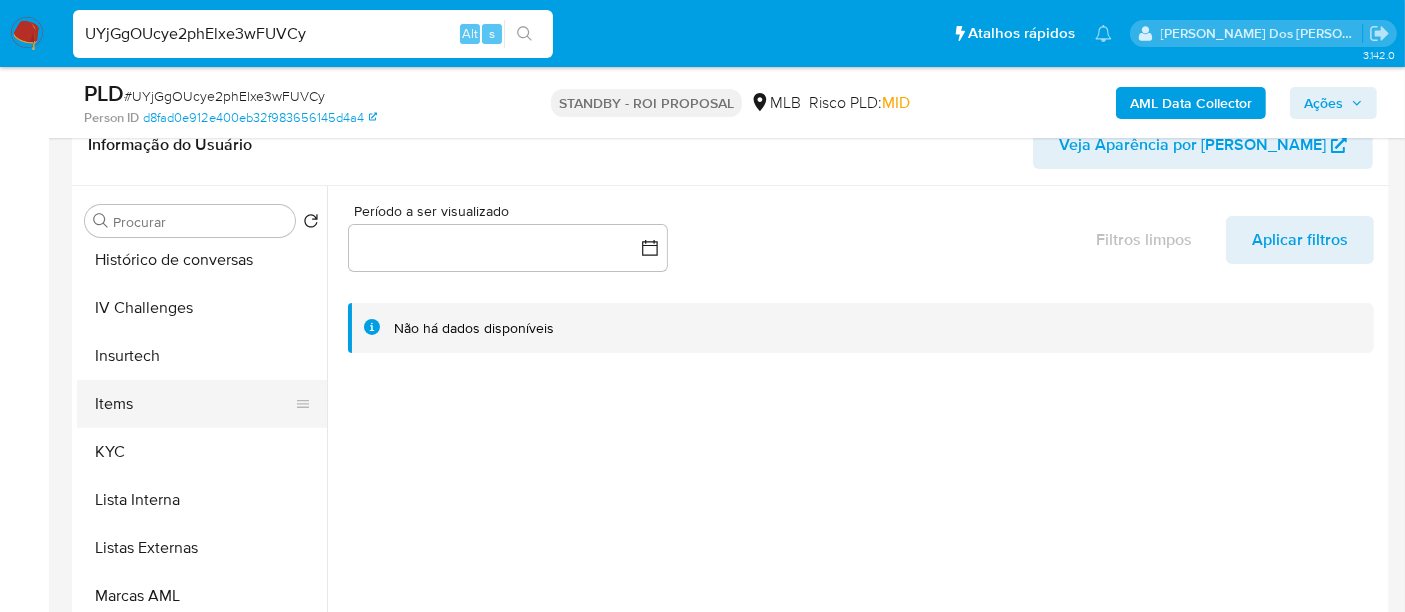 scroll, scrollTop: 844, scrollLeft: 0, axis: vertical 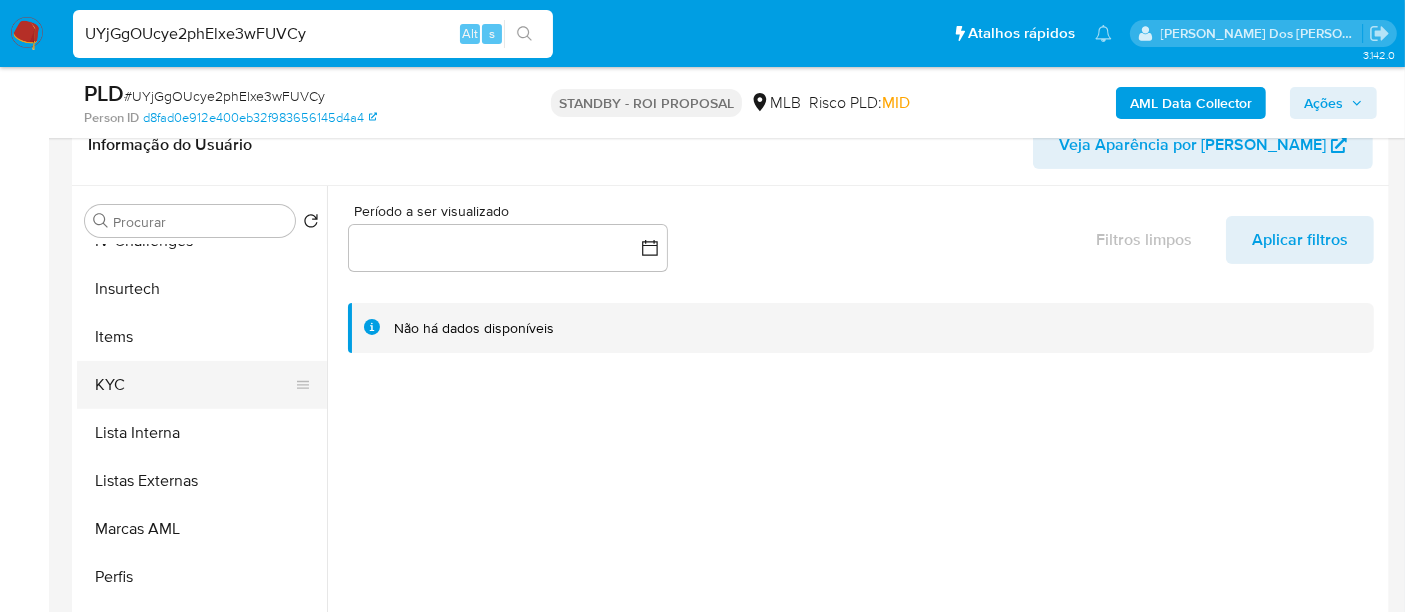 click on "KYC" at bounding box center [194, 385] 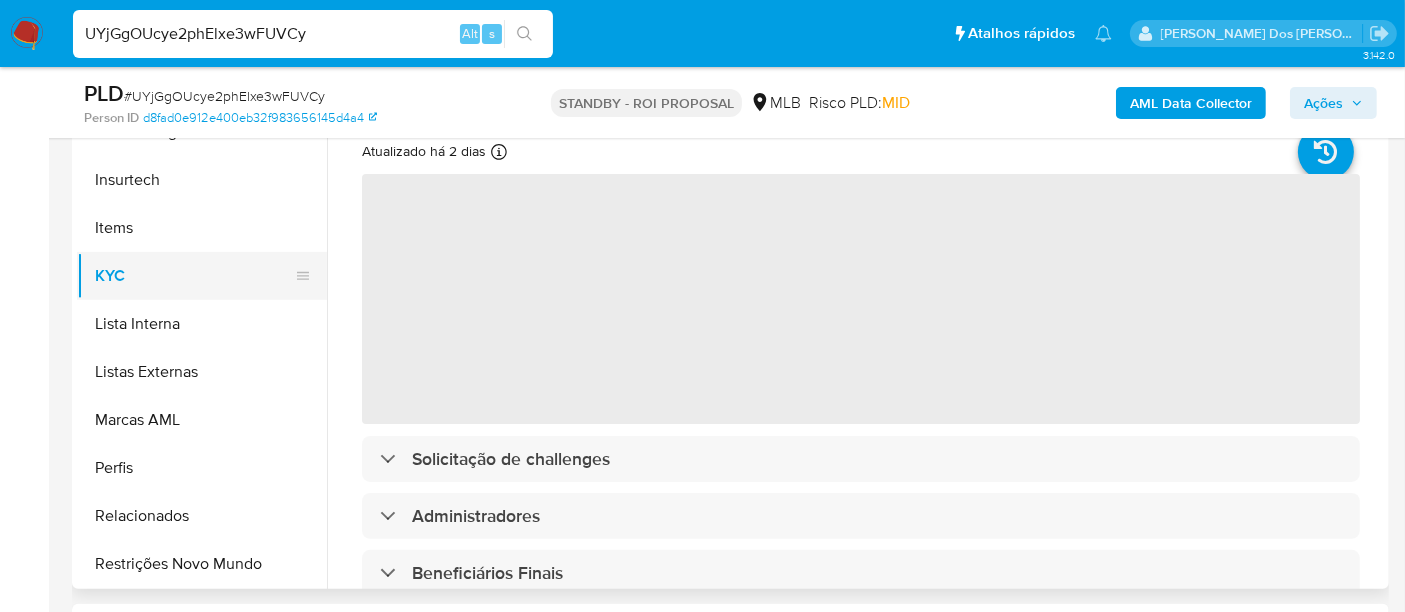 scroll, scrollTop: 555, scrollLeft: 0, axis: vertical 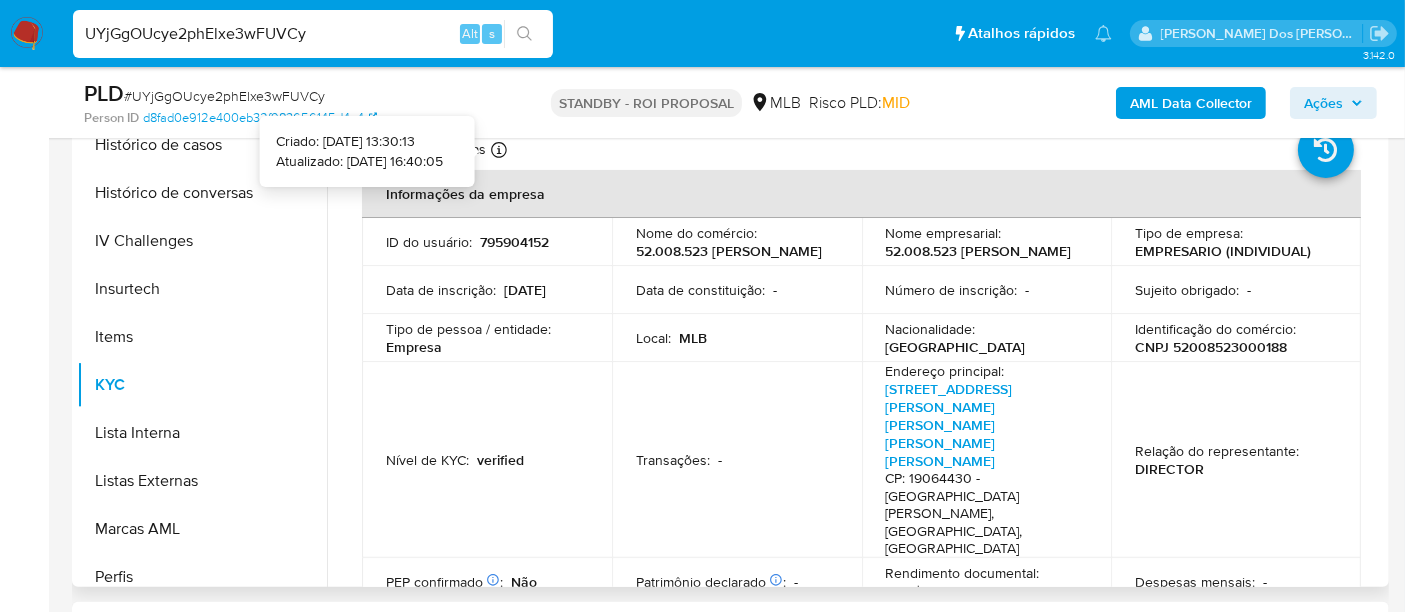type 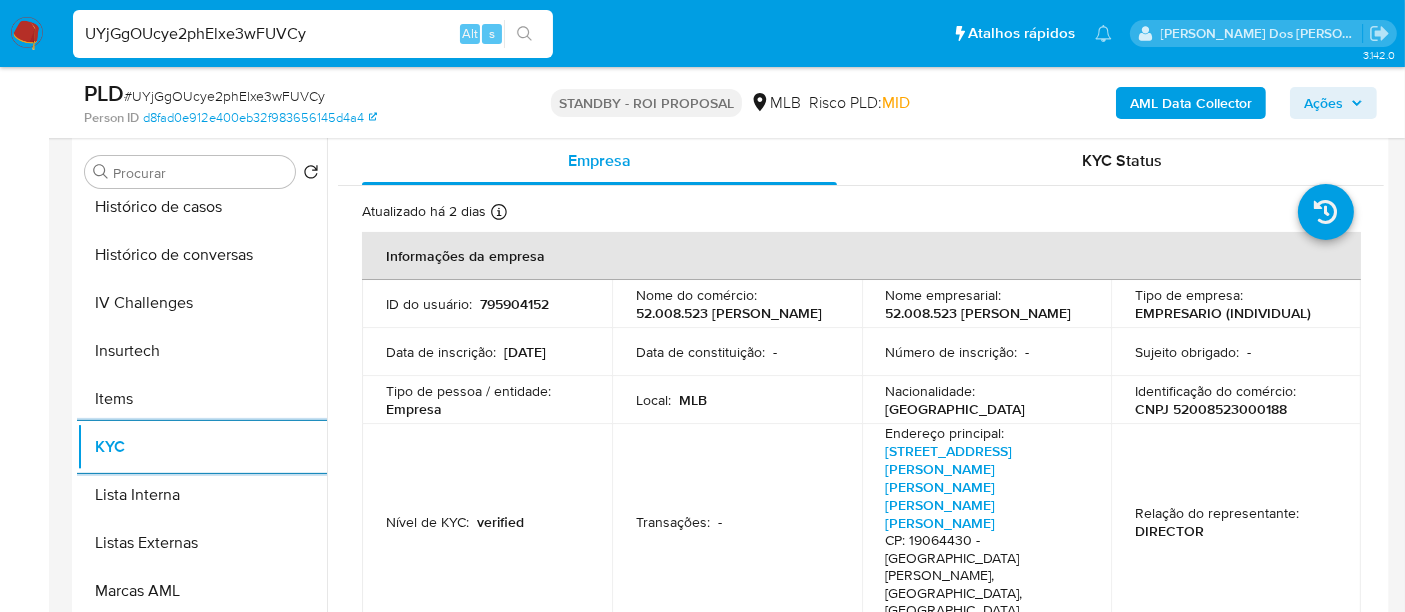 scroll, scrollTop: 333, scrollLeft: 0, axis: vertical 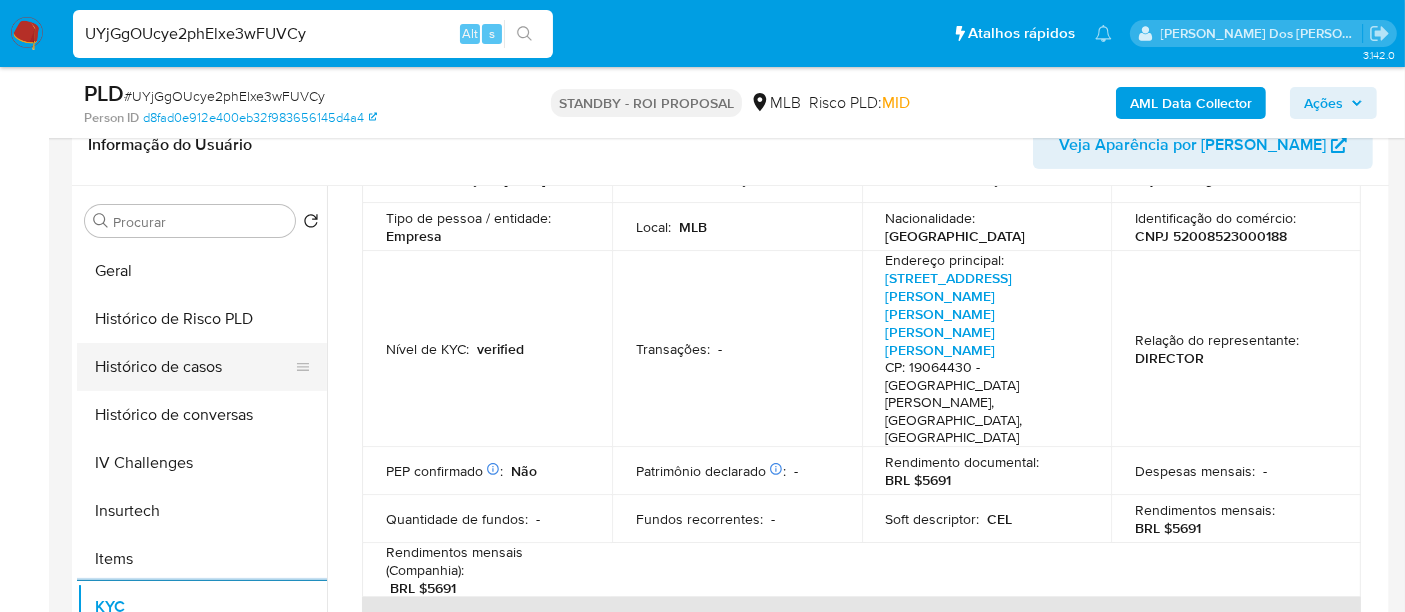 click on "Histórico de casos" at bounding box center (194, 367) 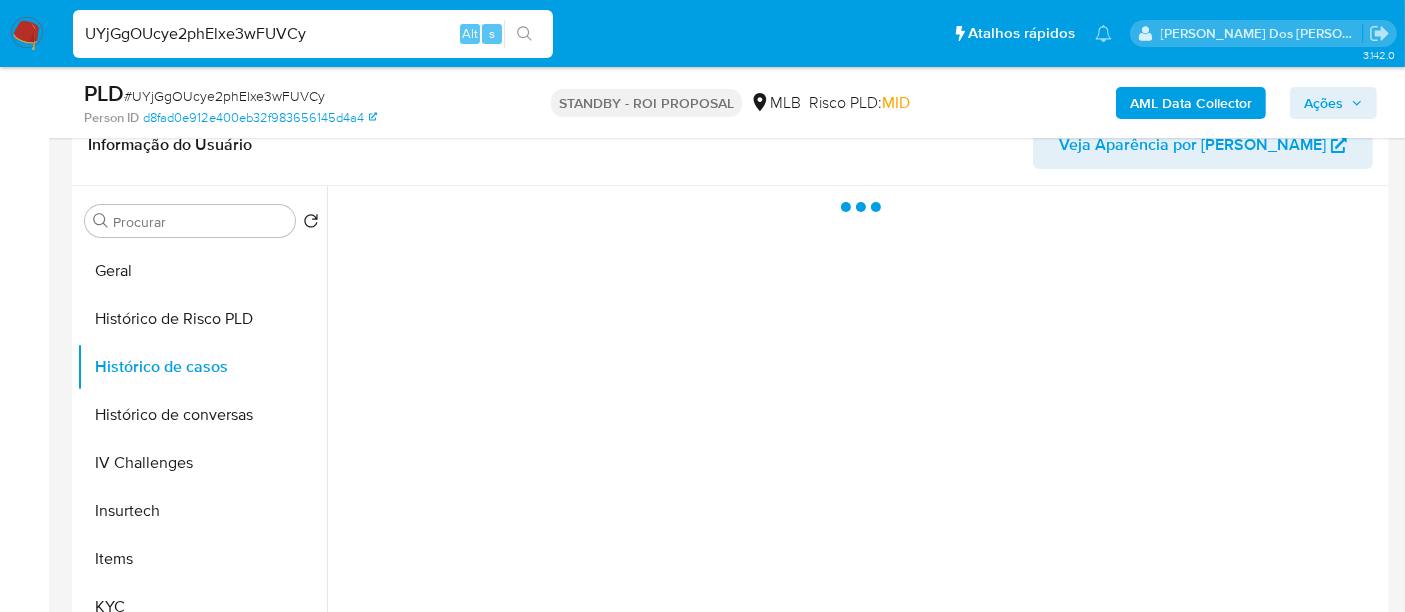 scroll, scrollTop: 0, scrollLeft: 0, axis: both 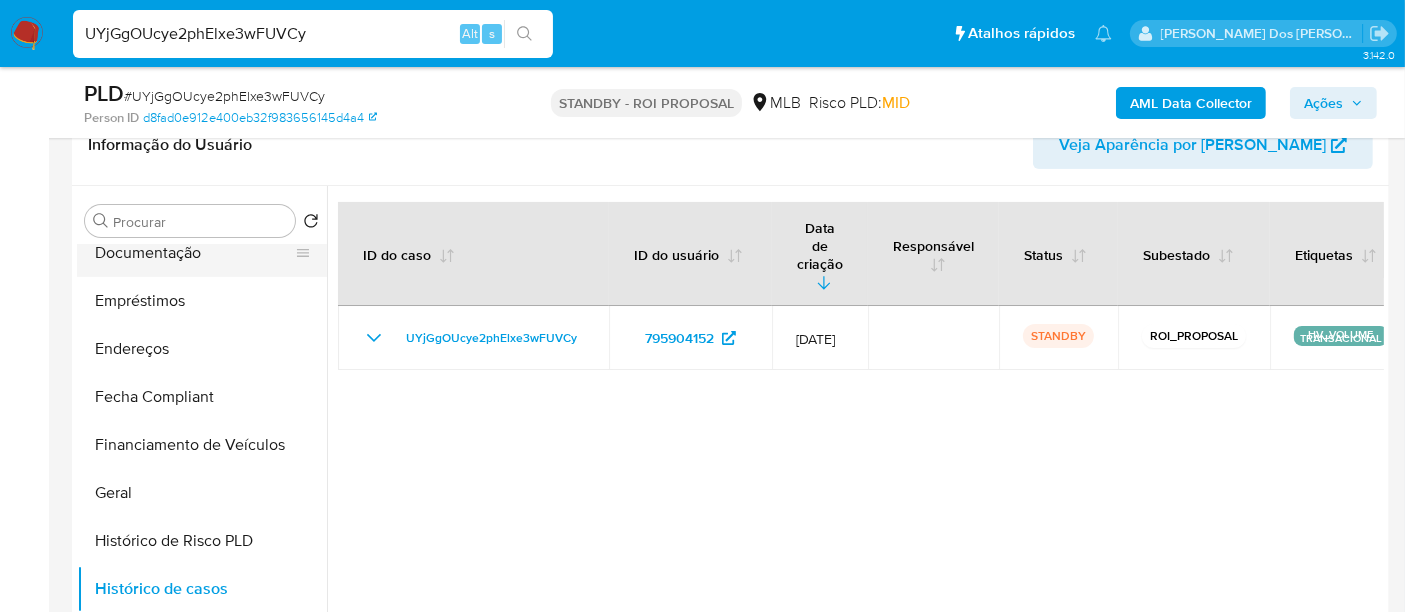 click on "Documentação" at bounding box center (194, 253) 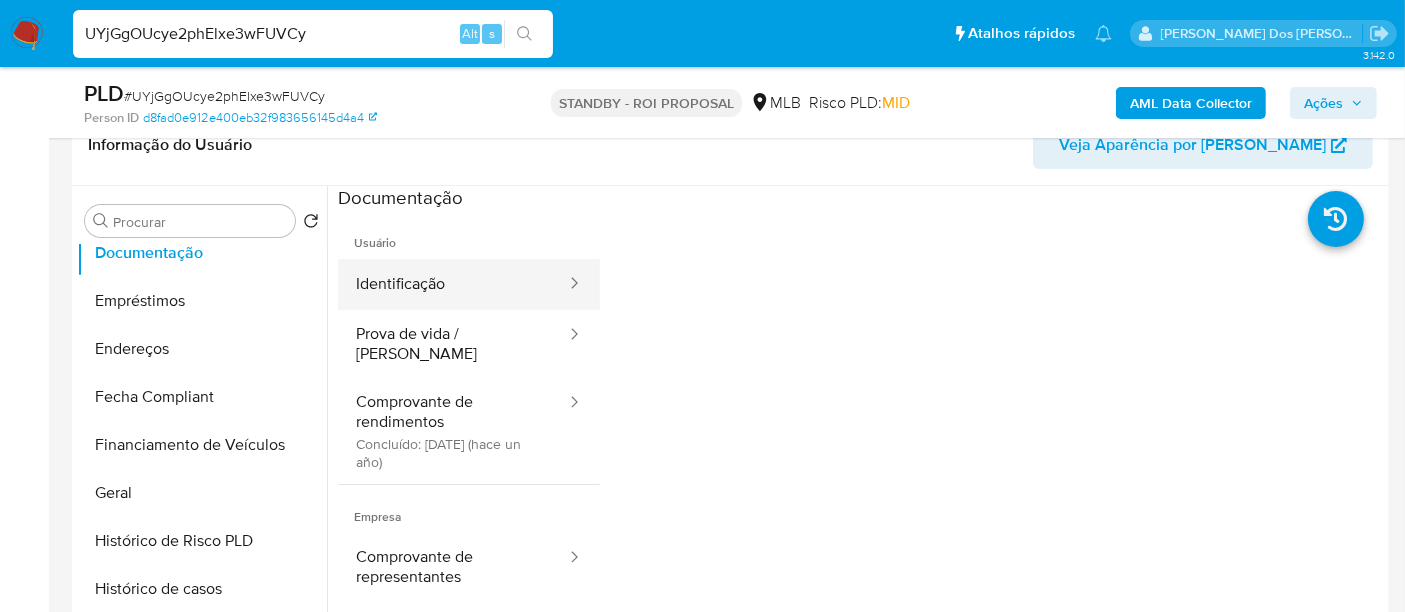 click on "Identificação" at bounding box center (453, 284) 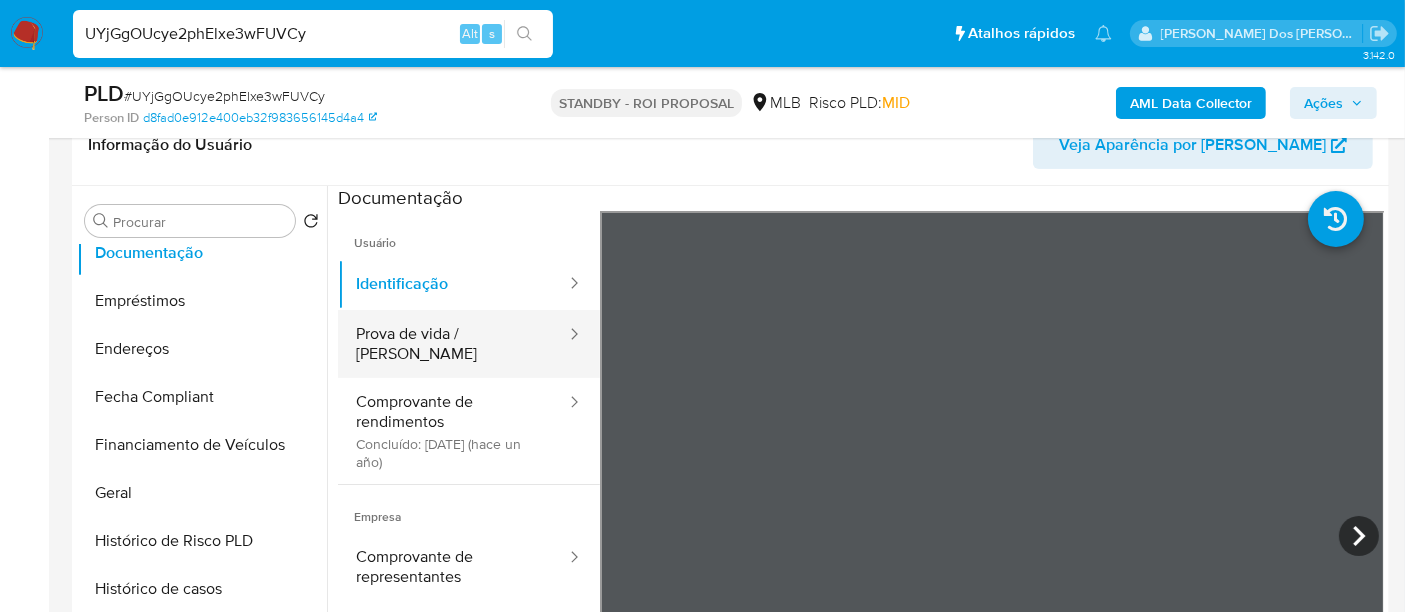 click on "Prova de vida / Selfie" at bounding box center (453, 344) 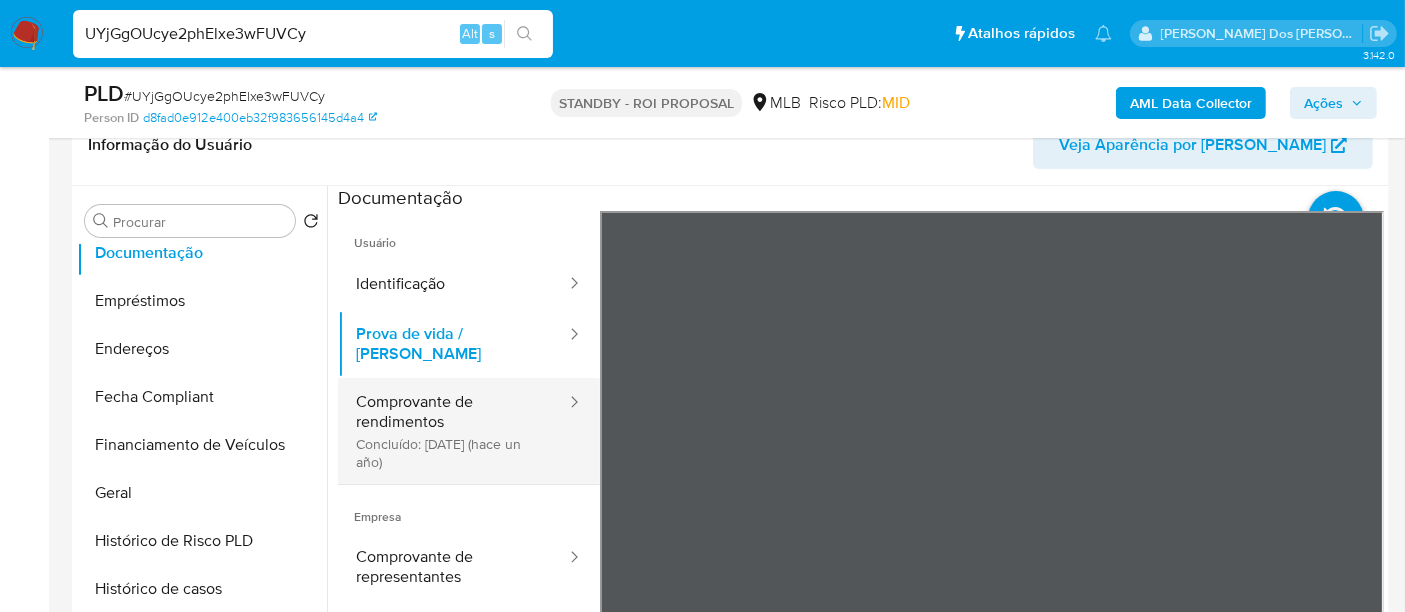 click on "Comprovante de rendimentos Concluído: 29/05/2024 (hace un año)" at bounding box center (453, 431) 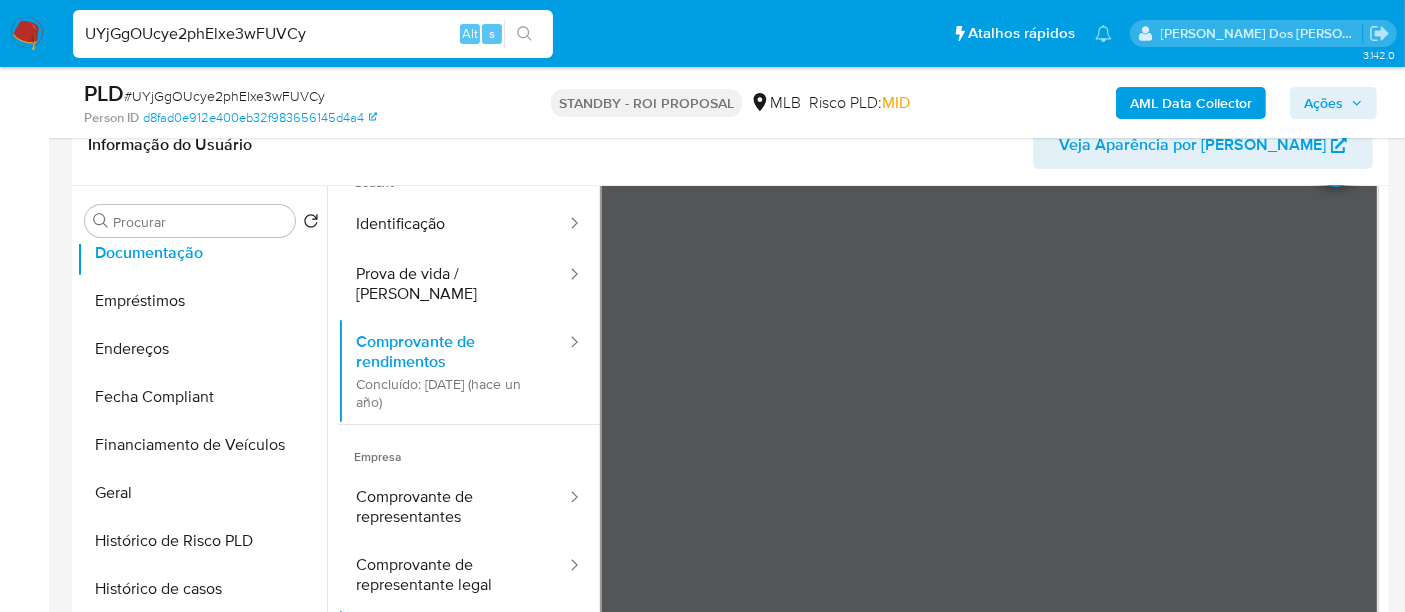 scroll, scrollTop: 111, scrollLeft: 0, axis: vertical 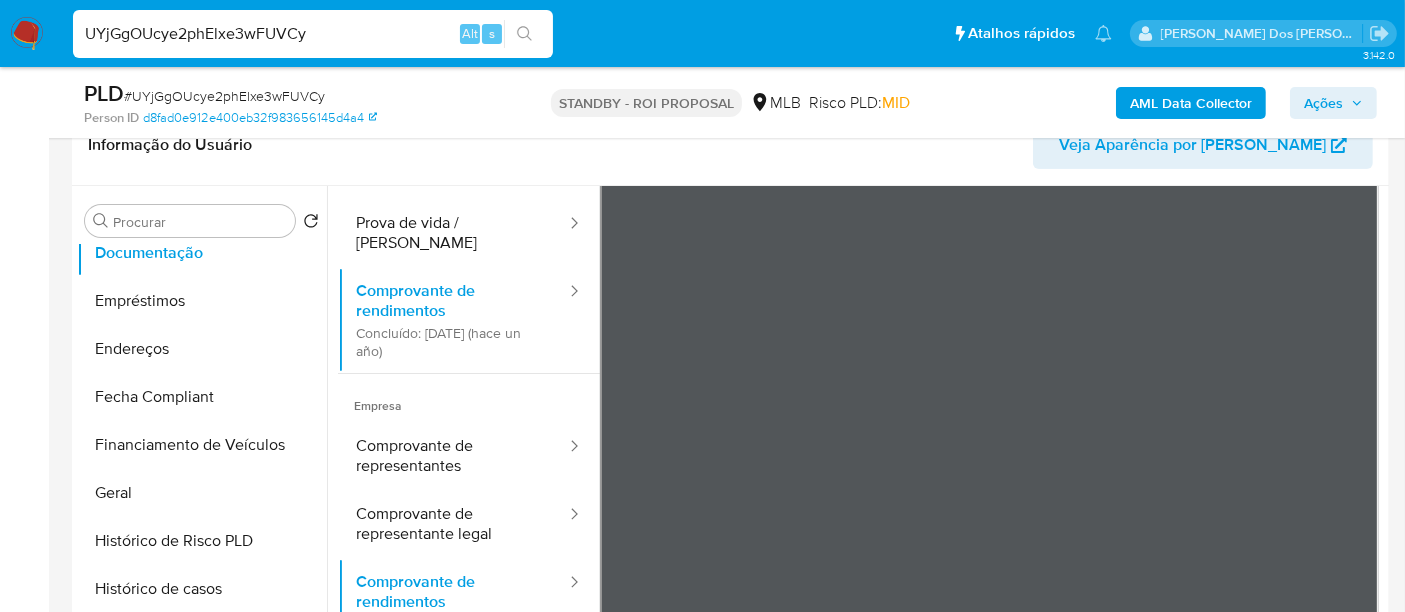 type 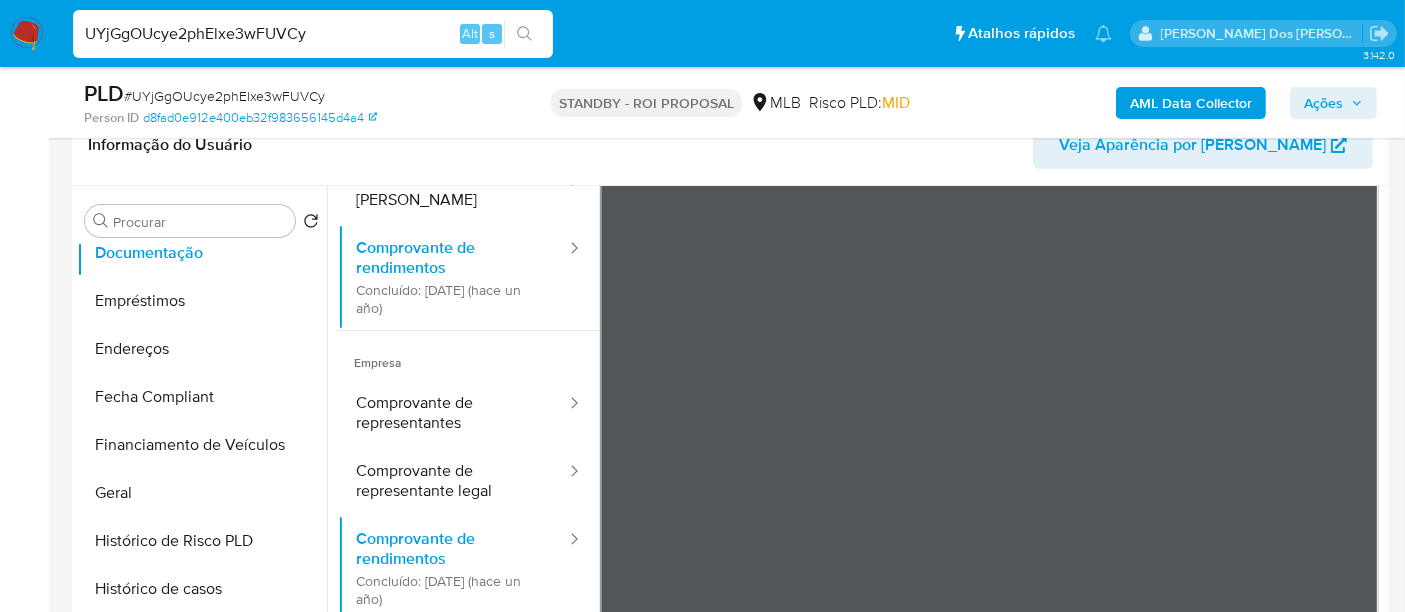 scroll, scrollTop: 174, scrollLeft: 0, axis: vertical 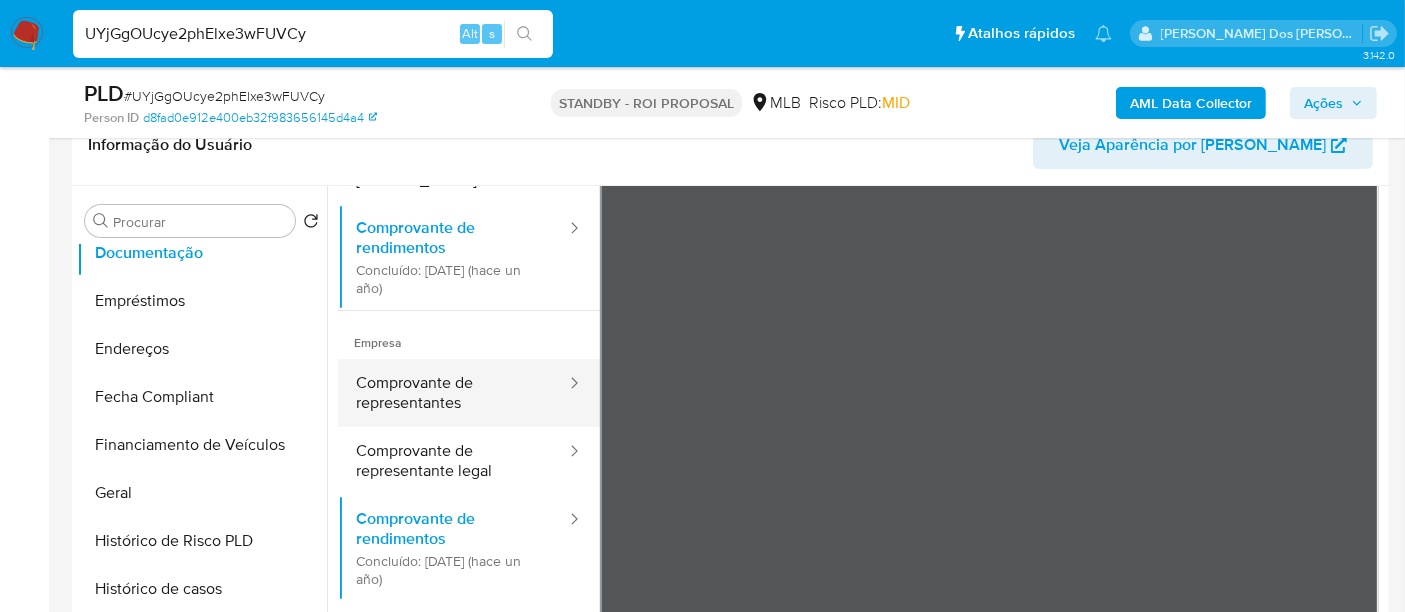 click on "Comprovante de representantes" at bounding box center (453, 393) 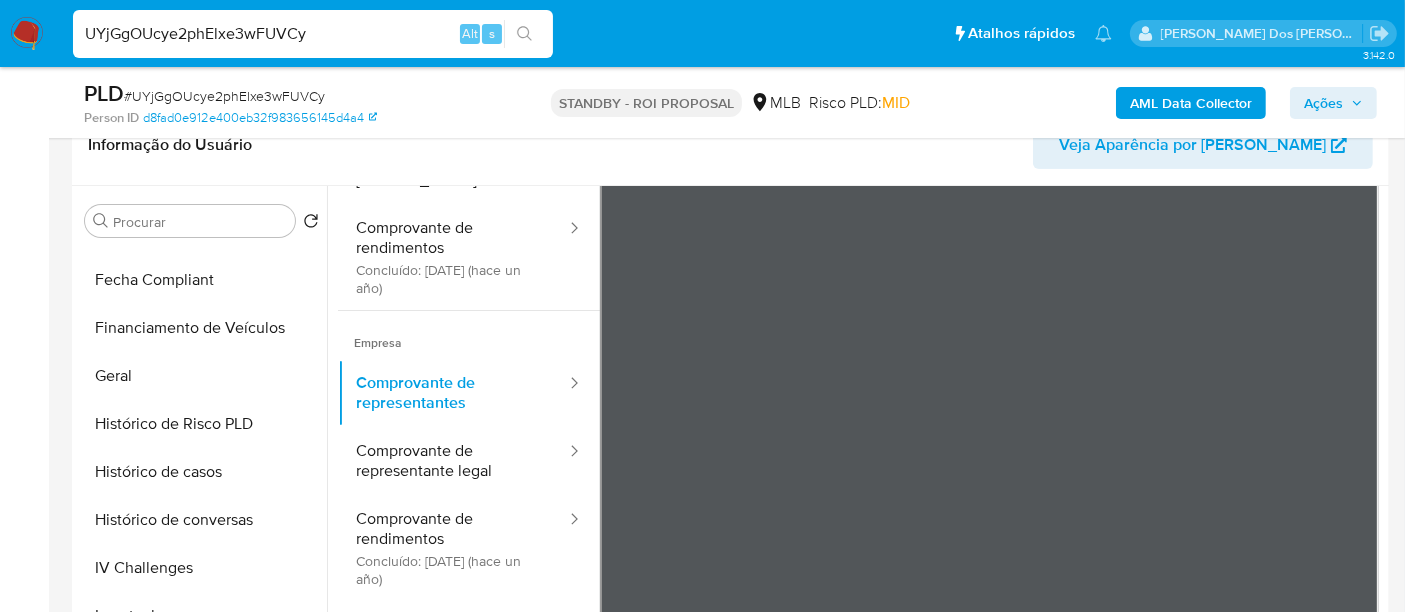 scroll, scrollTop: 844, scrollLeft: 0, axis: vertical 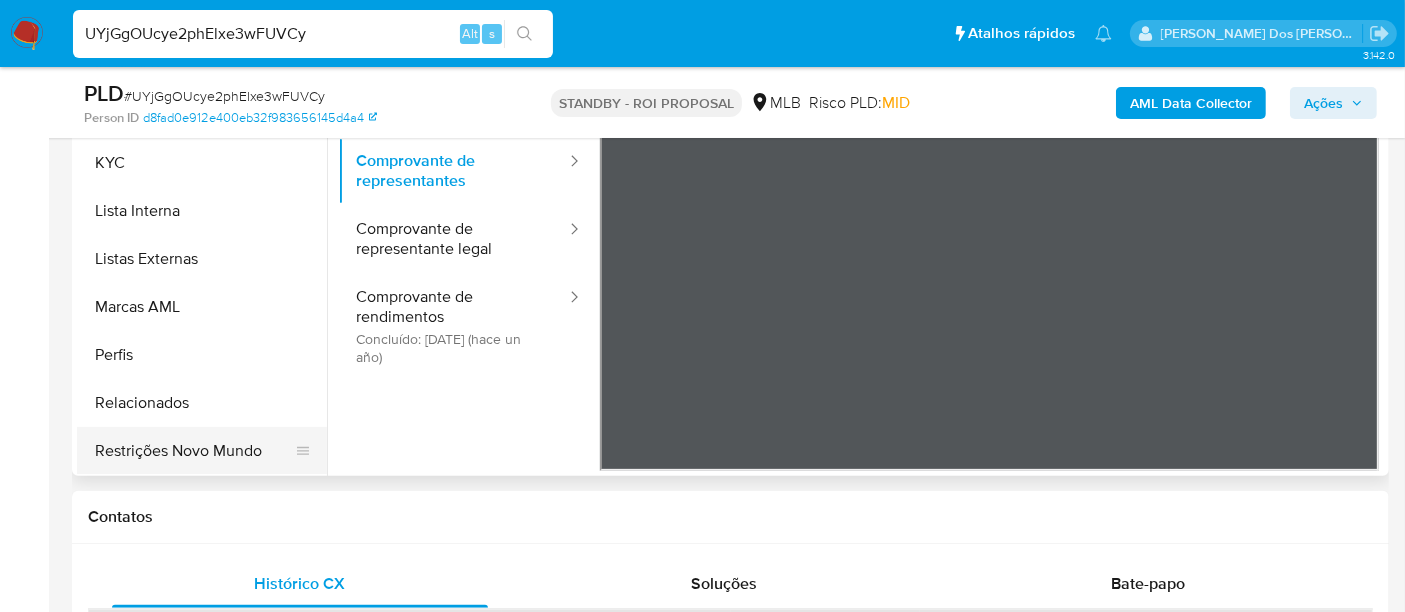 click on "Restrições Novo Mundo" at bounding box center [194, 451] 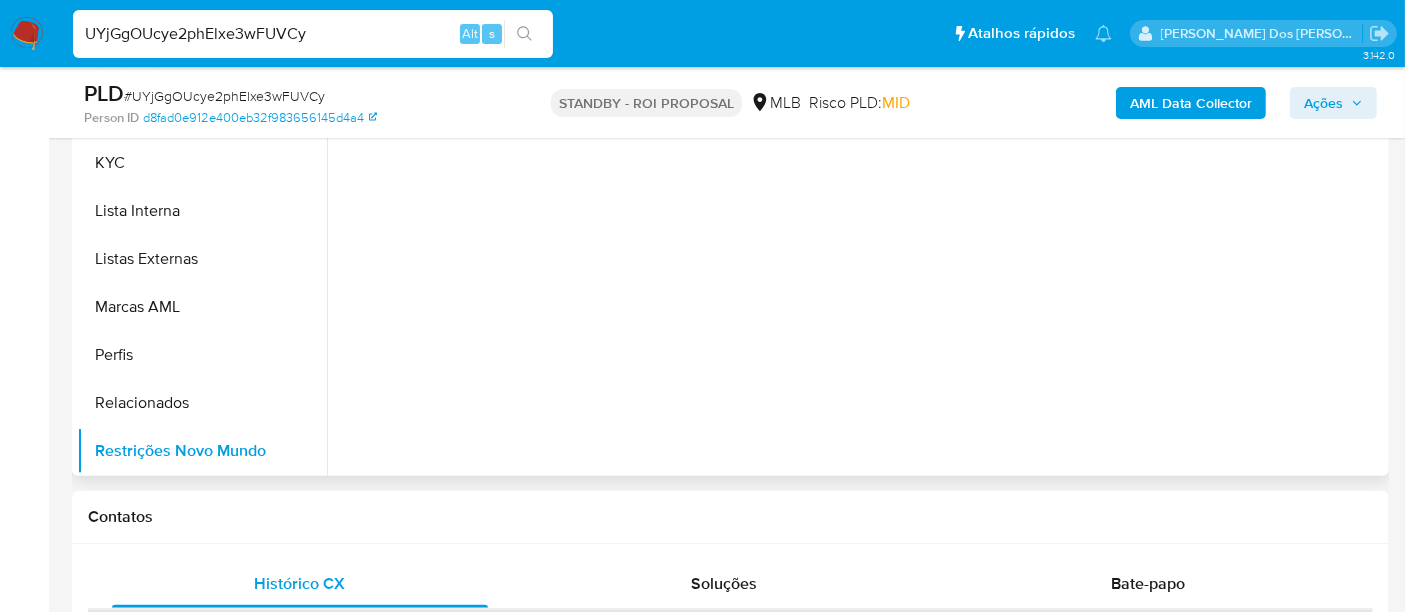scroll, scrollTop: 0, scrollLeft: 0, axis: both 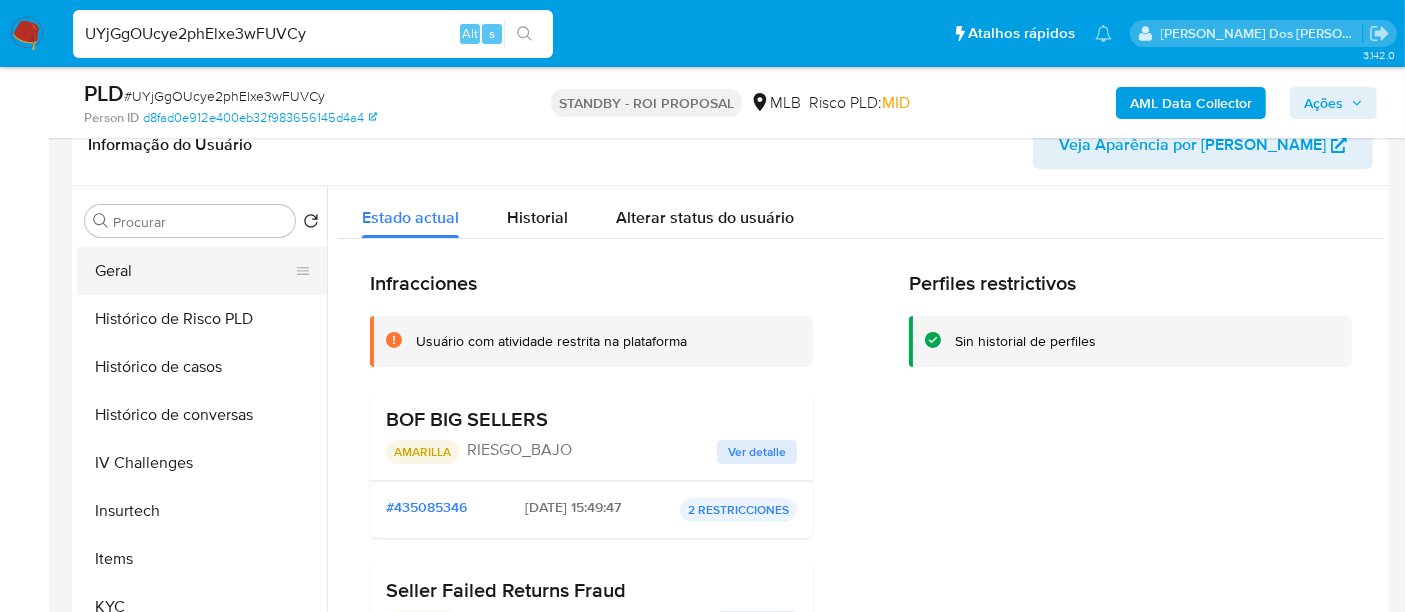 drag, startPoint x: 115, startPoint y: 279, endPoint x: 146, endPoint y: 278, distance: 31.016125 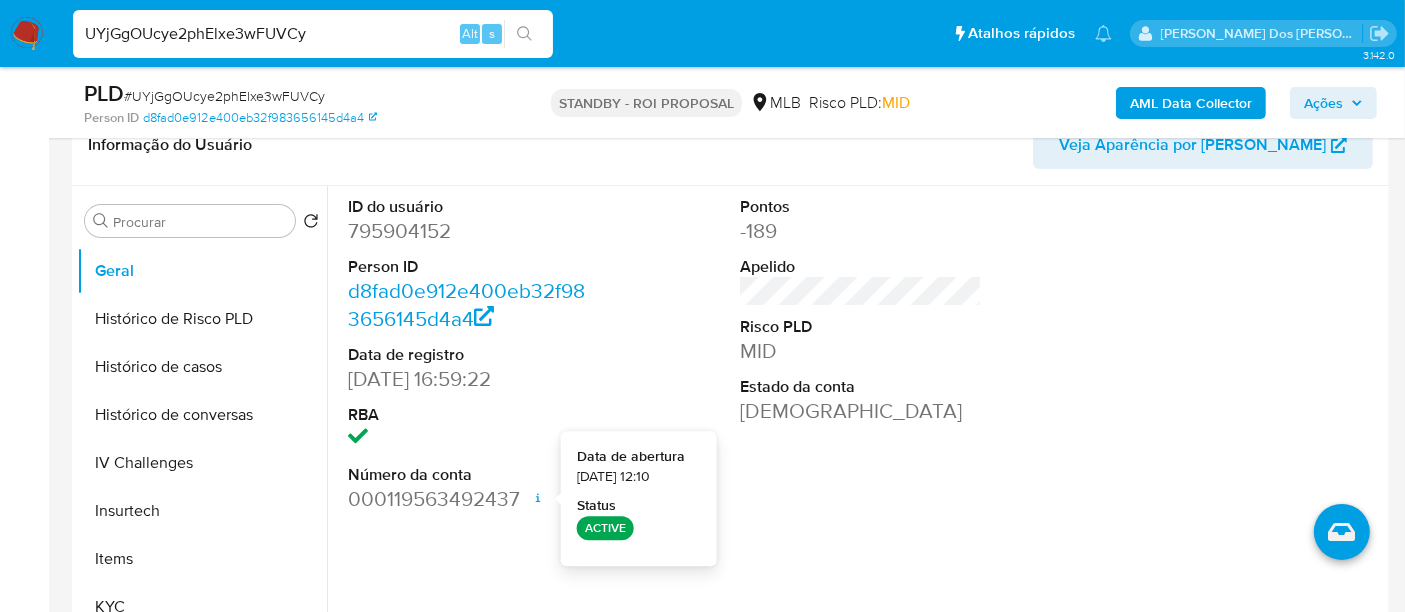 type 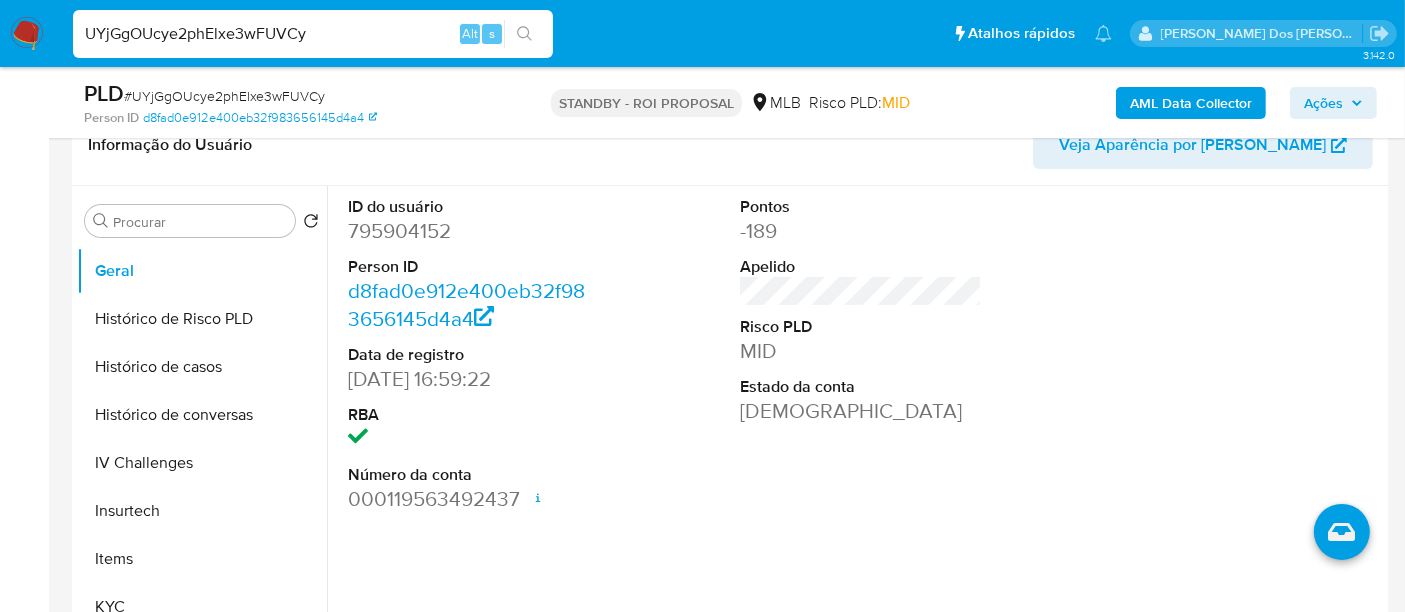 click on "UYjGgOUcye2phElxe3wFUVCy" at bounding box center (313, 34) 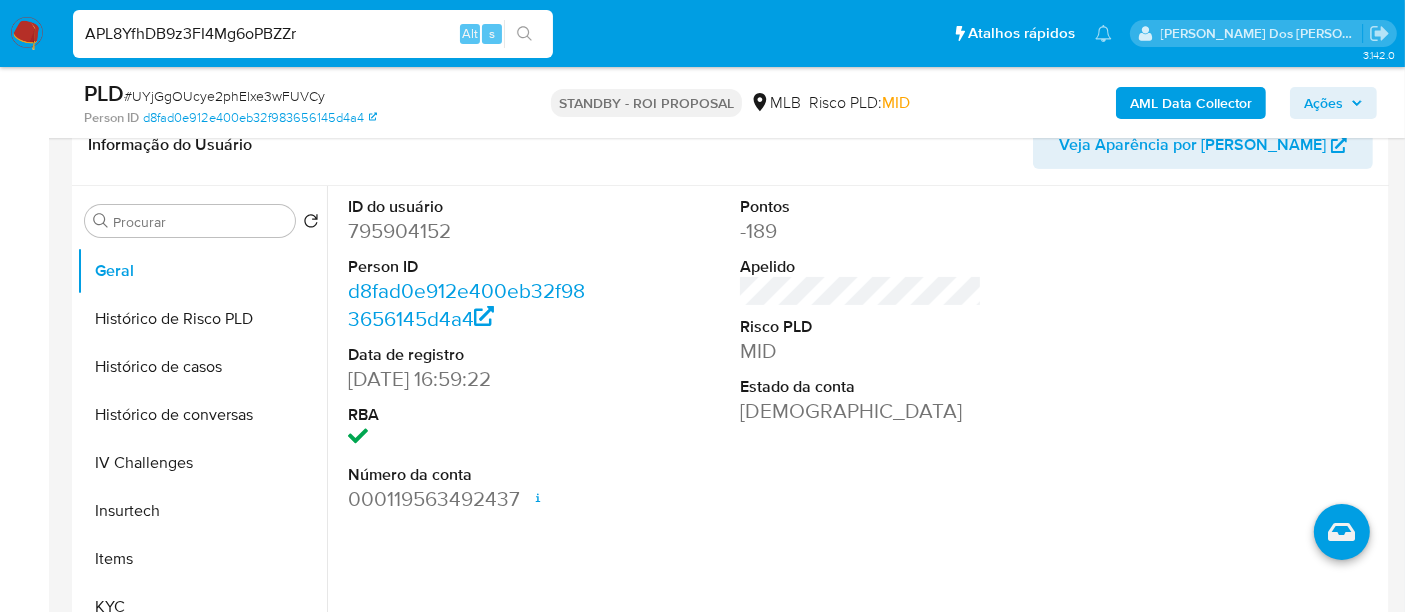 type on "APL8YfhDB9z3FI4Mg6oPBZZr" 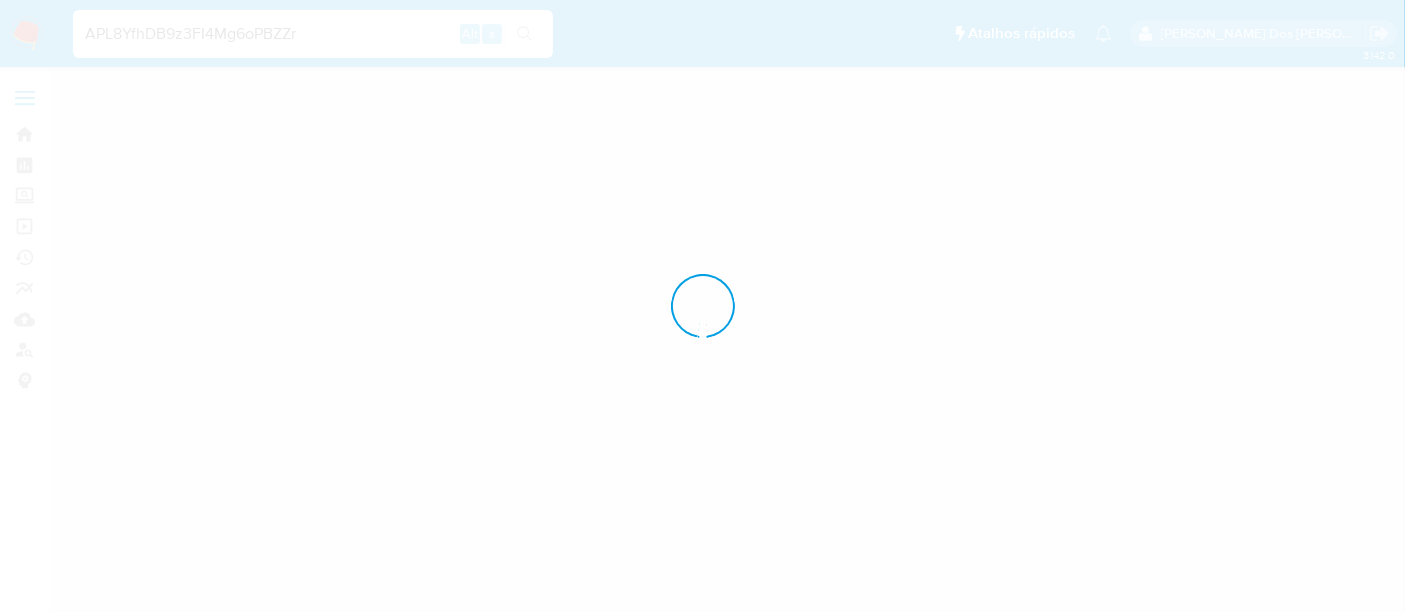 scroll, scrollTop: 0, scrollLeft: 0, axis: both 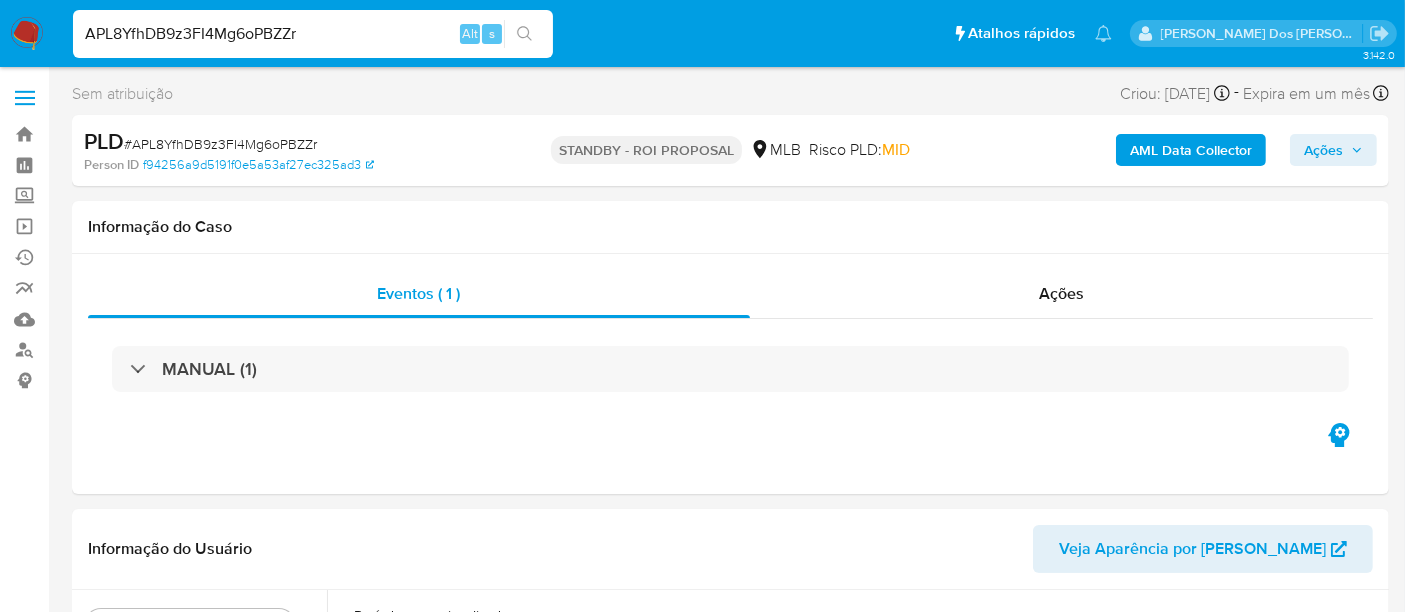 select on "10" 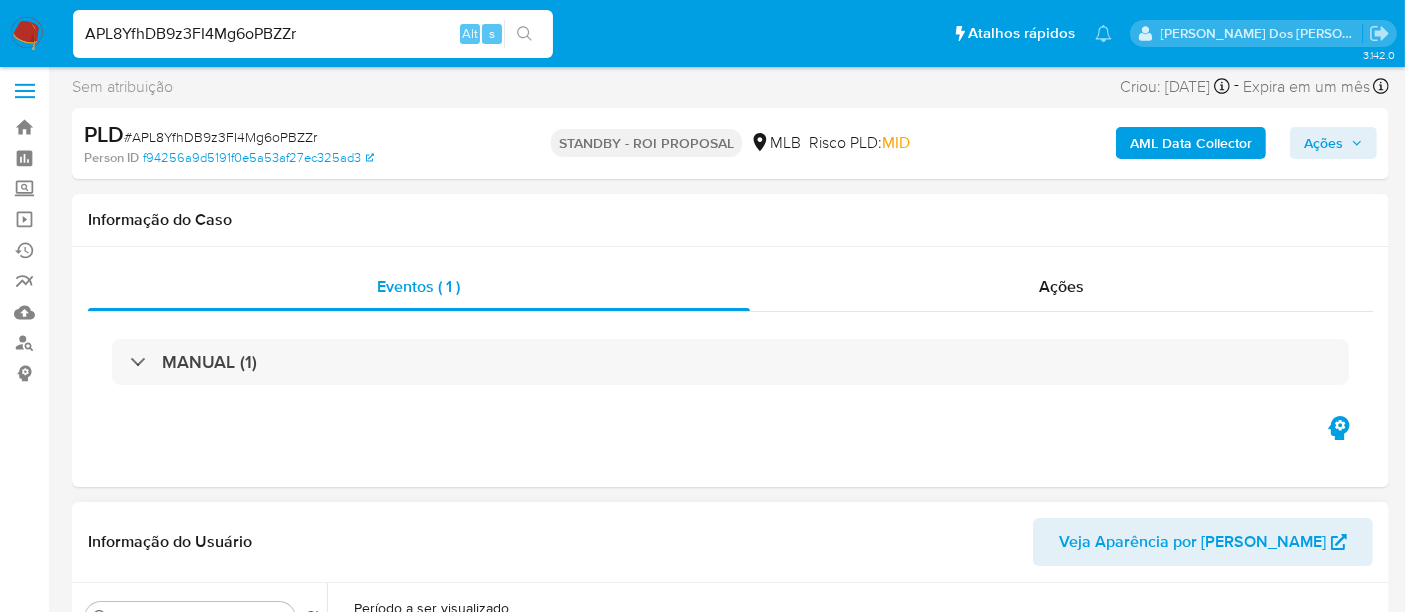 scroll, scrollTop: 333, scrollLeft: 0, axis: vertical 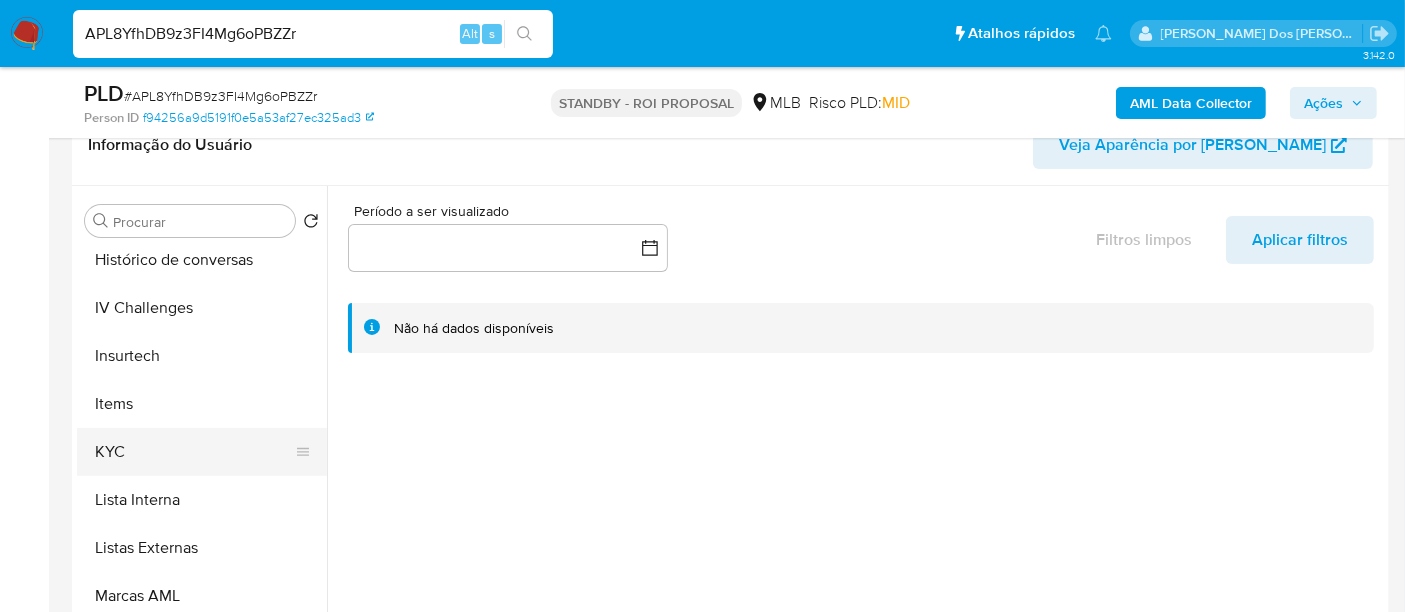 click on "KYC" at bounding box center (194, 452) 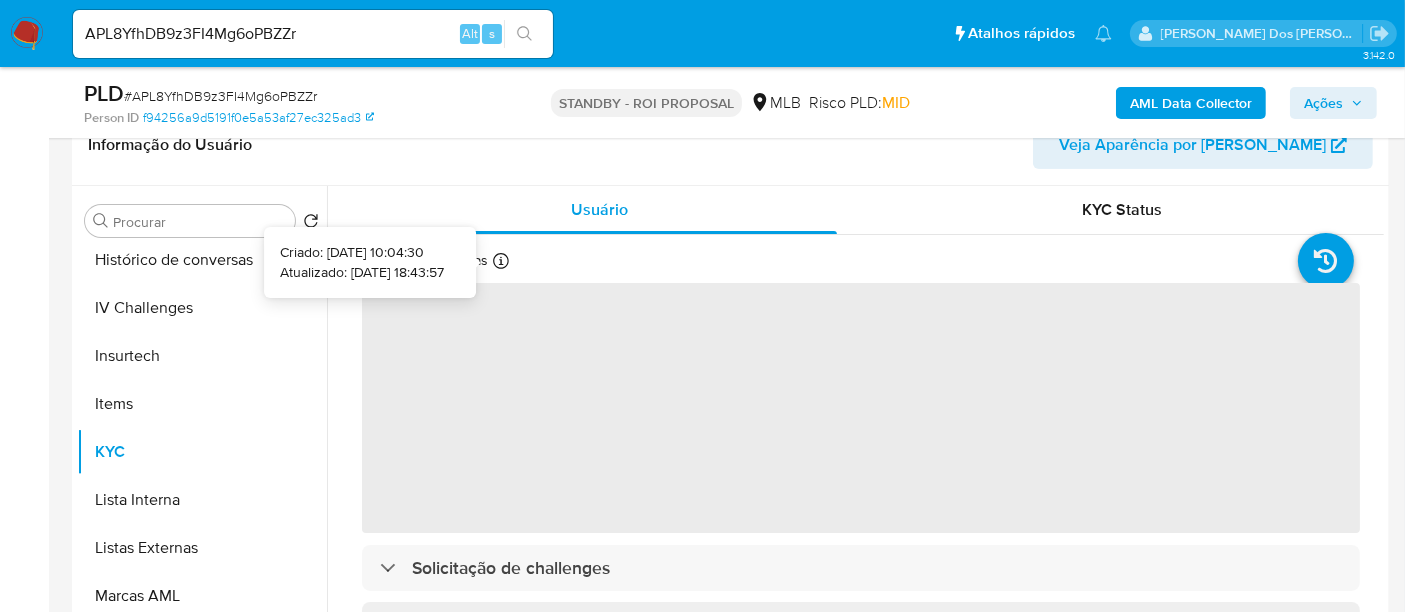 type 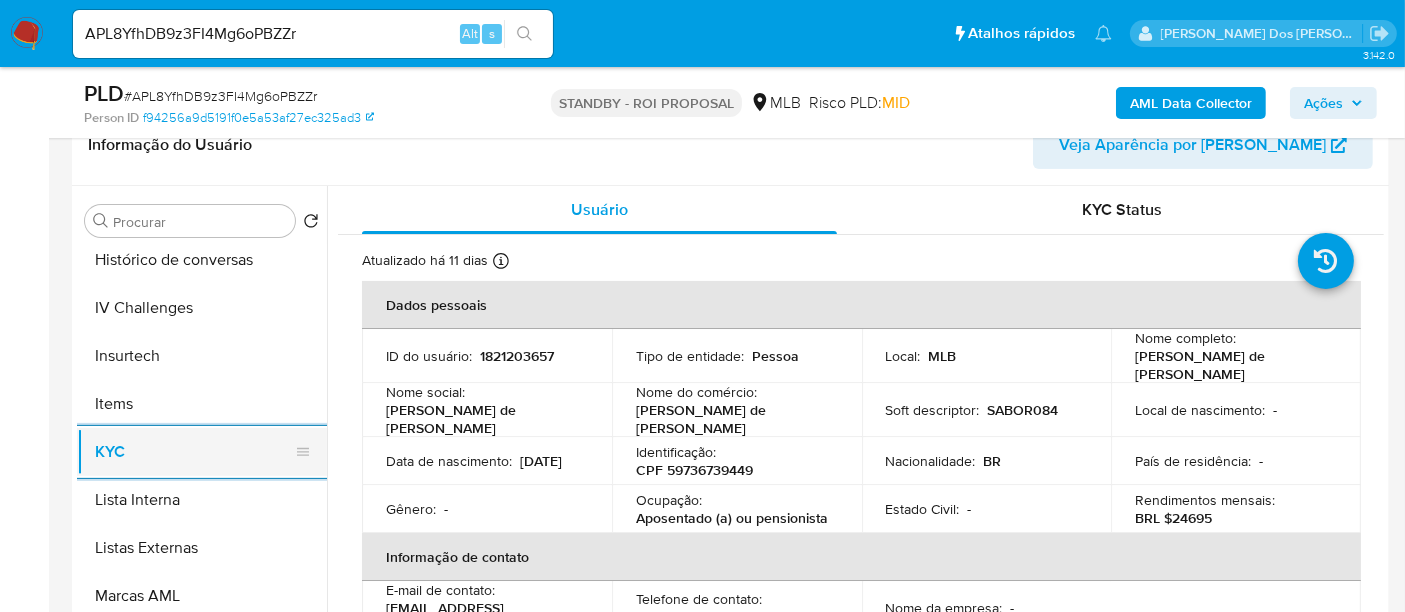 scroll, scrollTop: 666, scrollLeft: 0, axis: vertical 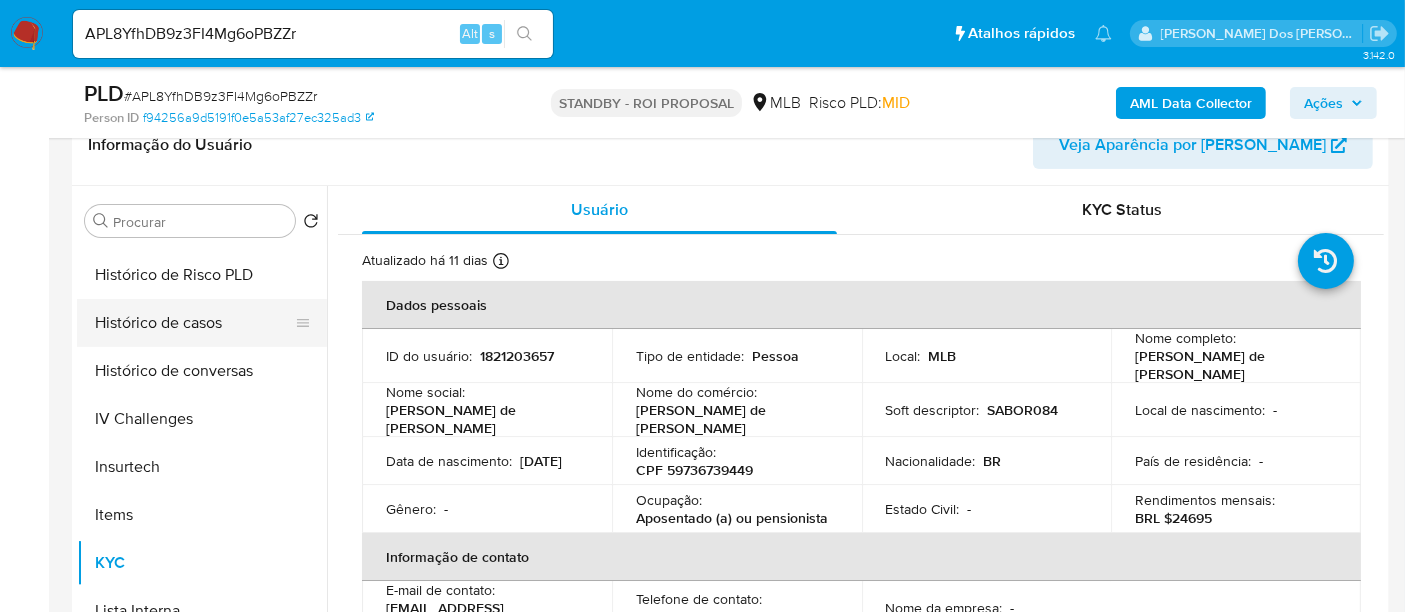 click on "Histórico de casos" at bounding box center (194, 323) 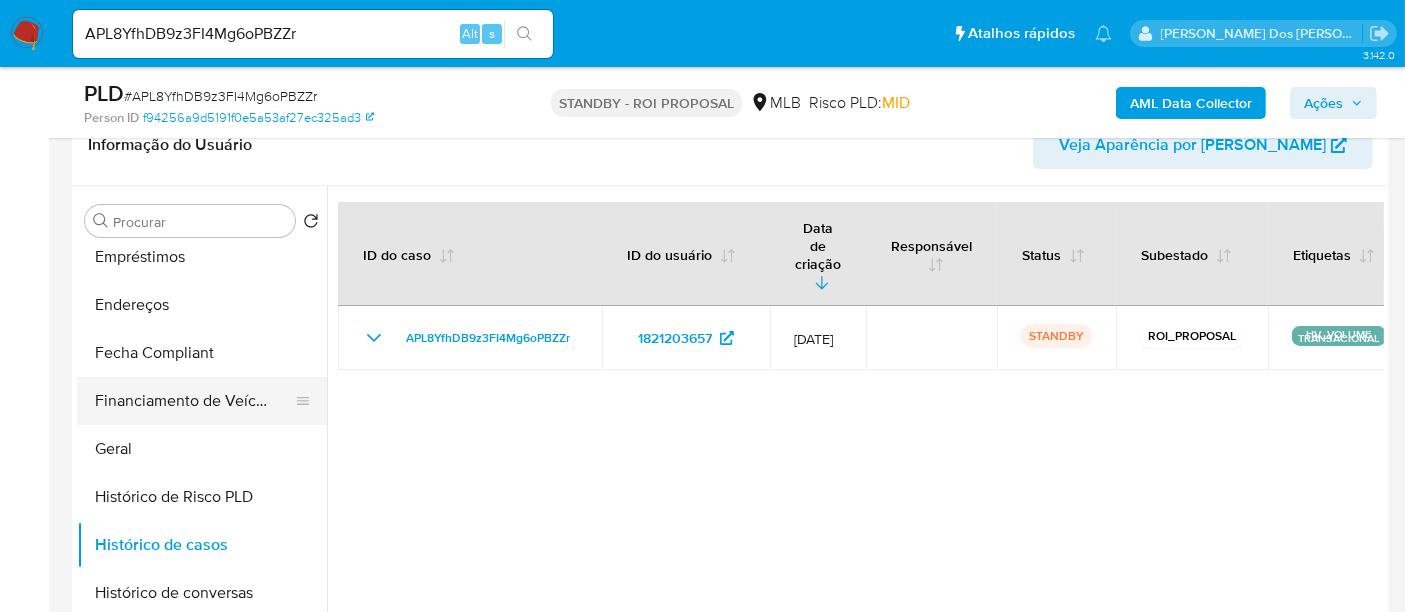 scroll, scrollTop: 333, scrollLeft: 0, axis: vertical 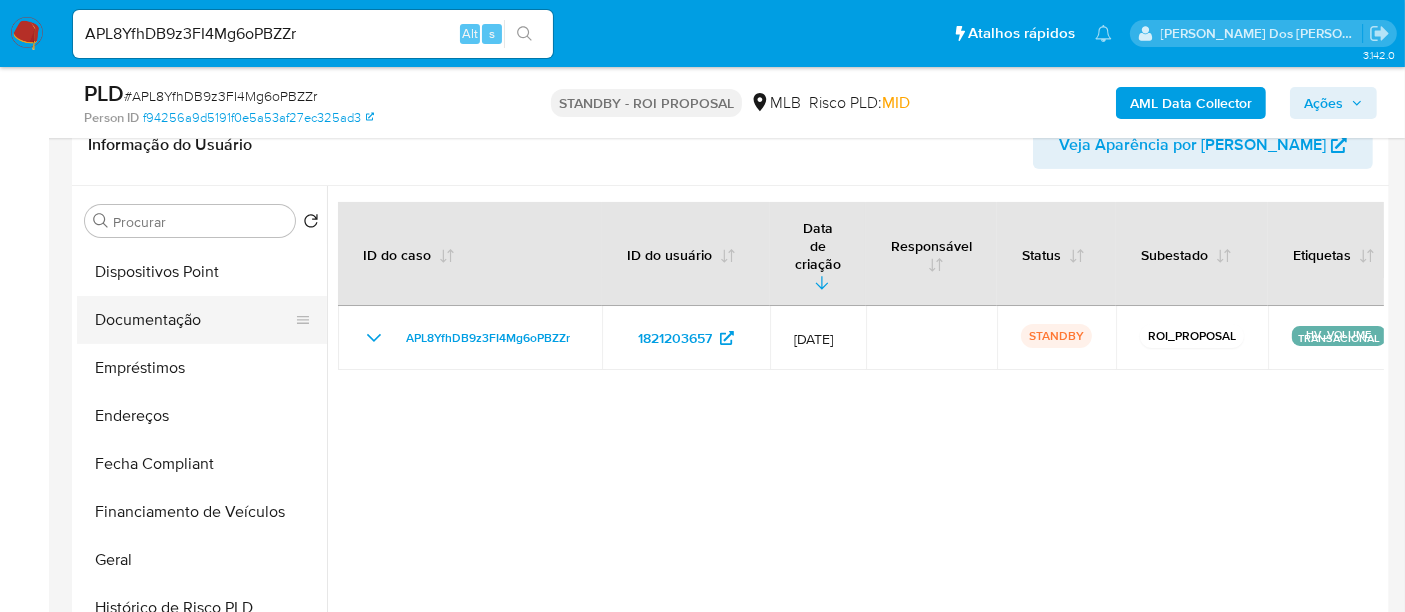 click on "Documentação" at bounding box center (194, 320) 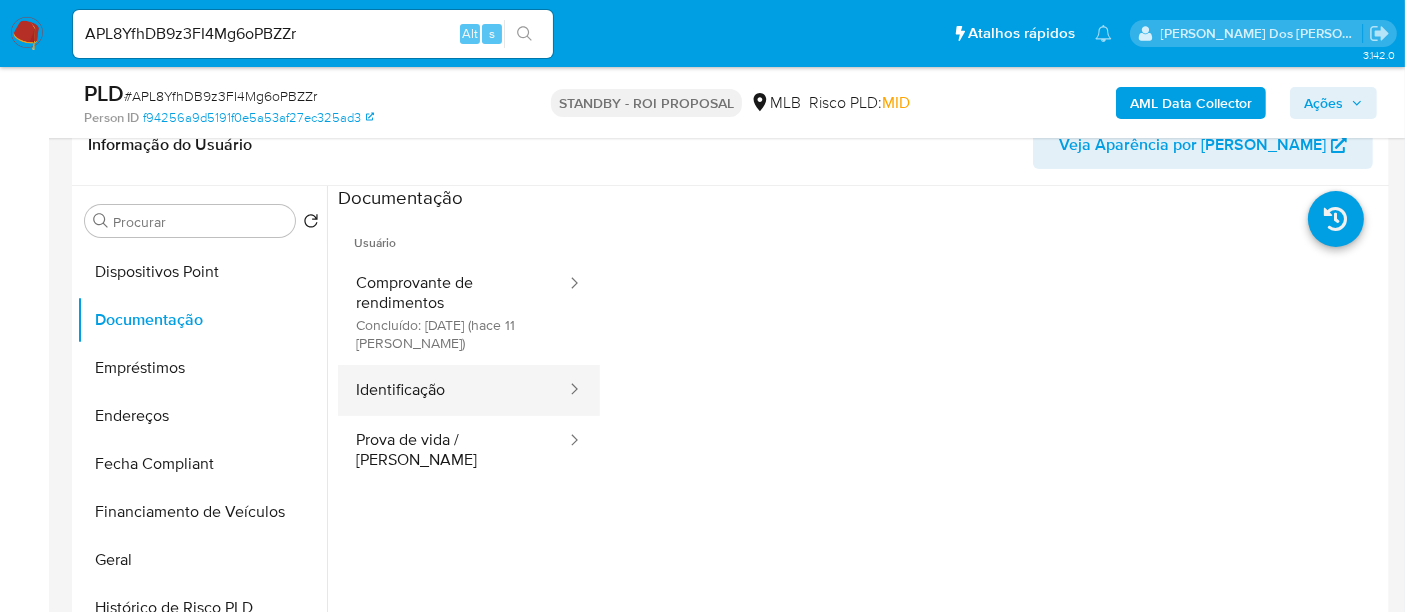 click on "Identificação" at bounding box center [453, 390] 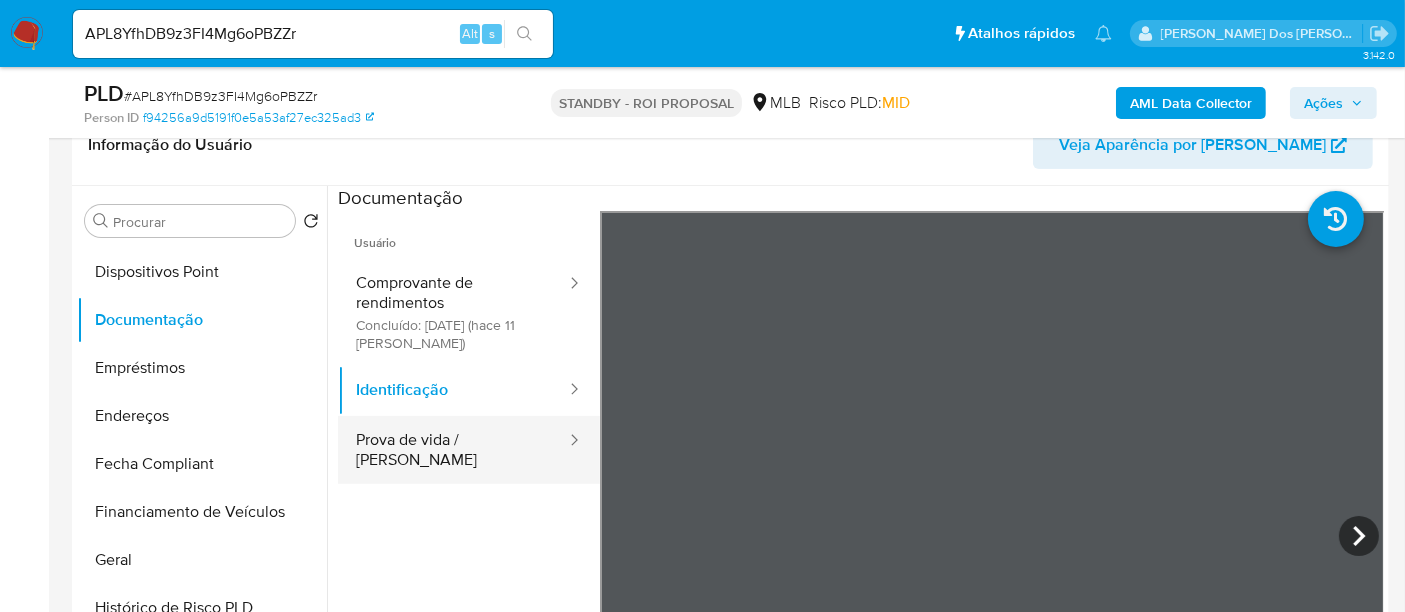 click on "Prova de vida / Selfie" at bounding box center [453, 450] 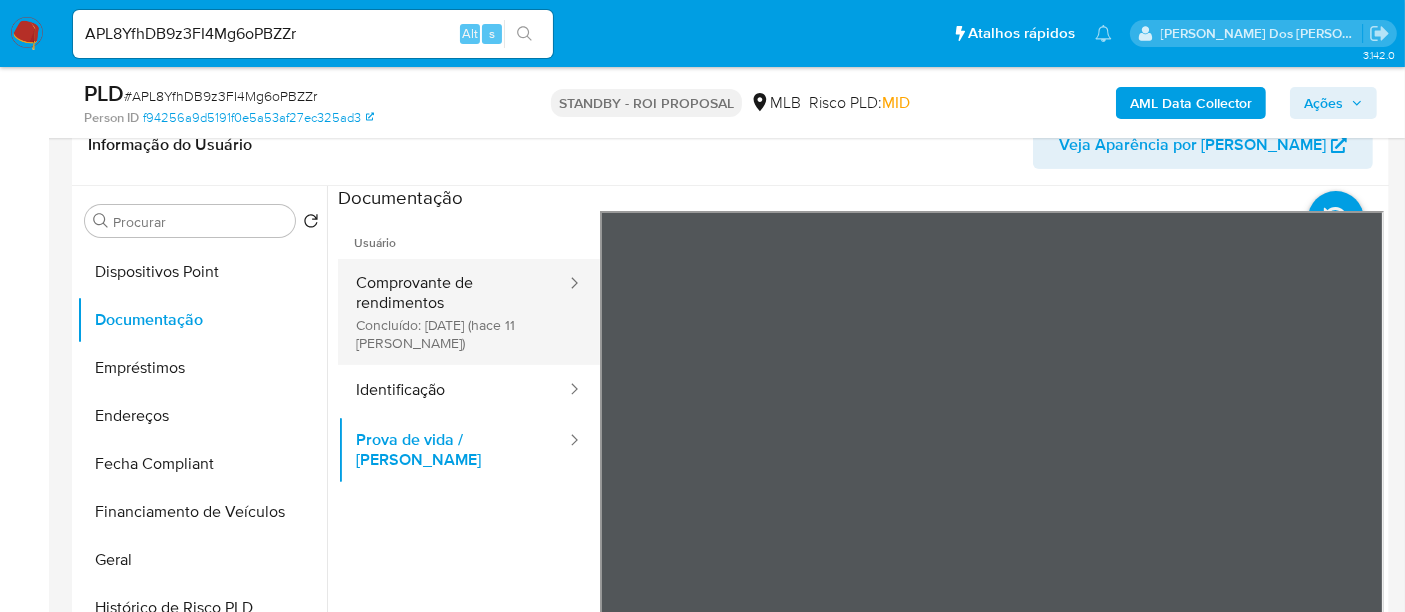 click on "Comprovante de rendimentos Concluído: 21/06/2025 (hace 11 días)" at bounding box center [453, 312] 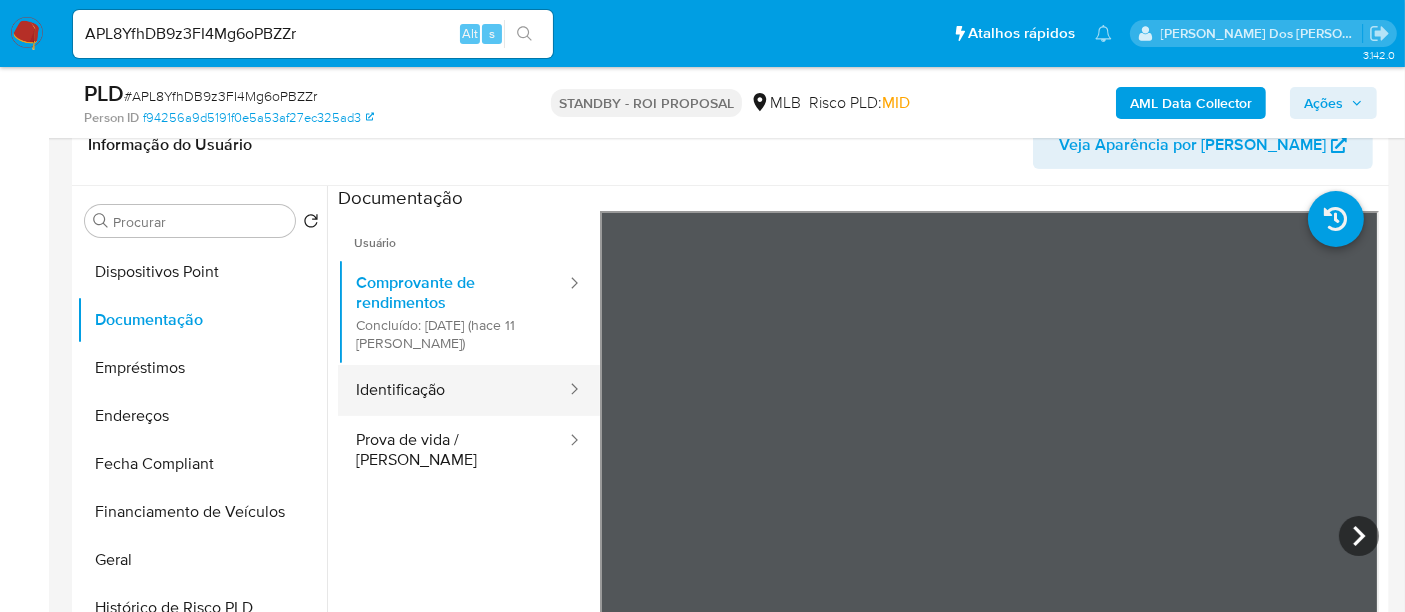 click on "Identificação" at bounding box center (453, 390) 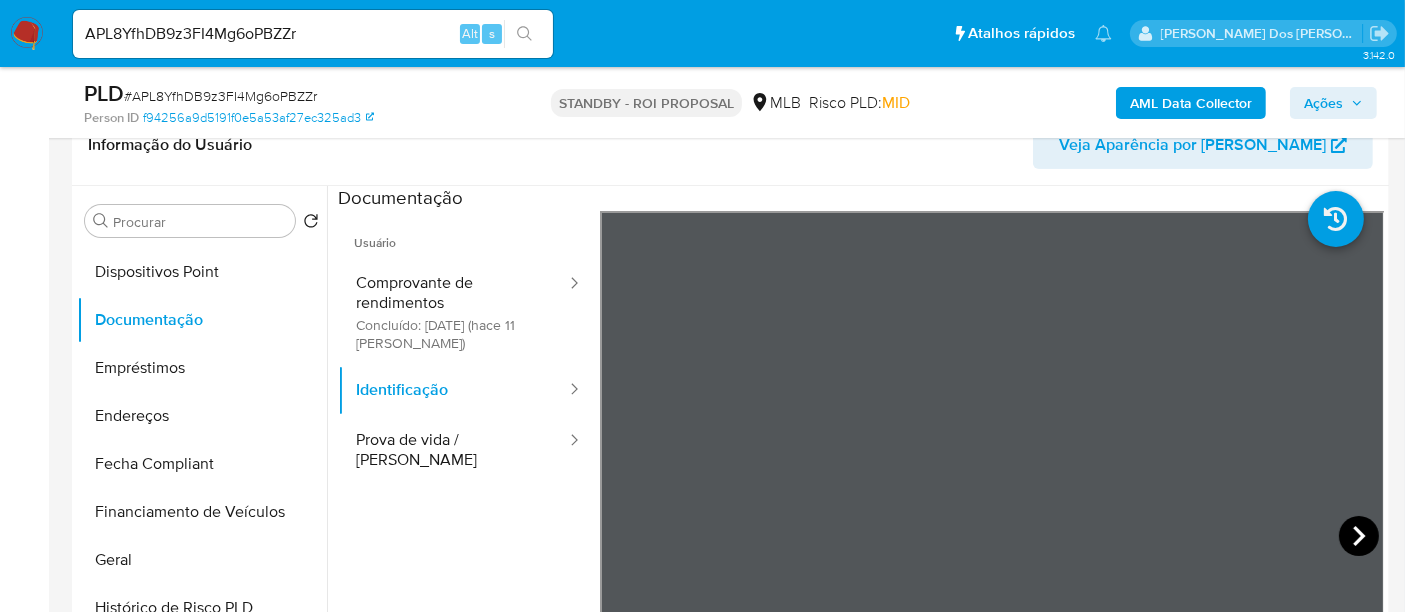 click 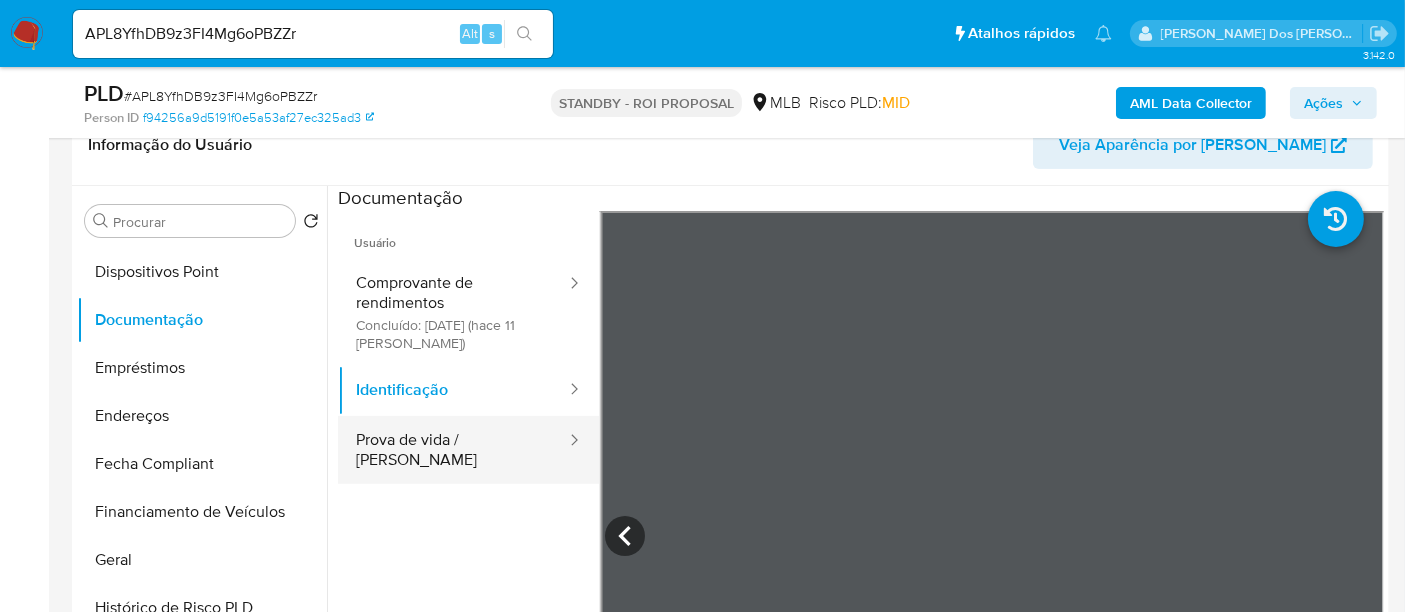 click on "Prova de vida / Selfie" at bounding box center [453, 450] 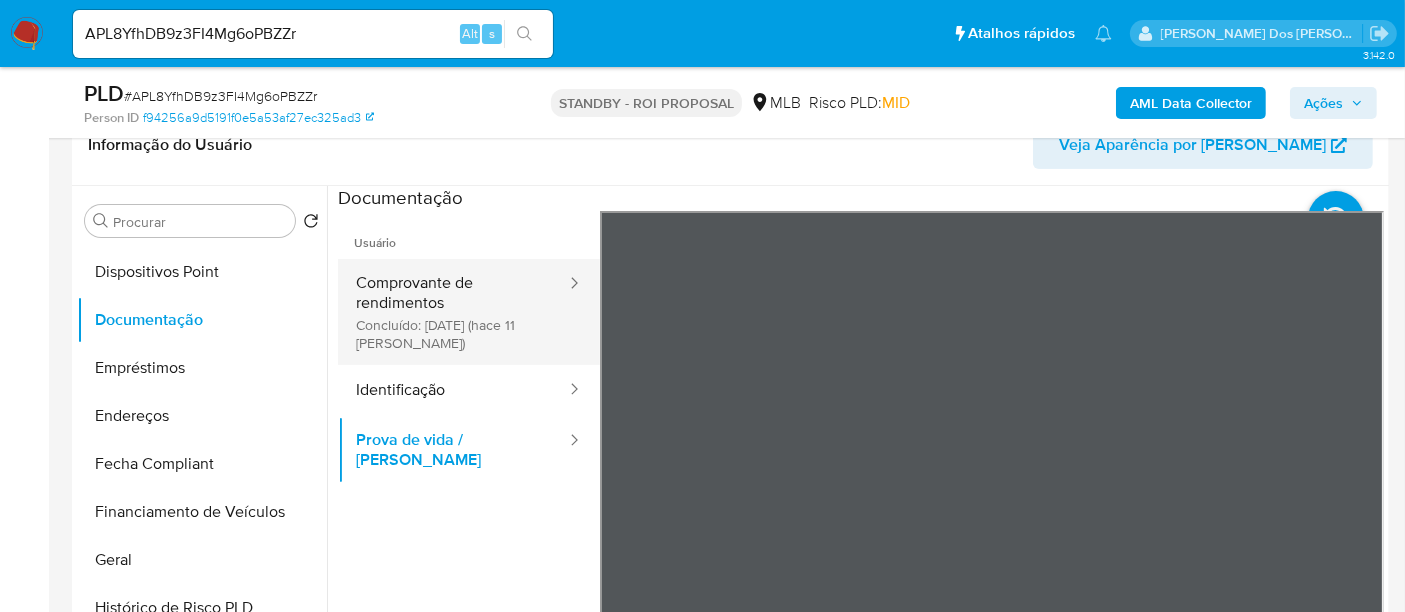 click on "Comprovante de rendimentos Concluído: 21/06/2025 (hace 11 días)" at bounding box center [453, 312] 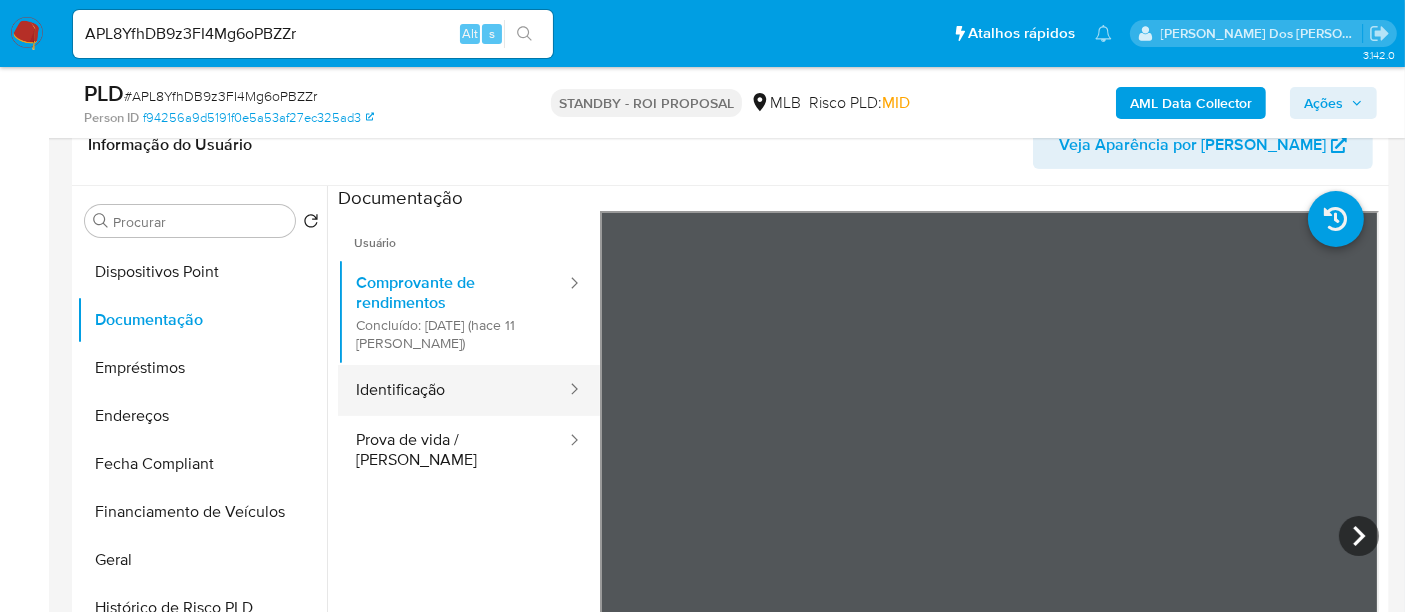 click on "Identificação" at bounding box center (453, 390) 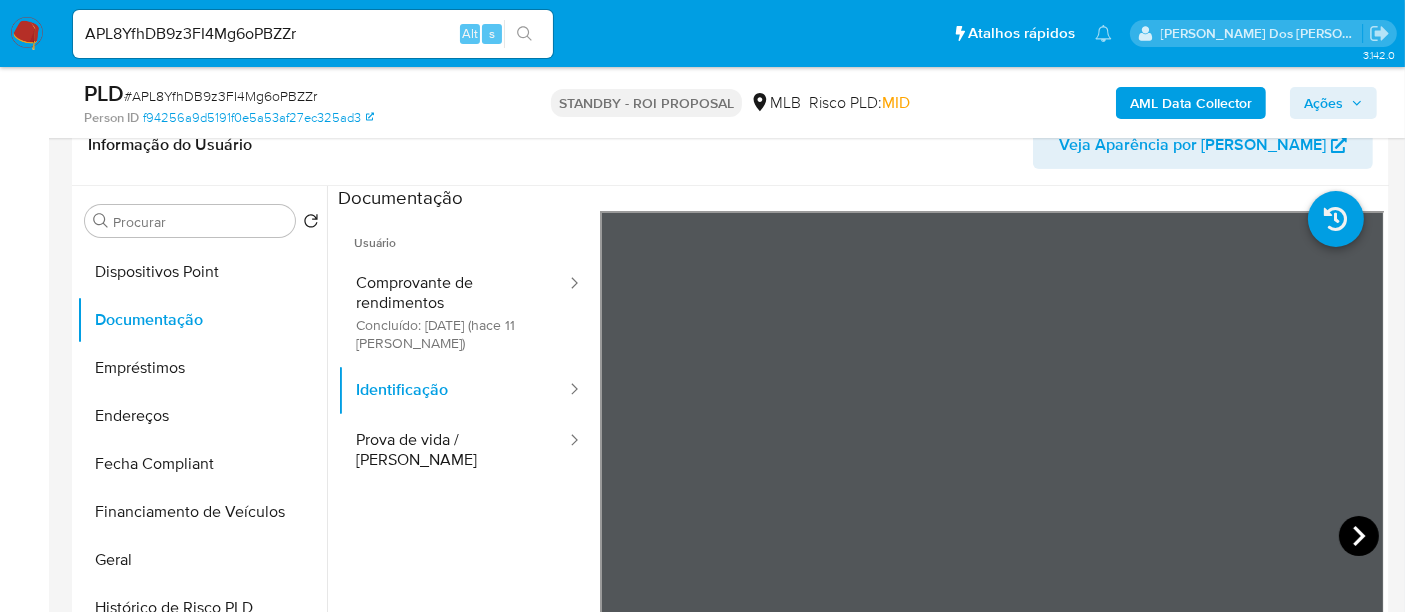 click 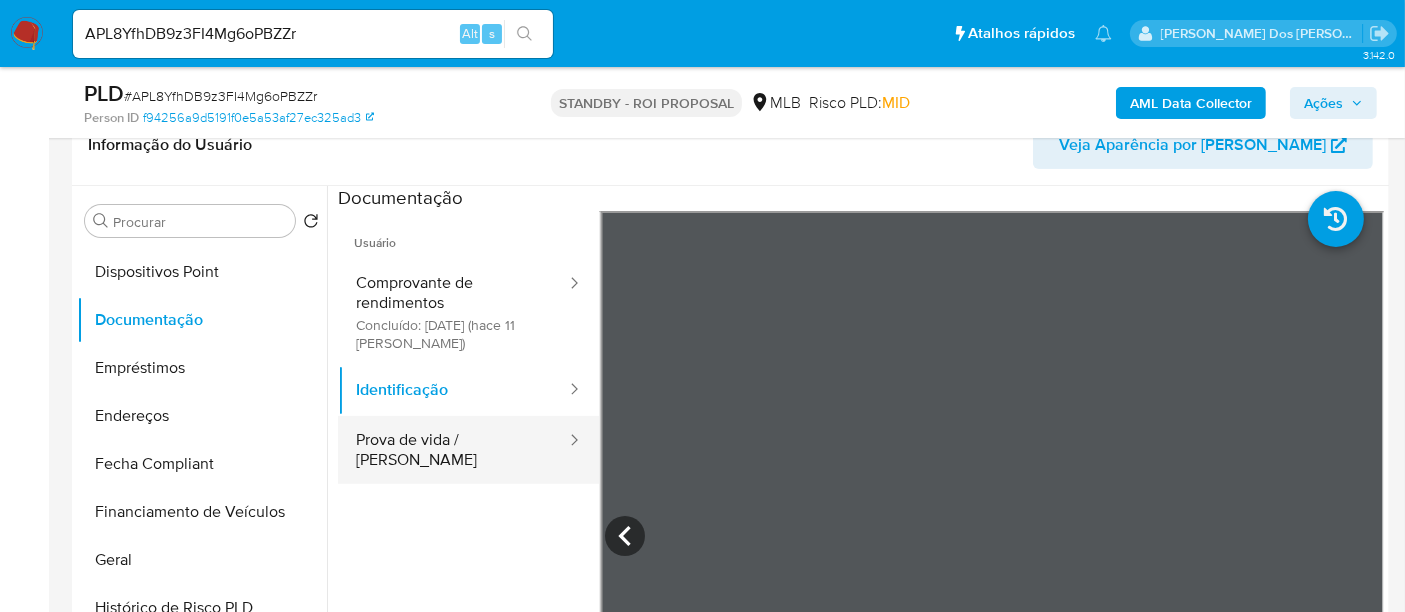 click on "Prova de vida / Selfie" at bounding box center (453, 450) 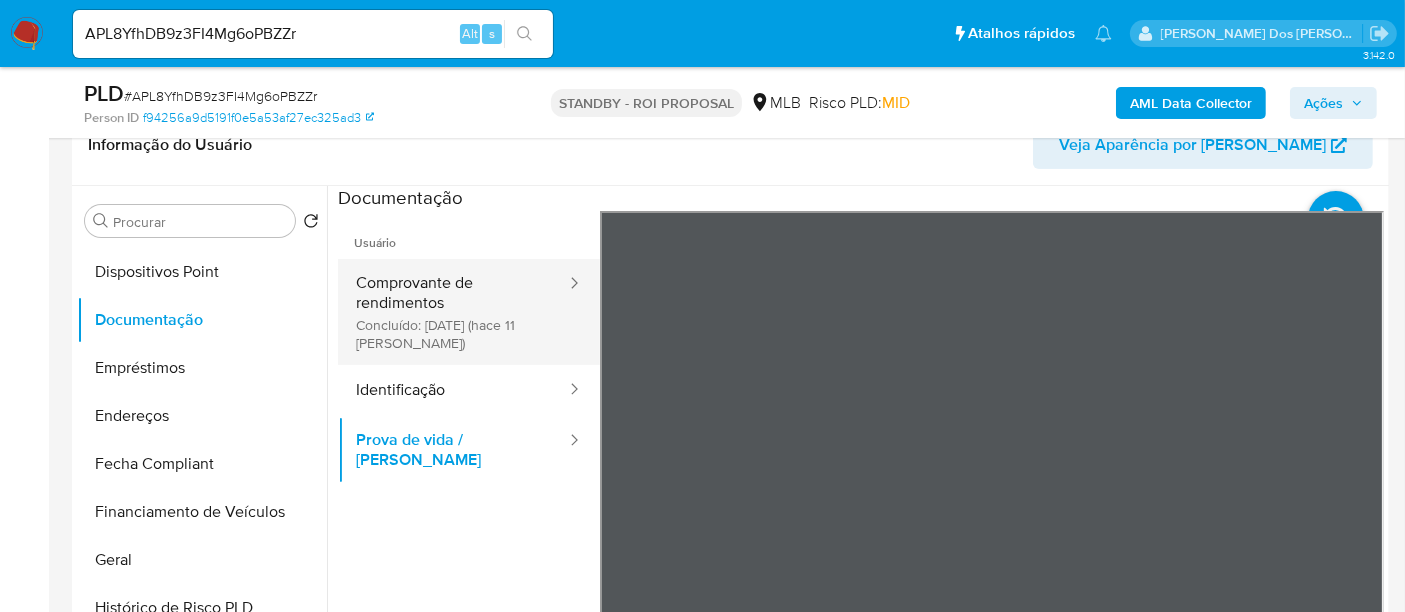 click on "Comprovante de rendimentos Concluído: 21/06/2025 (hace 11 días)" at bounding box center [453, 312] 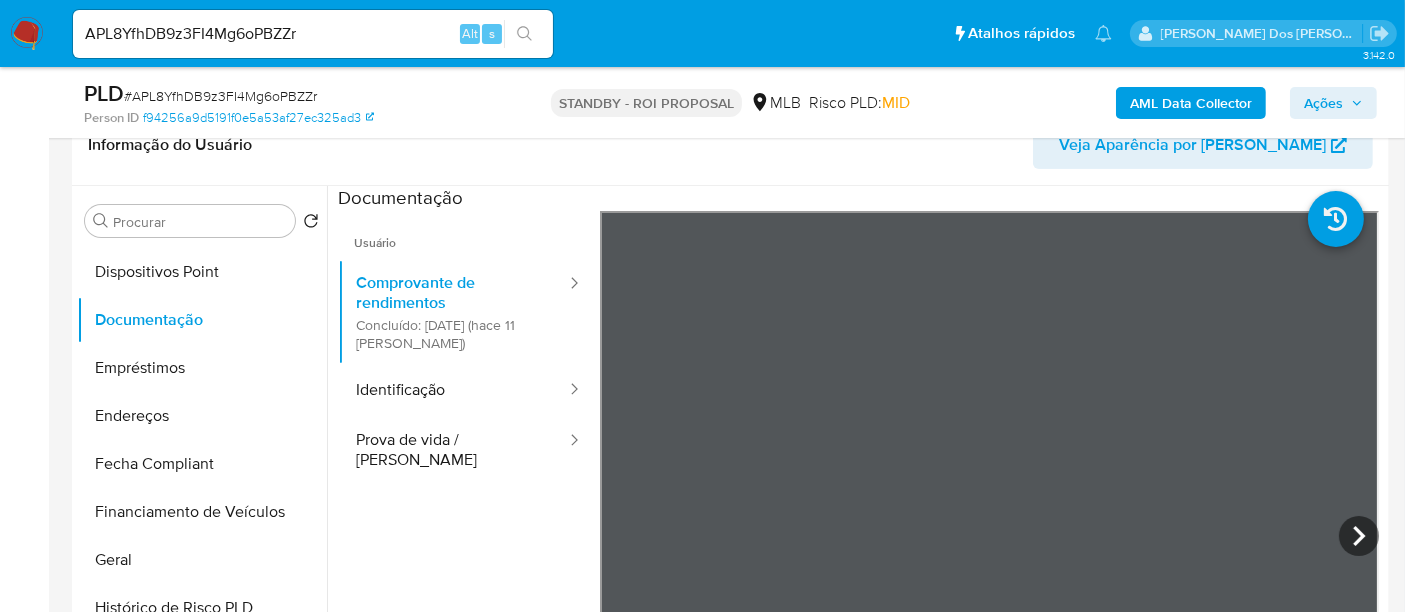 scroll, scrollTop: 111, scrollLeft: 0, axis: vertical 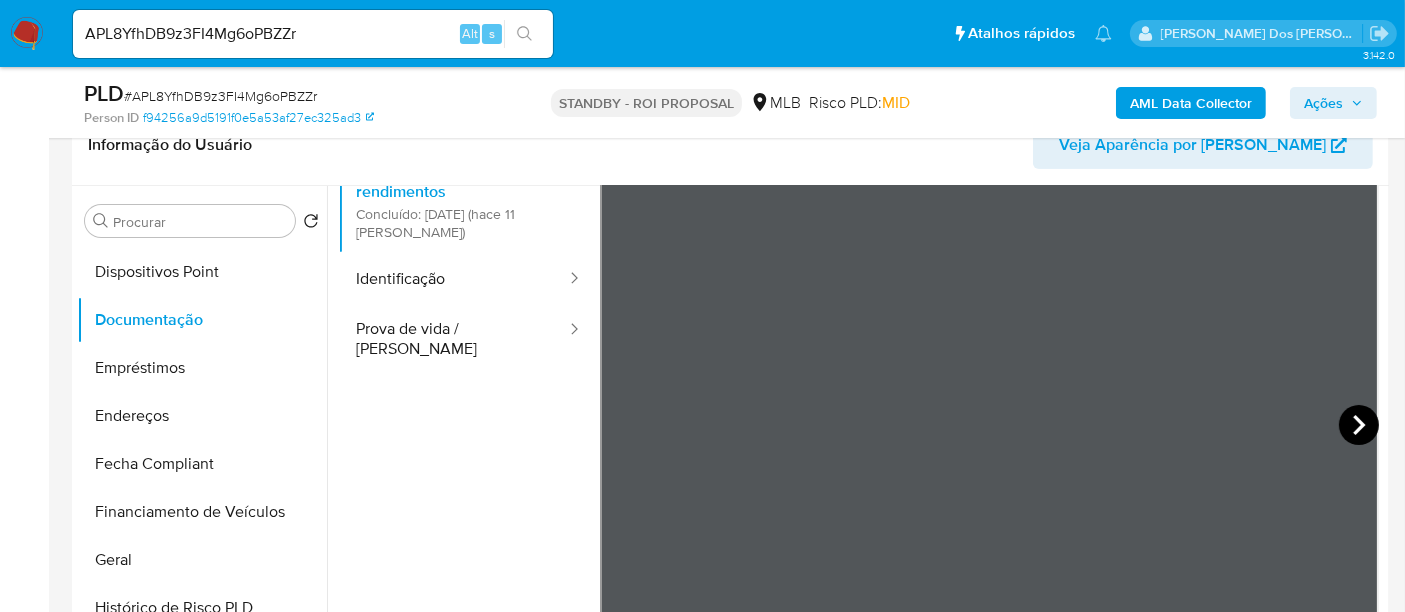 click 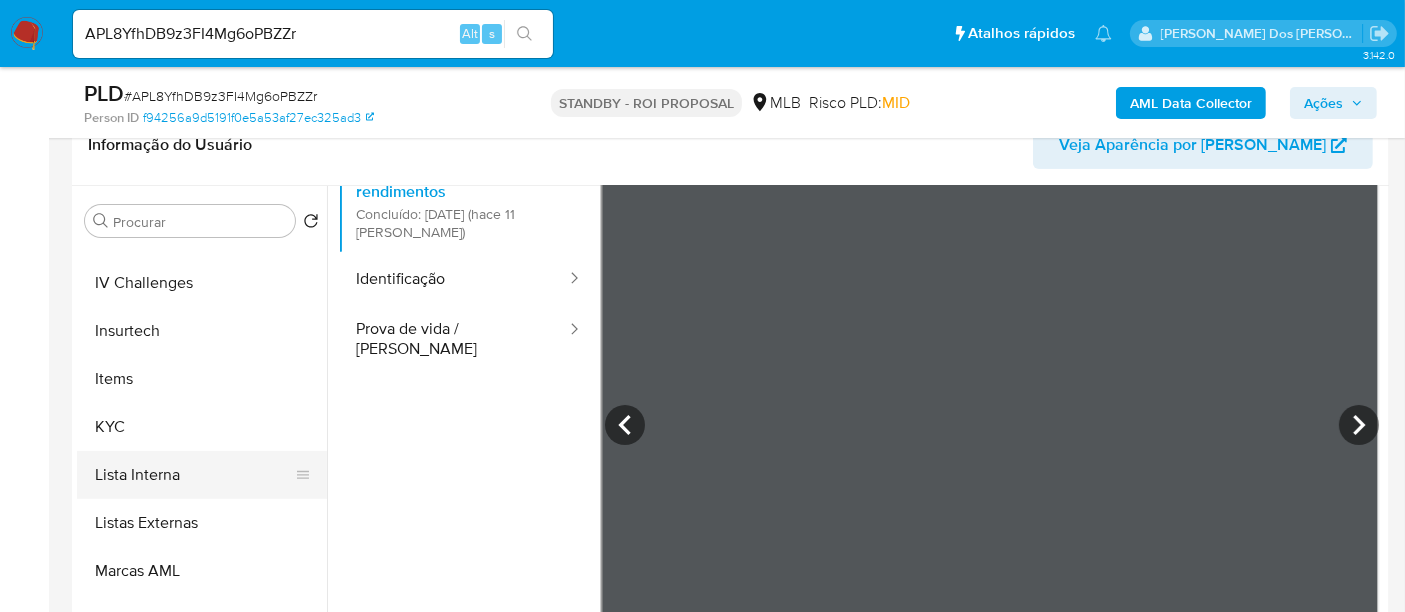 scroll, scrollTop: 844, scrollLeft: 0, axis: vertical 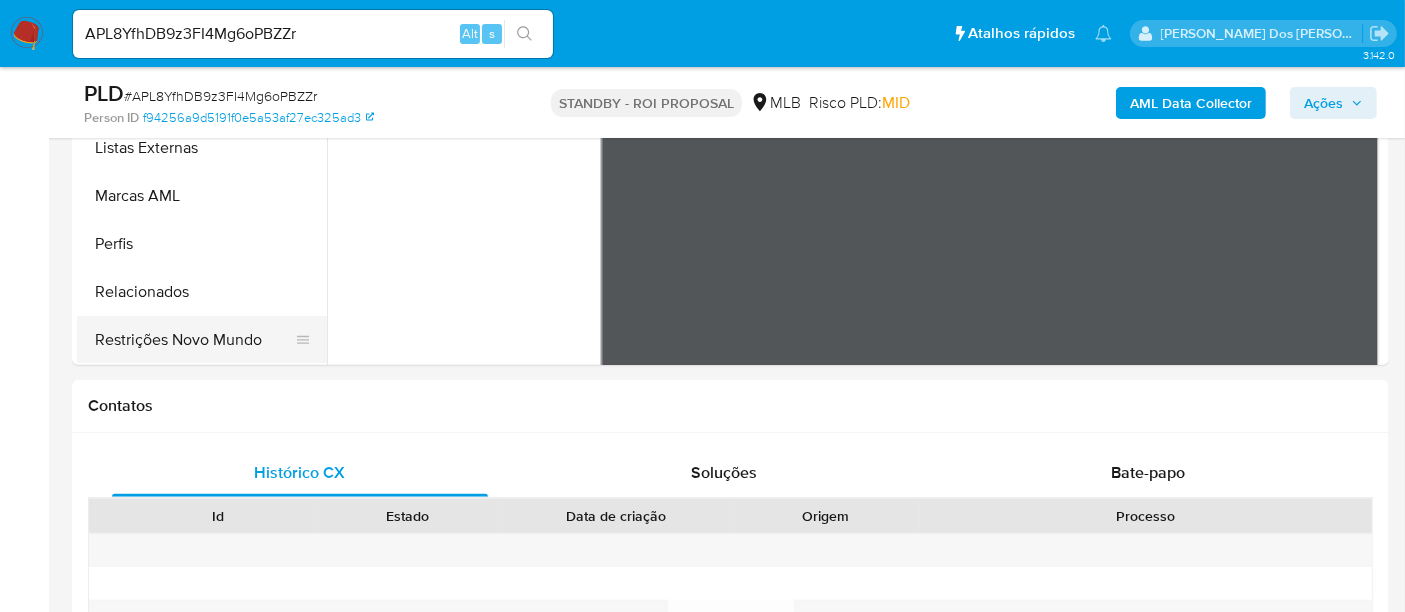 click on "Restrições Novo Mundo" at bounding box center (194, 340) 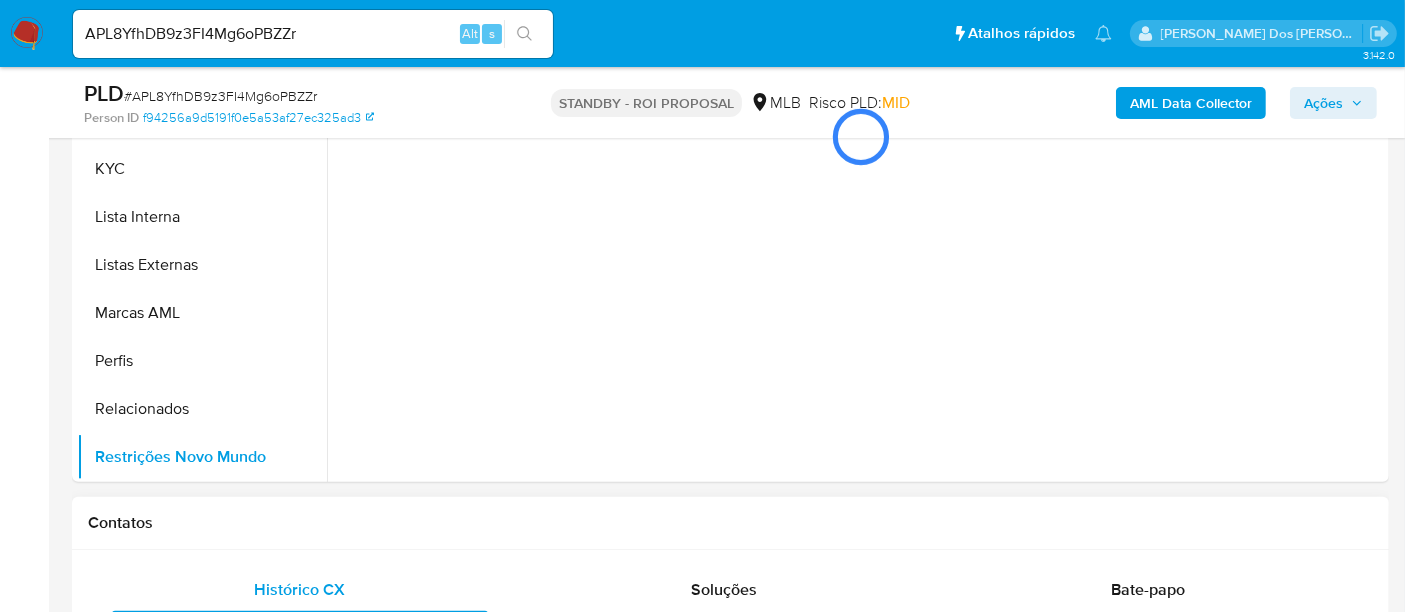 scroll, scrollTop: 444, scrollLeft: 0, axis: vertical 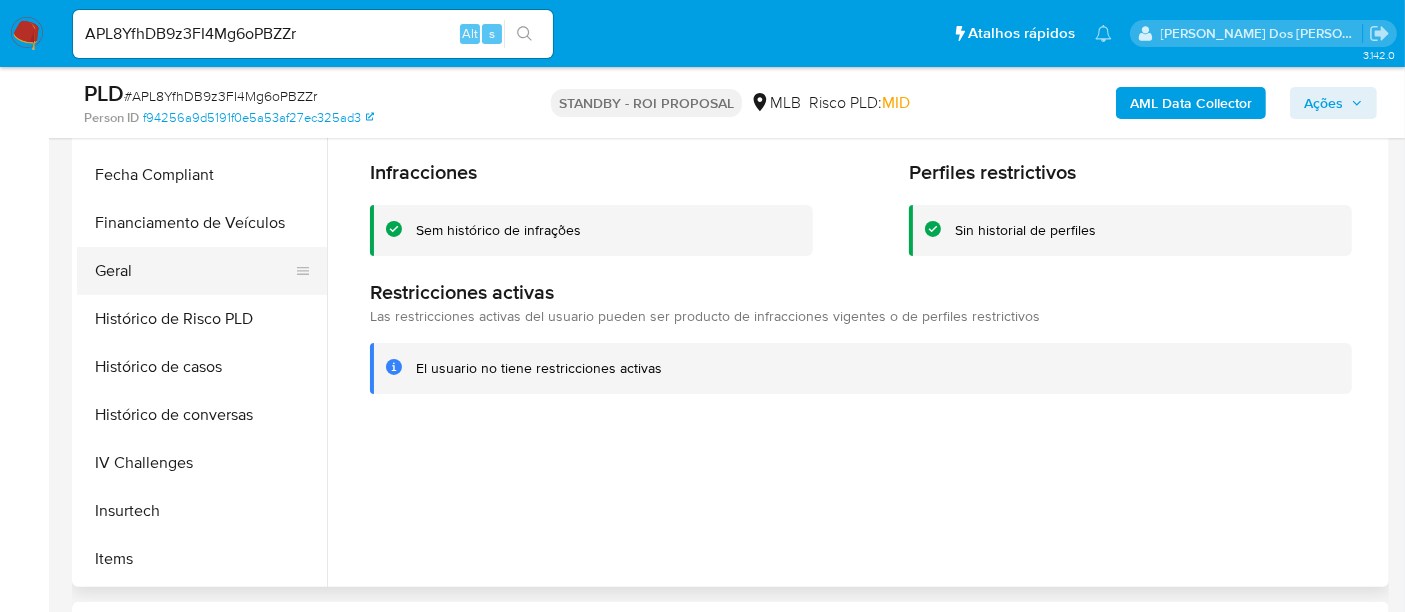 click on "Geral" at bounding box center (194, 271) 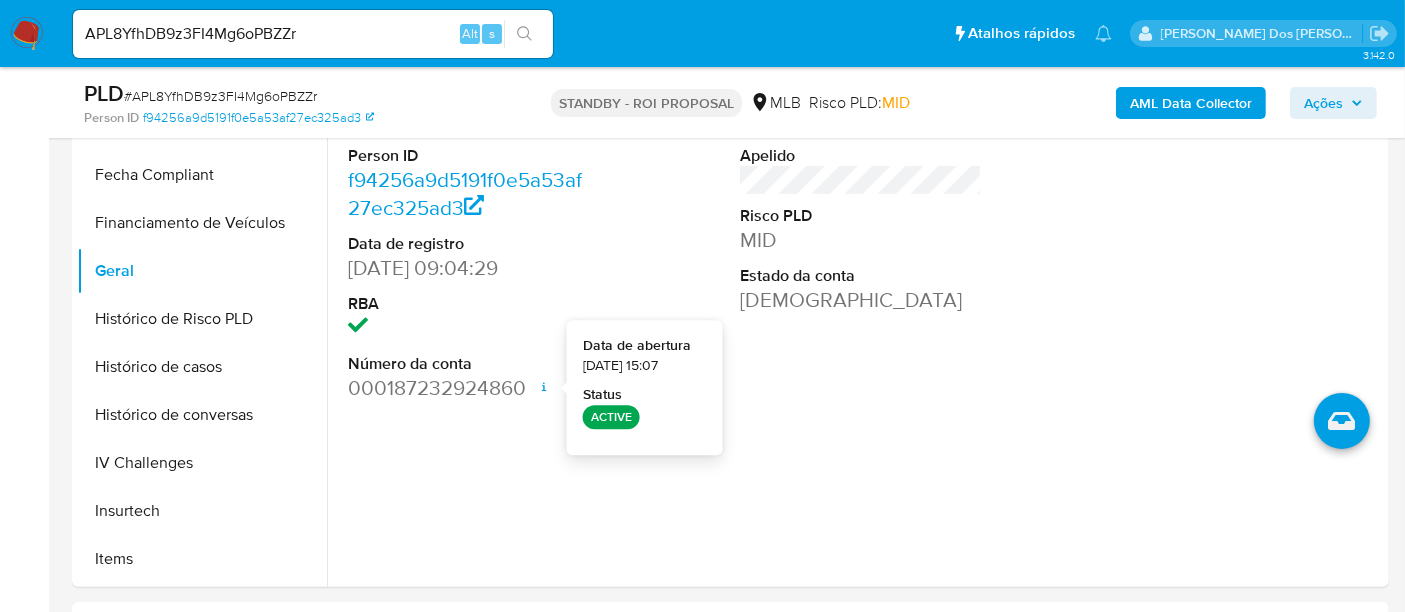 type 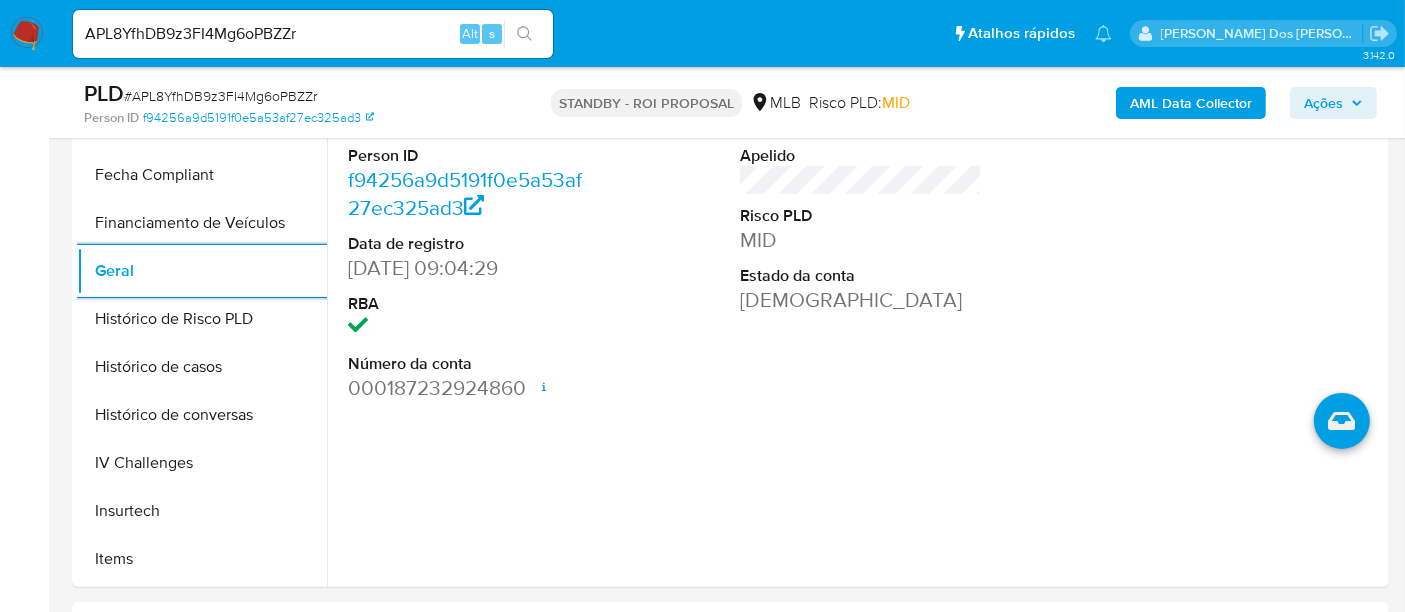 click on "AML Data Collector" at bounding box center (1191, 103) 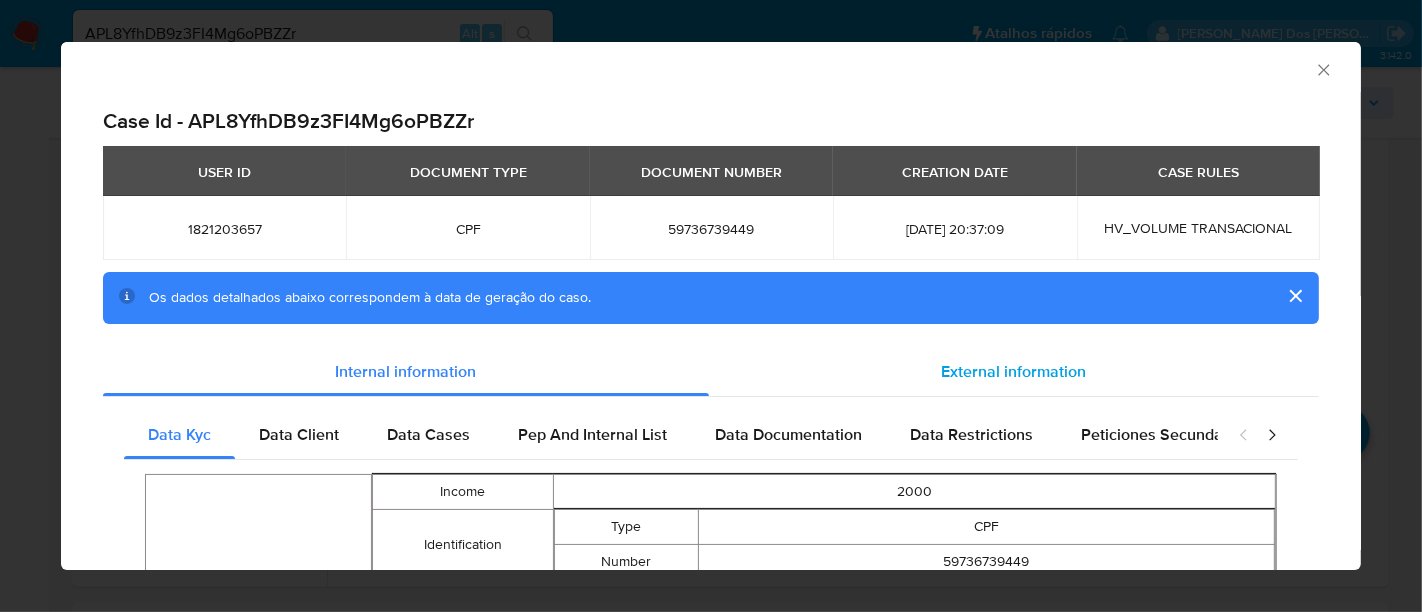 click on "External information" at bounding box center [1014, 371] 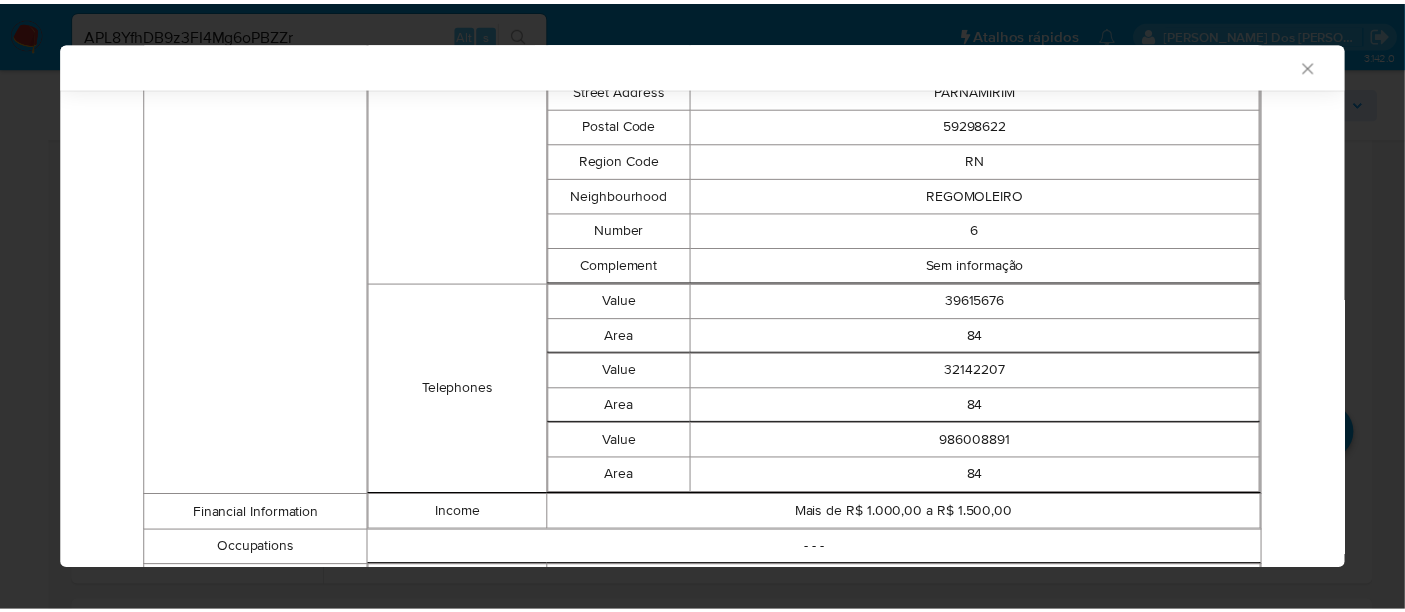 scroll, scrollTop: 3029, scrollLeft: 0, axis: vertical 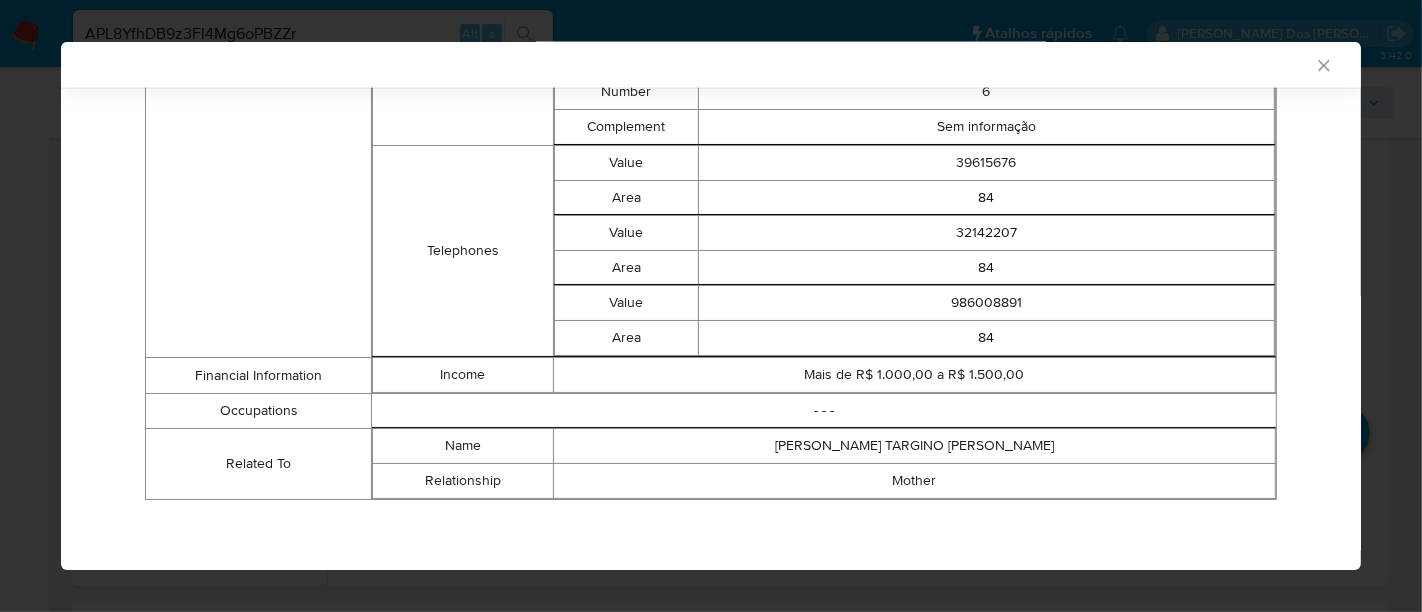 type 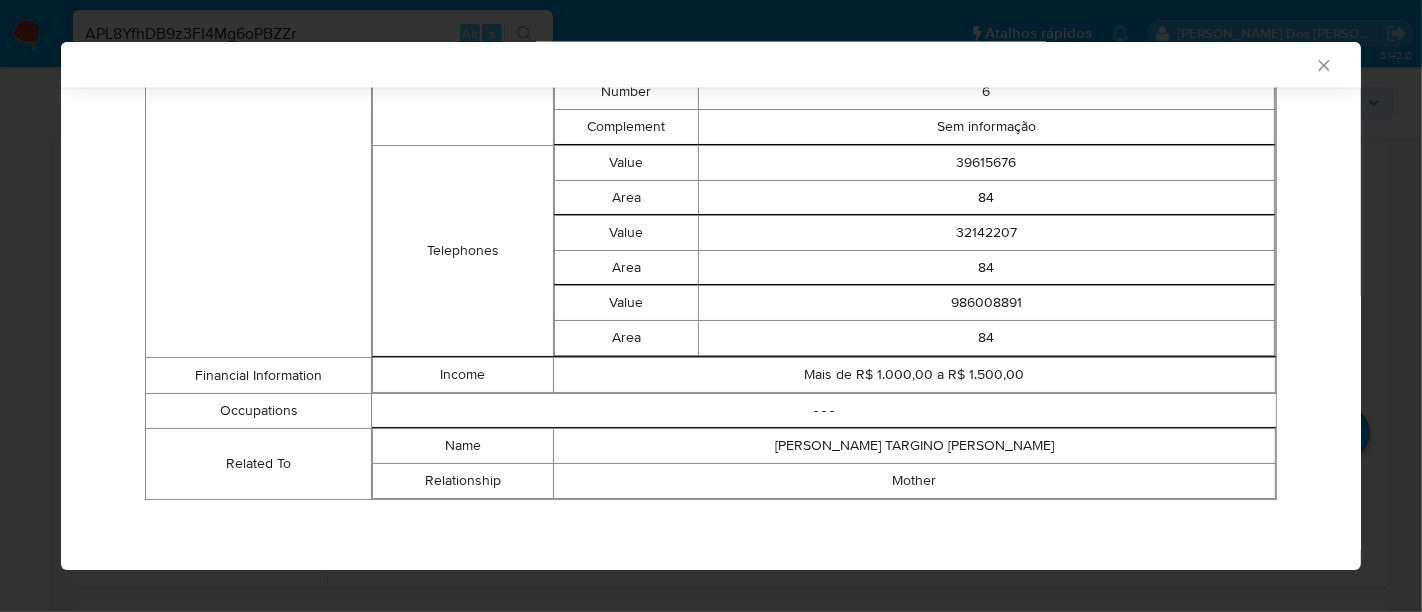click 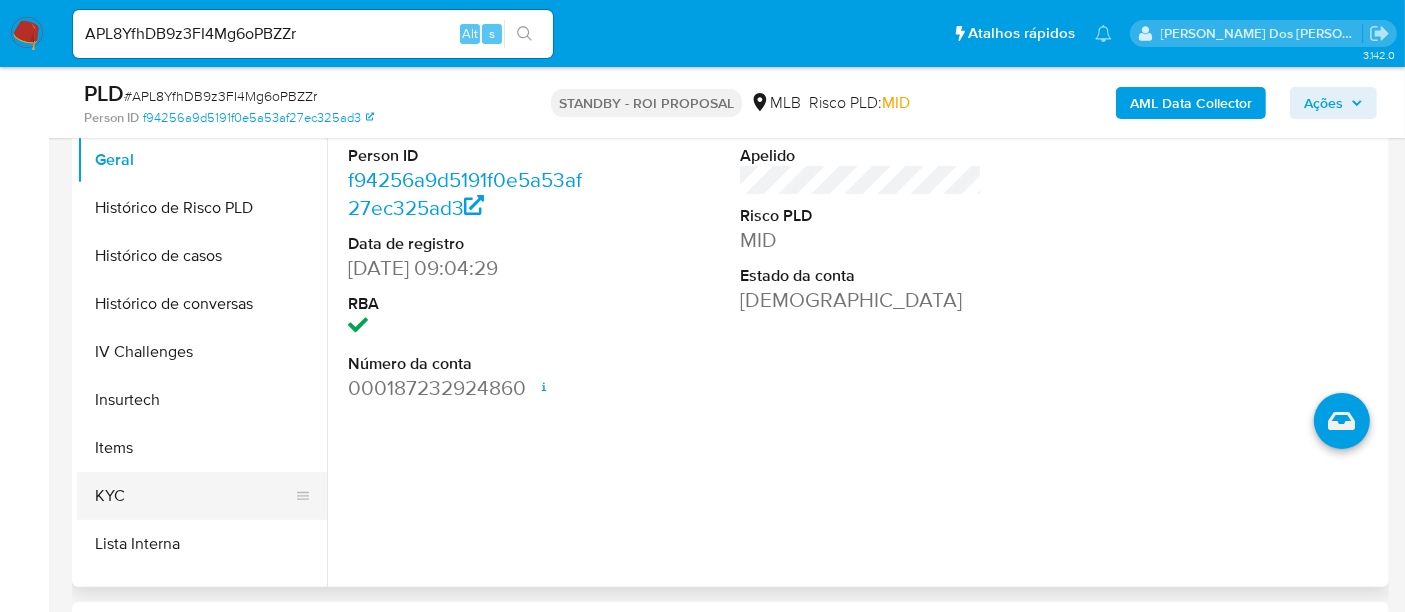 scroll, scrollTop: 733, scrollLeft: 0, axis: vertical 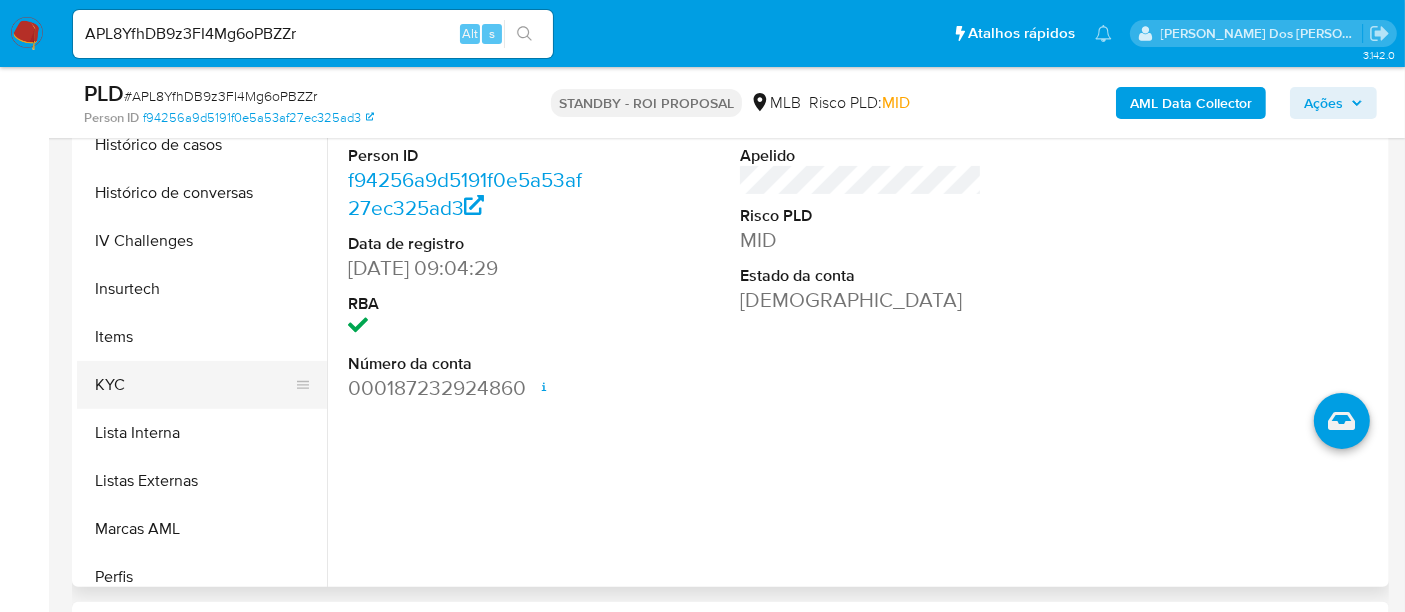 click on "KYC" at bounding box center (194, 385) 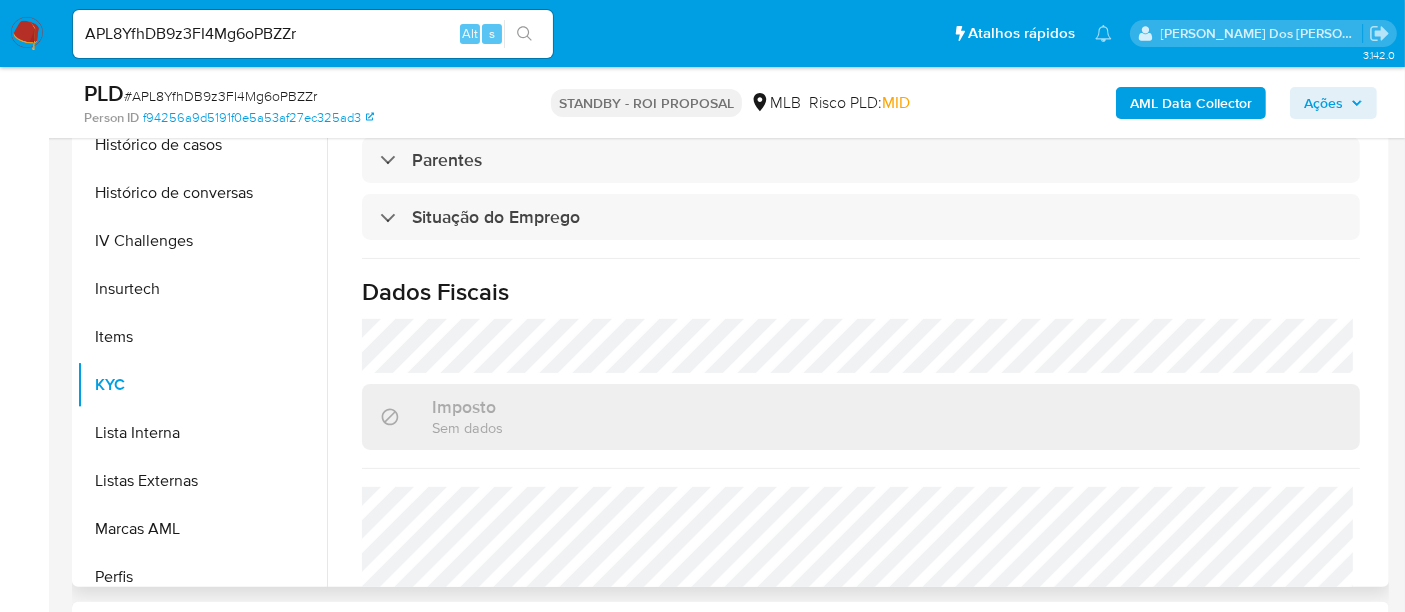 scroll, scrollTop: 888, scrollLeft: 0, axis: vertical 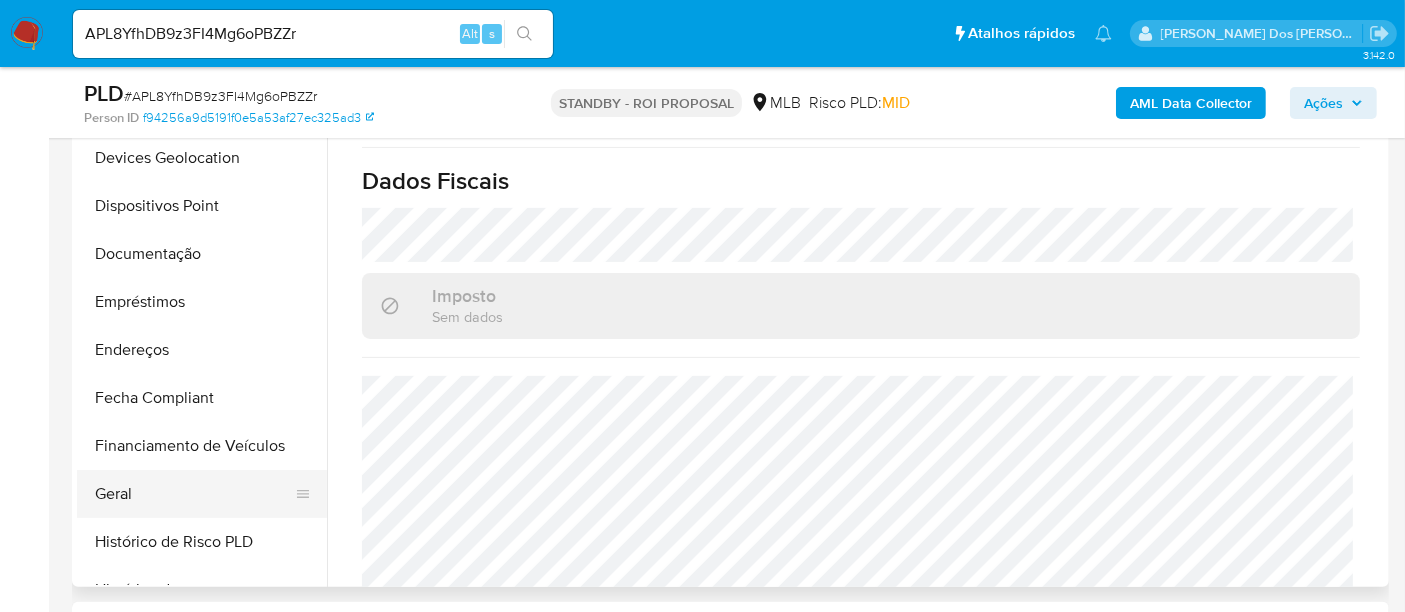 click on "Geral" at bounding box center (194, 494) 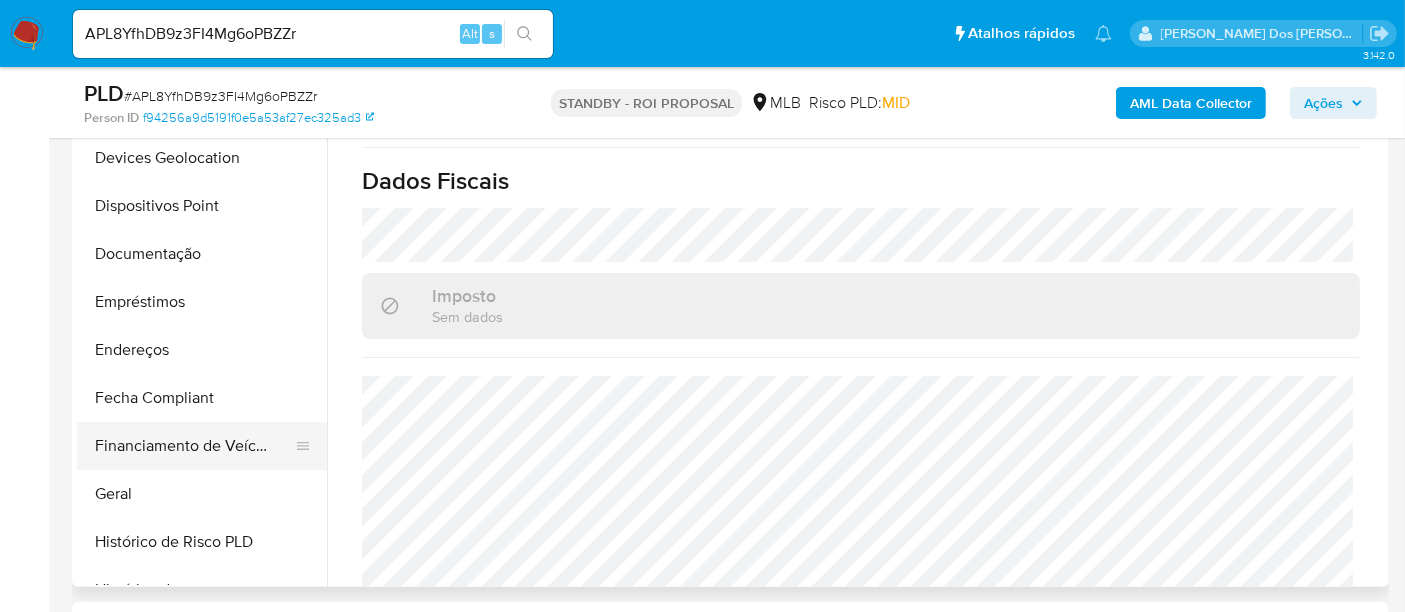 scroll, scrollTop: 0, scrollLeft: 0, axis: both 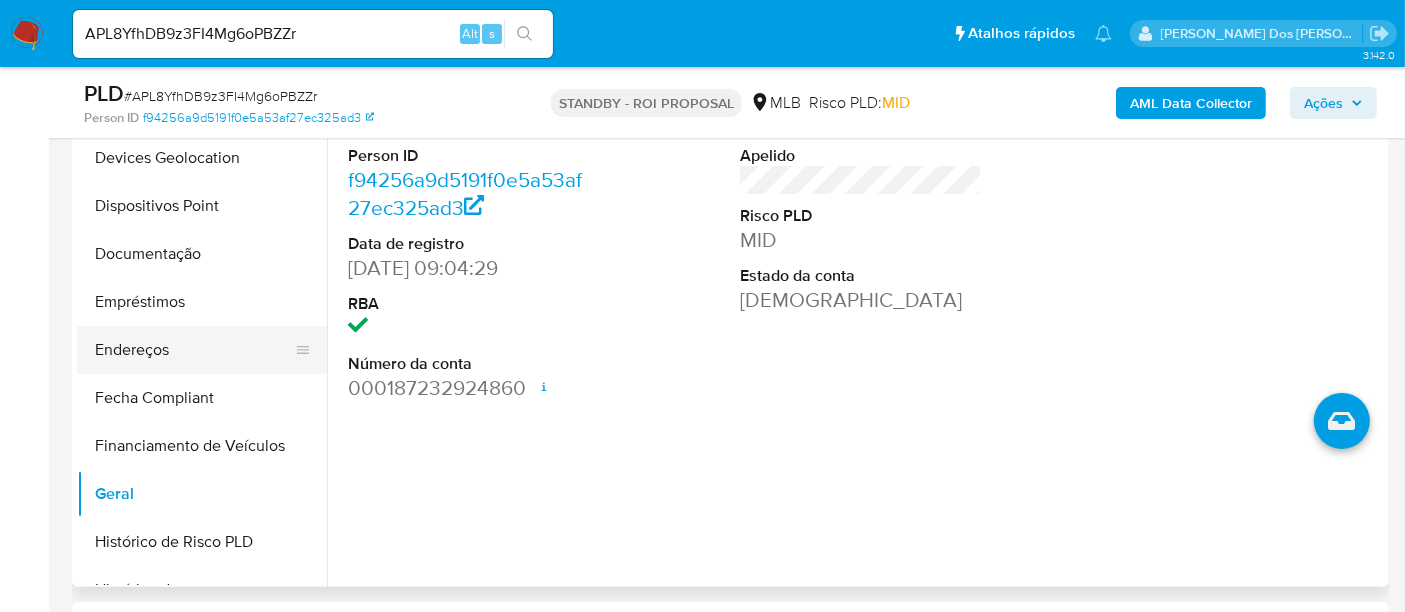 click on "Endereços" at bounding box center [194, 350] 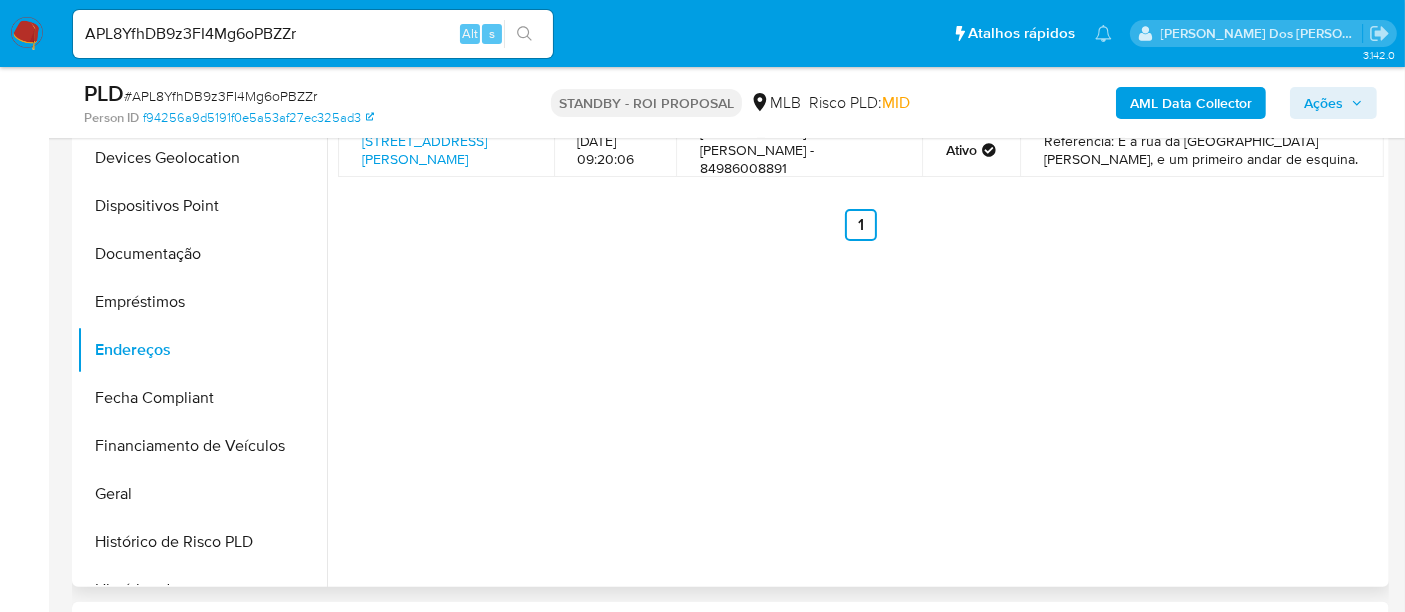 scroll, scrollTop: 333, scrollLeft: 0, axis: vertical 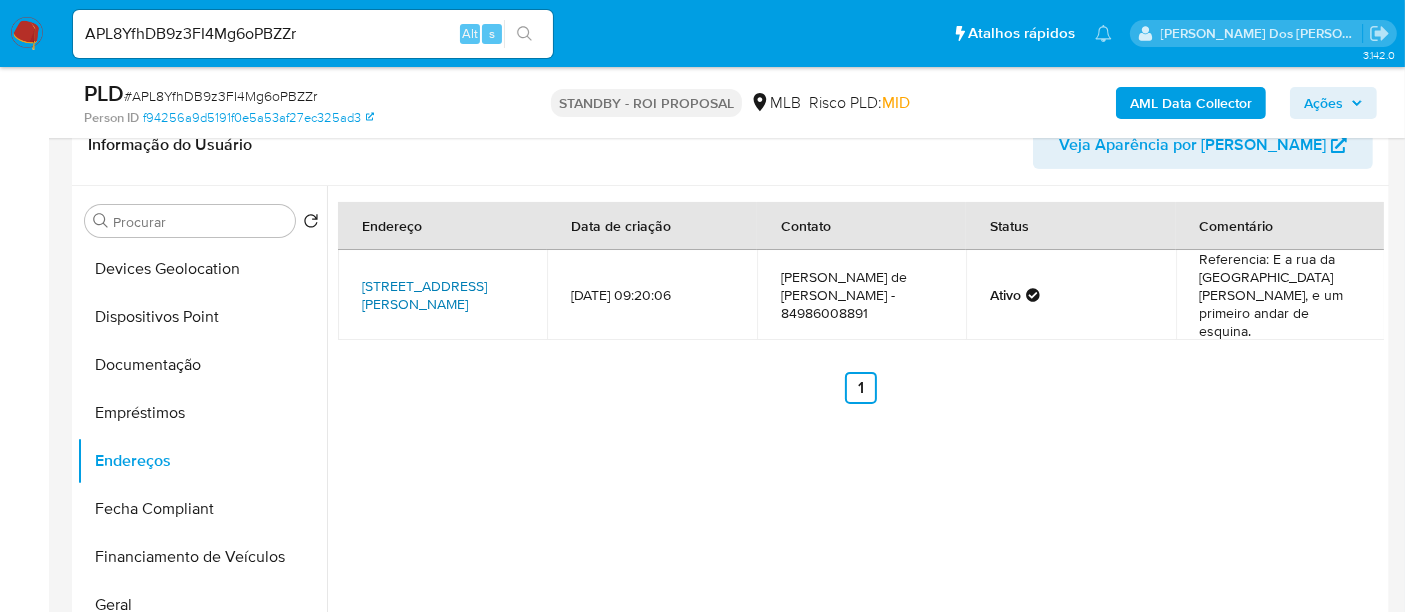 click on "Rua Rio Branco 640, Parnamirim, Rio Grande Do Norte, 59142190, Brasil 640" at bounding box center [424, 295] 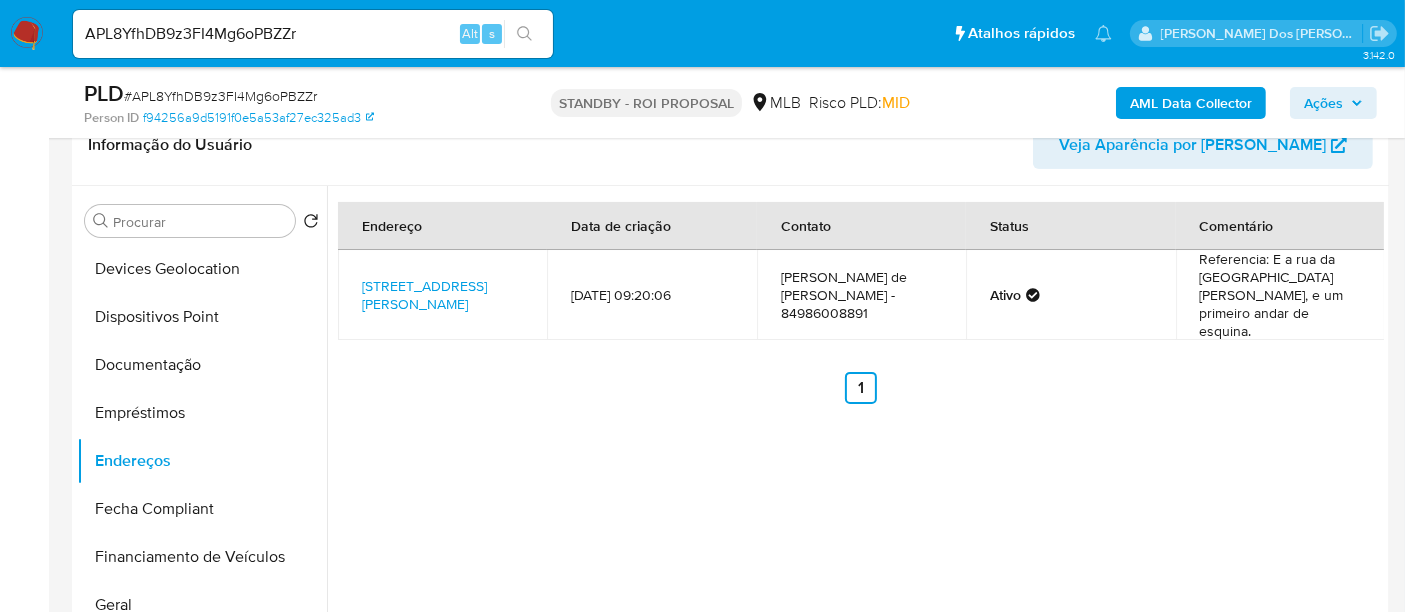 copy on "Rua Rio Branco 640, Parnamirim" 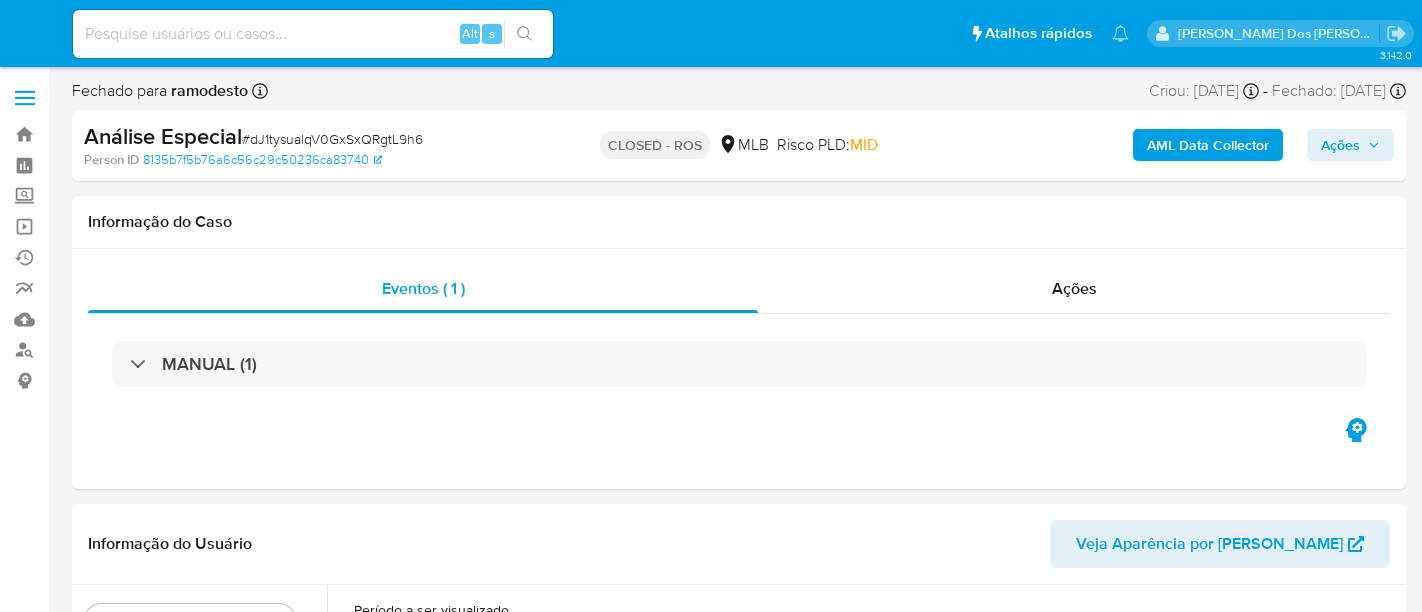 select on "10" 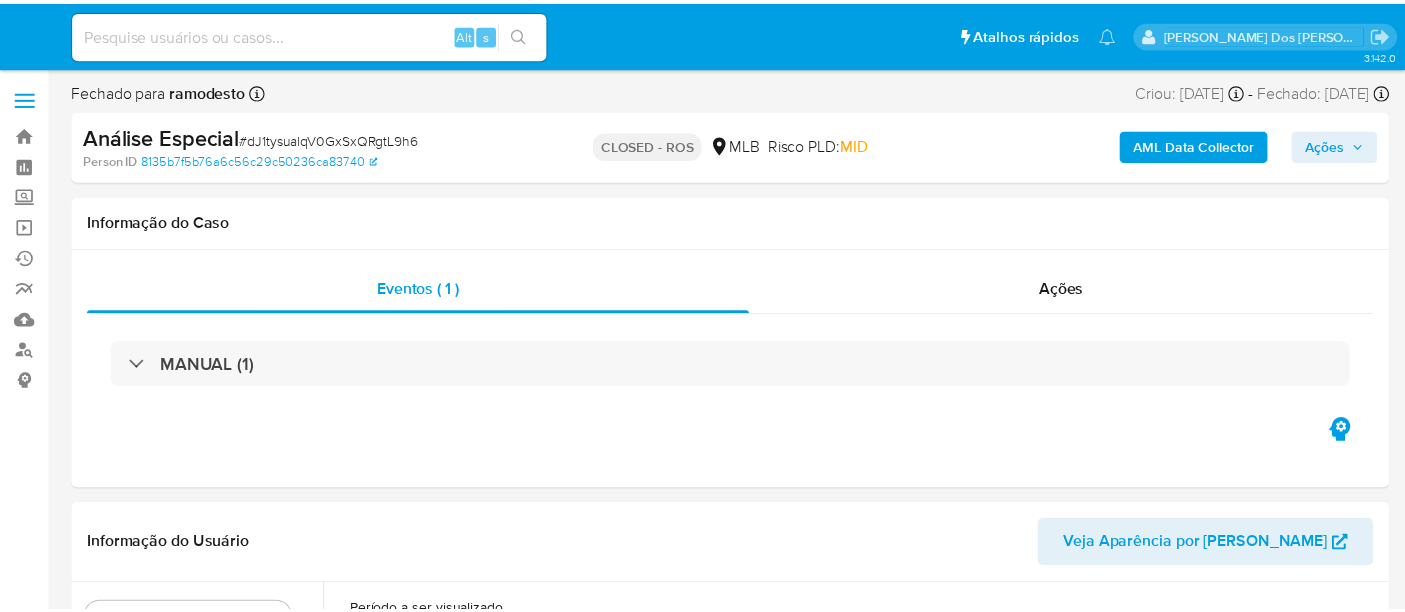 scroll, scrollTop: 0, scrollLeft: 0, axis: both 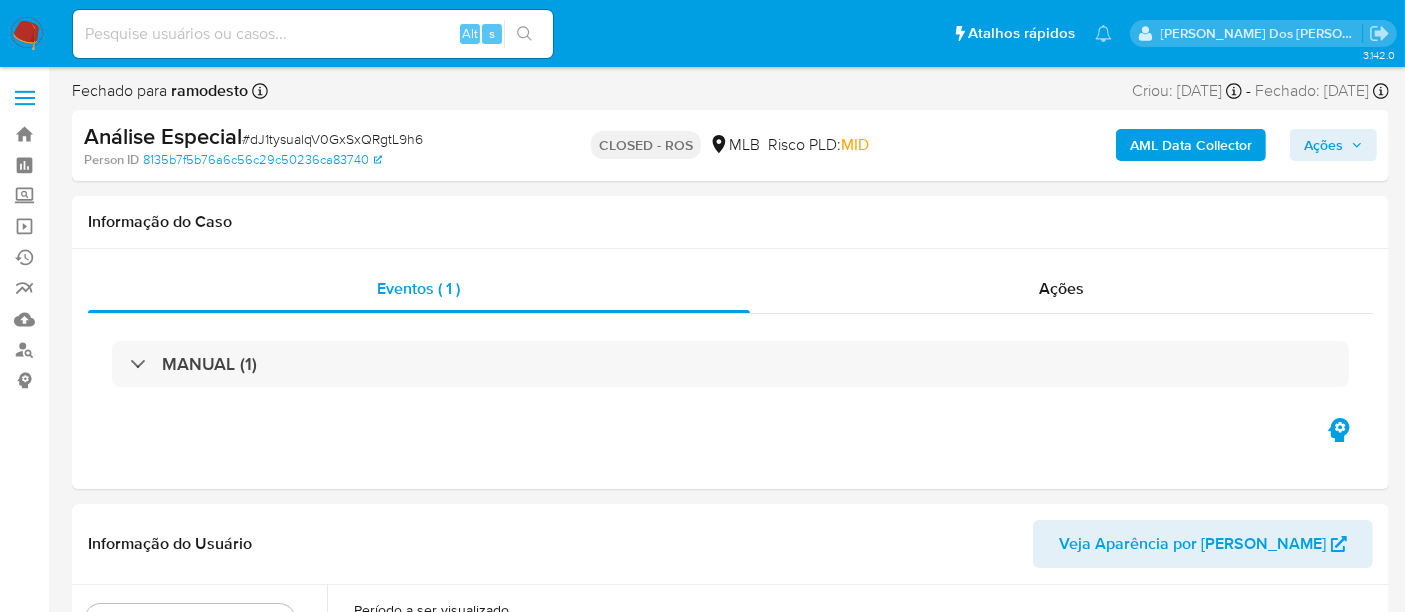 click at bounding box center [313, 34] 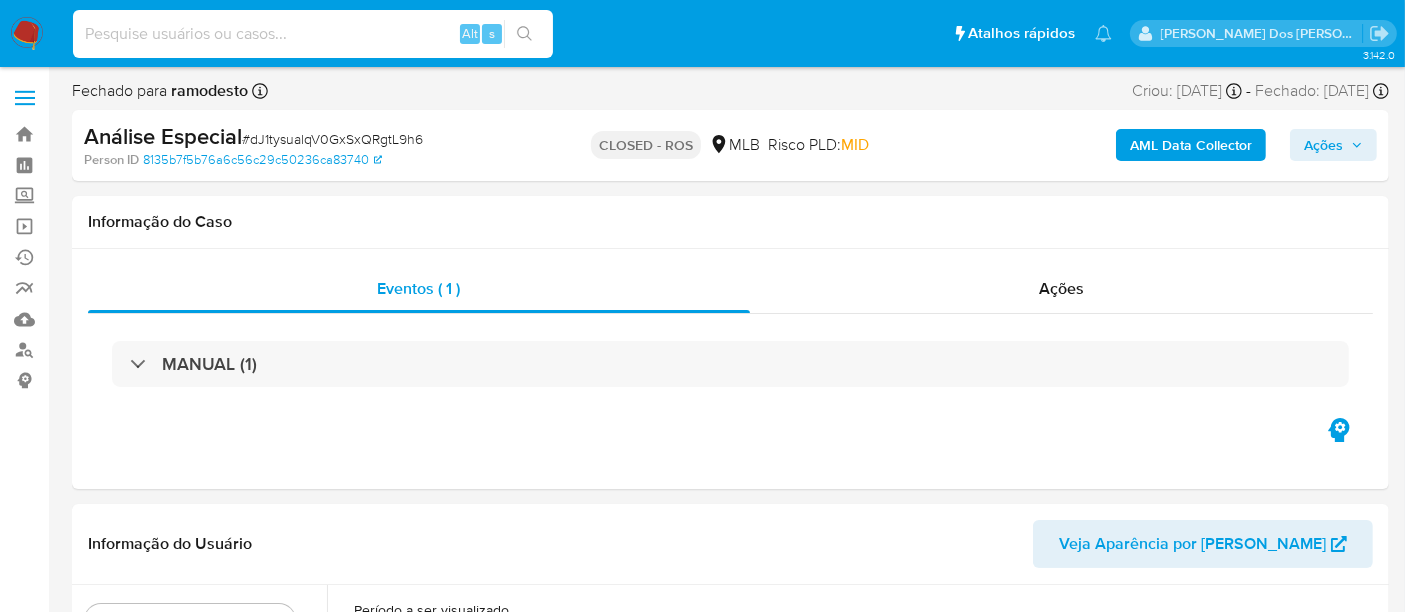 paste on "1496595986" 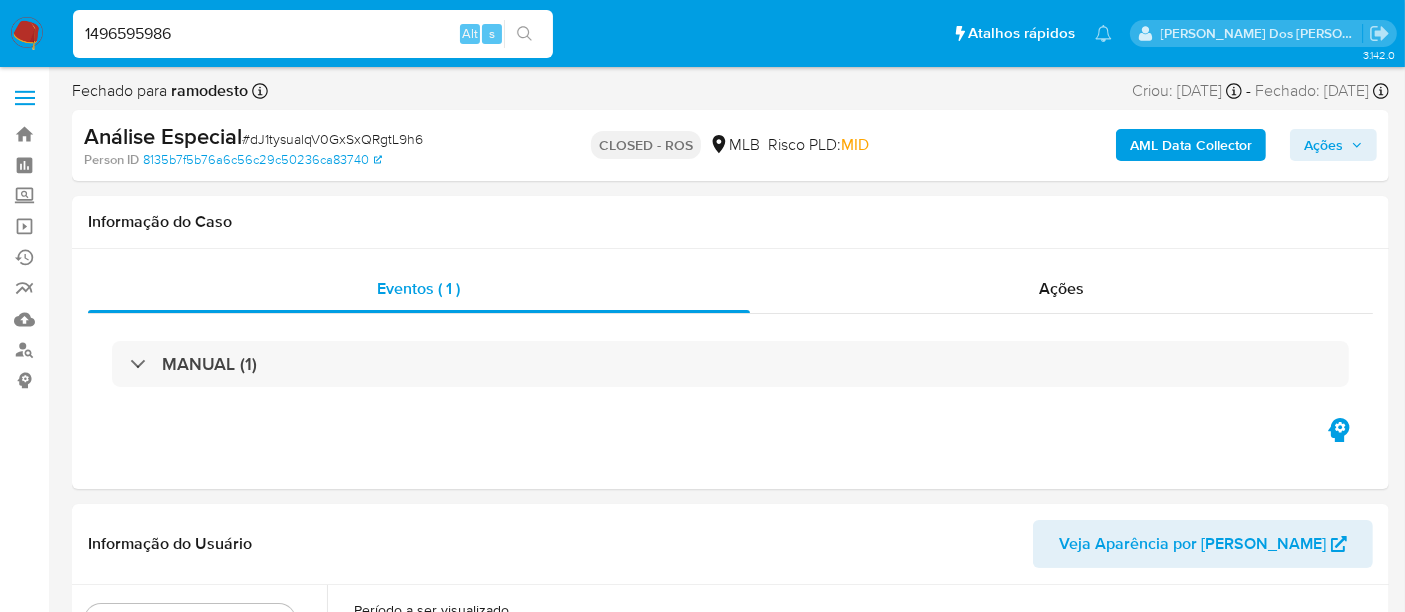 type on "1496595986" 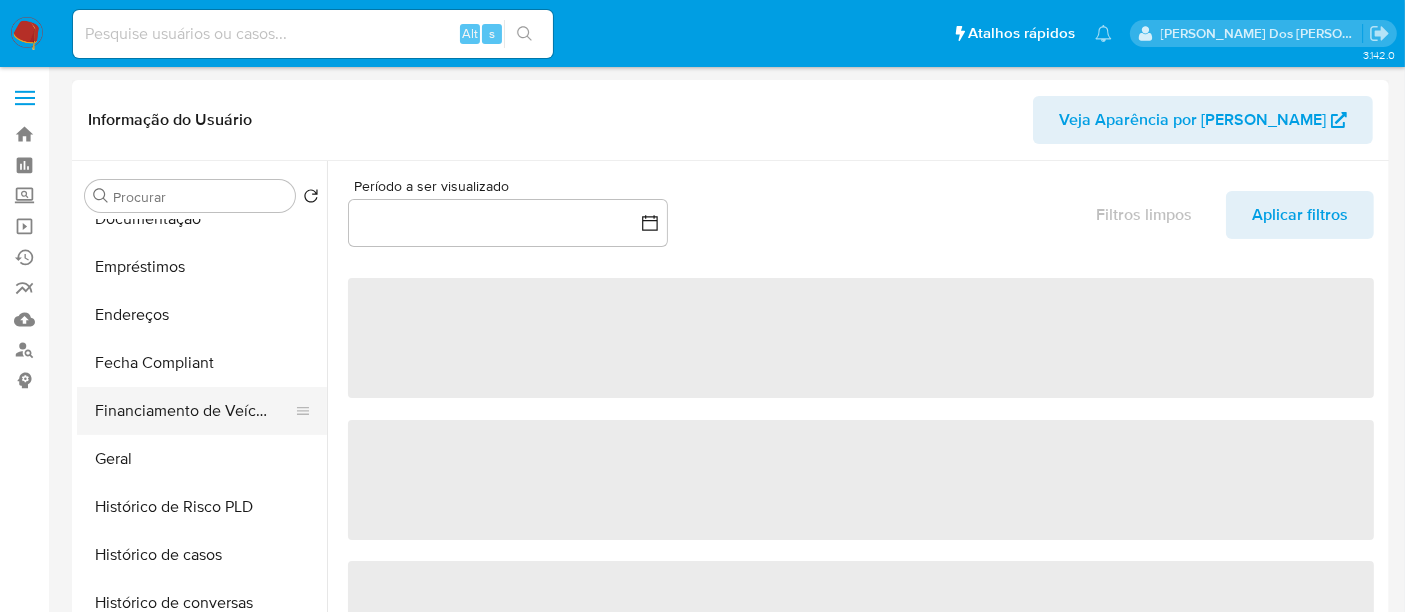 scroll, scrollTop: 444, scrollLeft: 0, axis: vertical 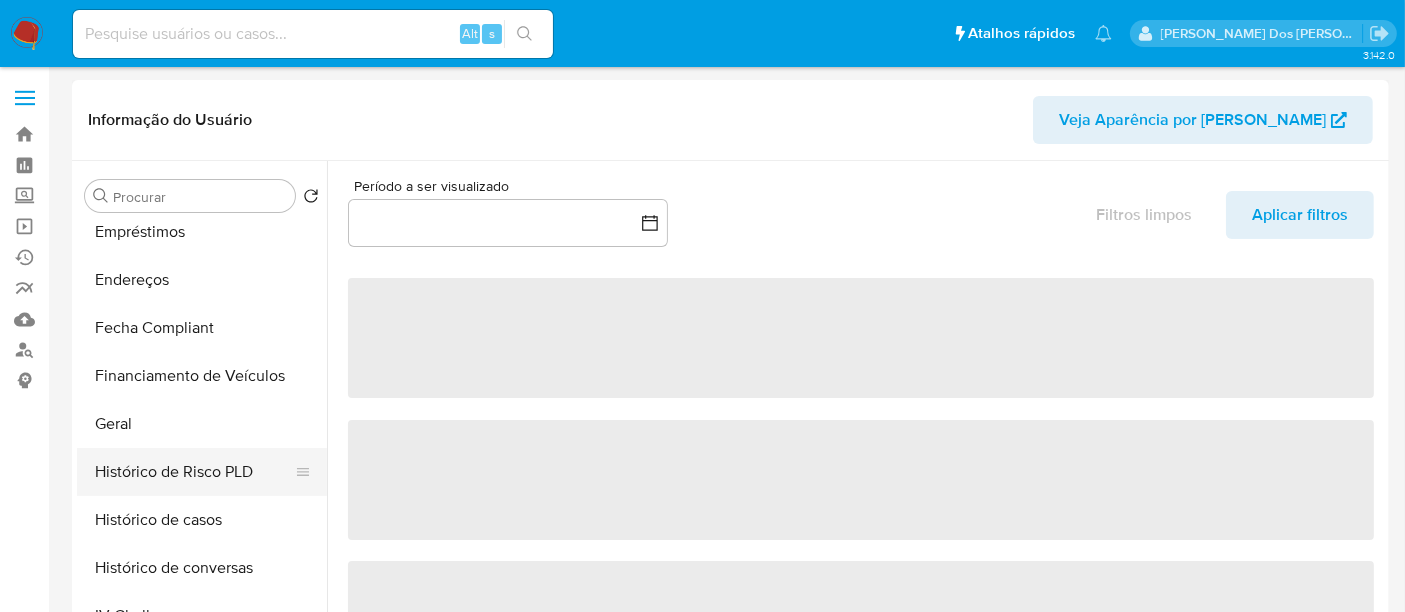 select on "10" 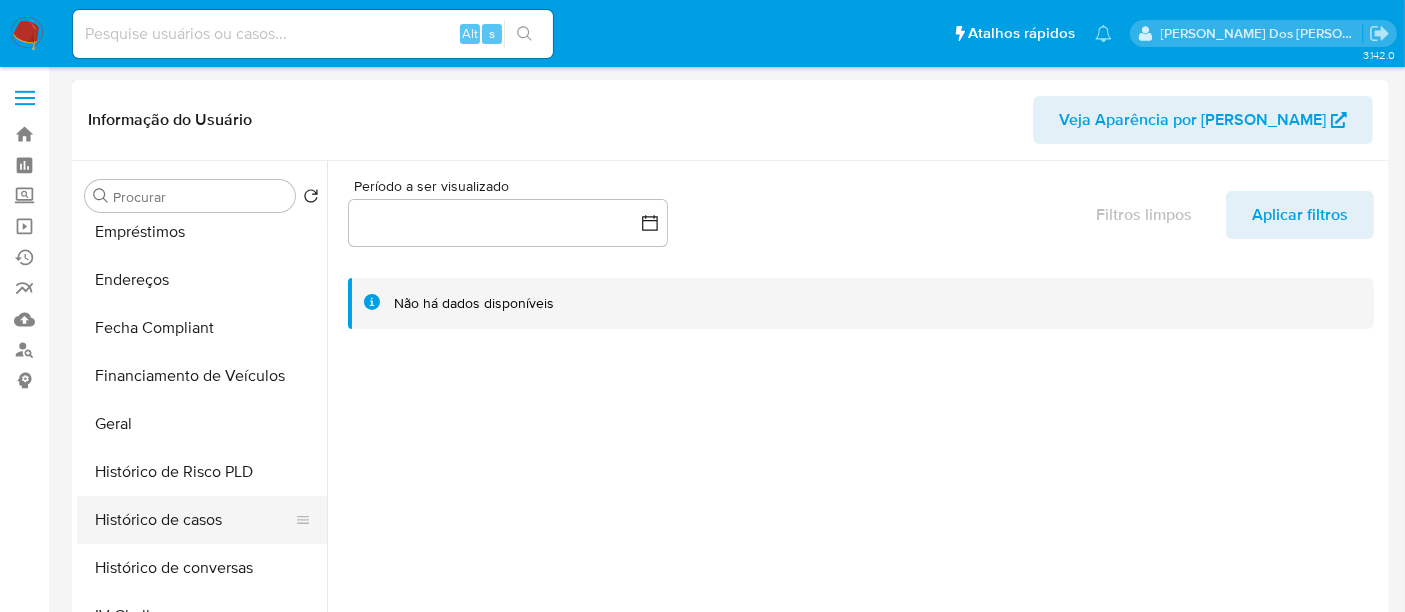 click on "Histórico de casos" at bounding box center (194, 520) 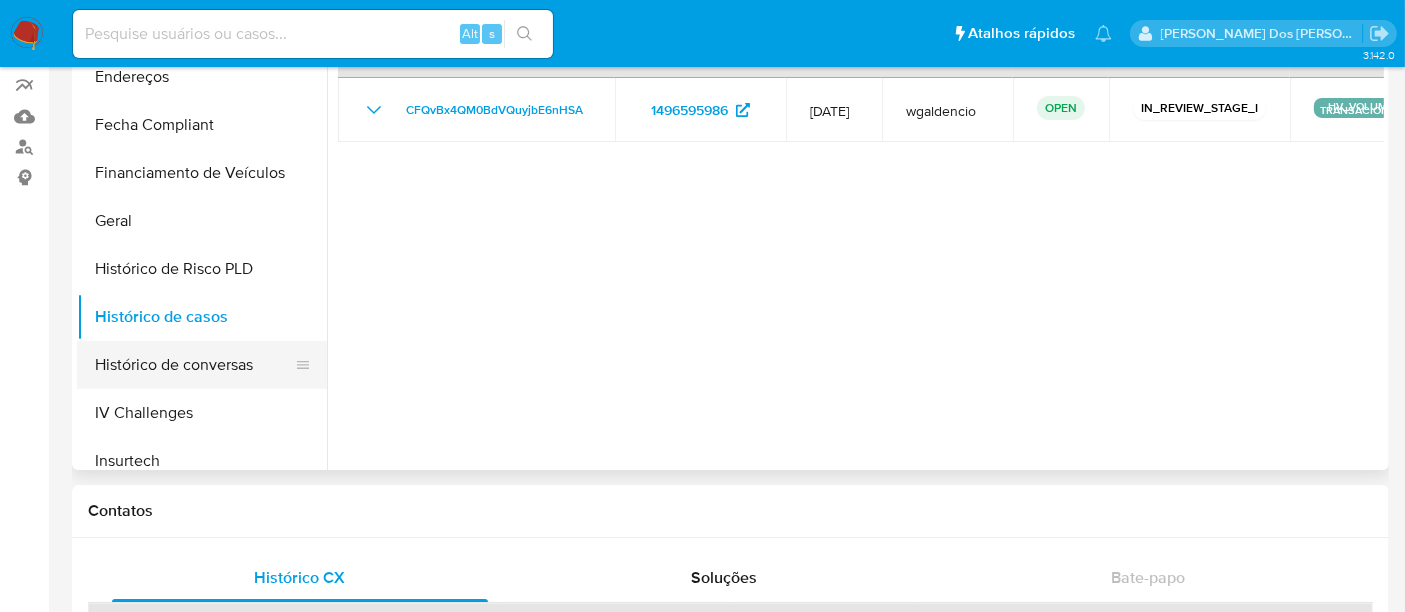 scroll, scrollTop: 222, scrollLeft: 0, axis: vertical 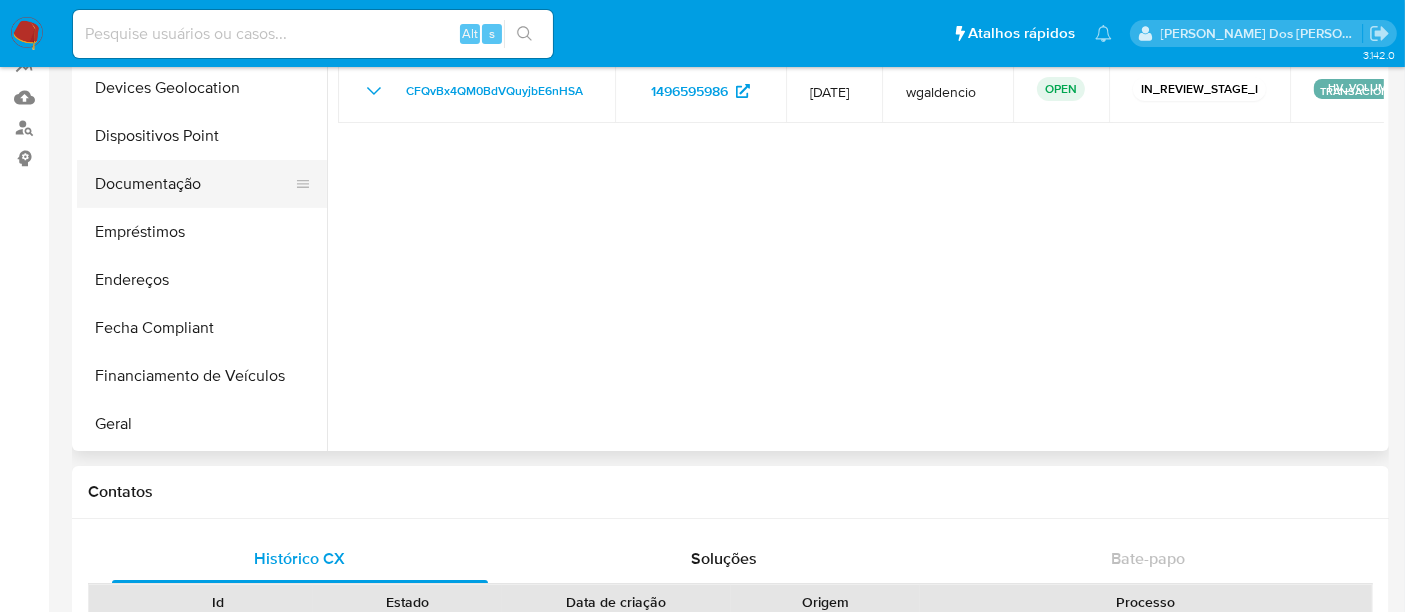 click on "Documentação" at bounding box center [194, 184] 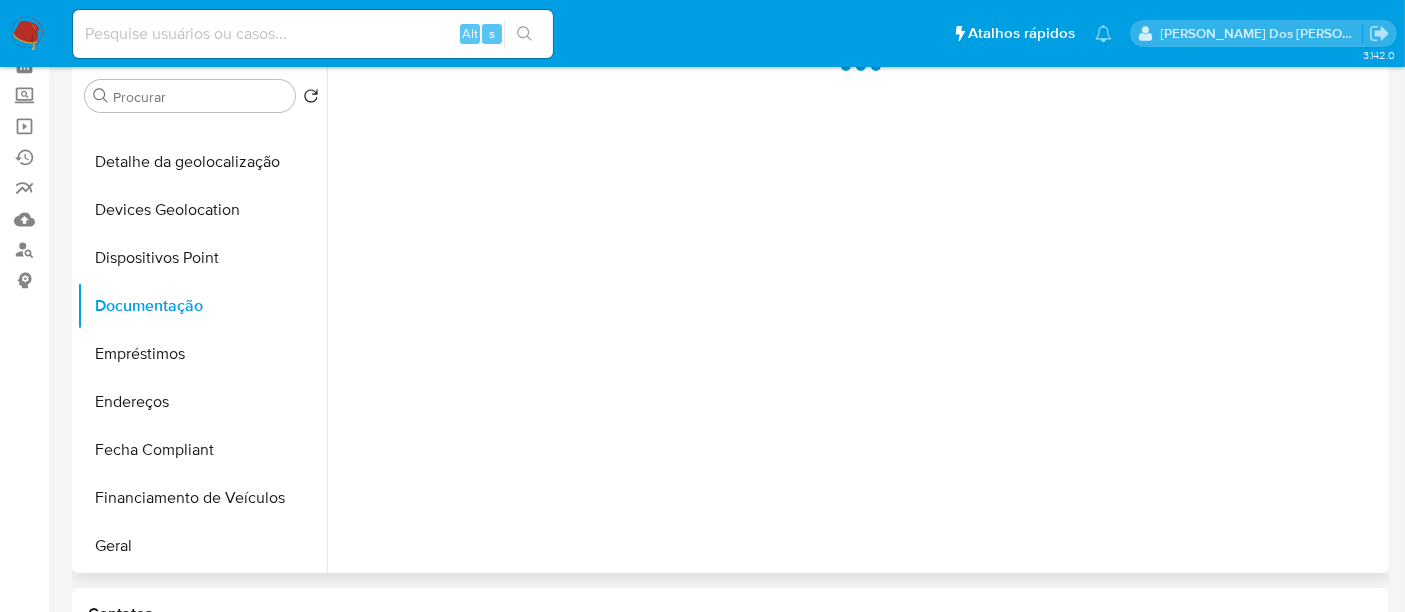 scroll, scrollTop: 0, scrollLeft: 0, axis: both 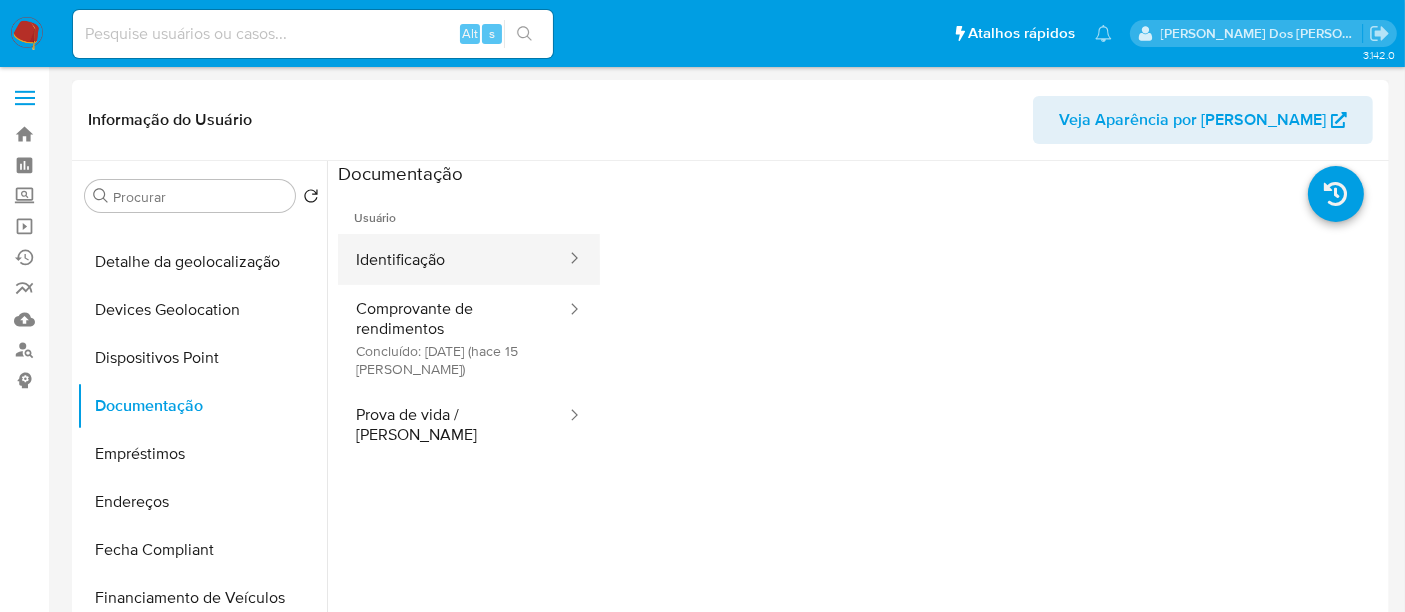 click on "Identificação" at bounding box center (453, 259) 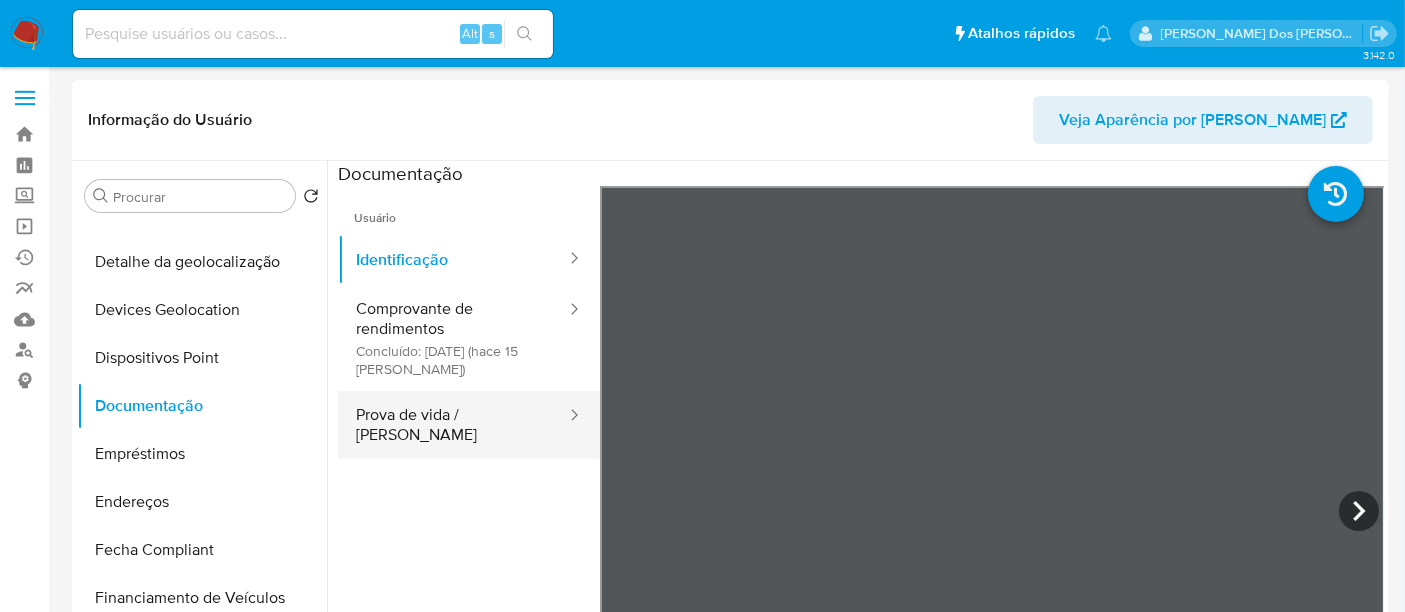 drag, startPoint x: 453, startPoint y: 404, endPoint x: 482, endPoint y: 397, distance: 29.832869 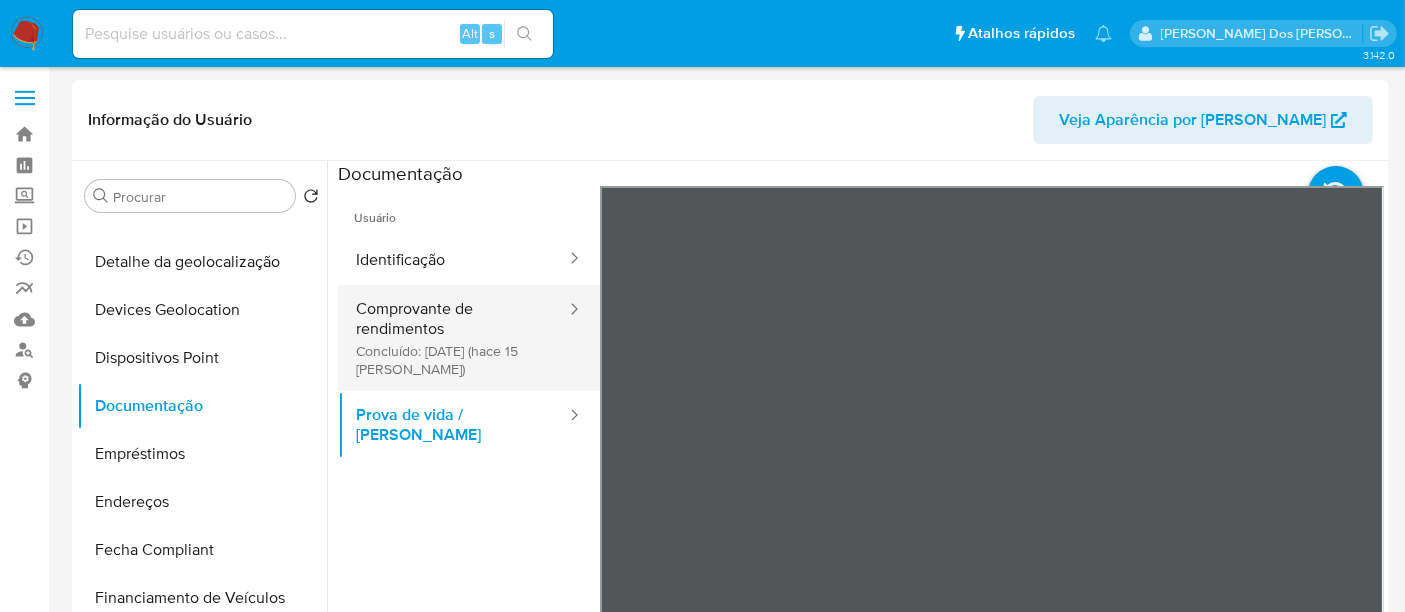 click on "Comprovante de rendimentos Concluído: 17/06/2025 (hace 15 días)" at bounding box center (453, 338) 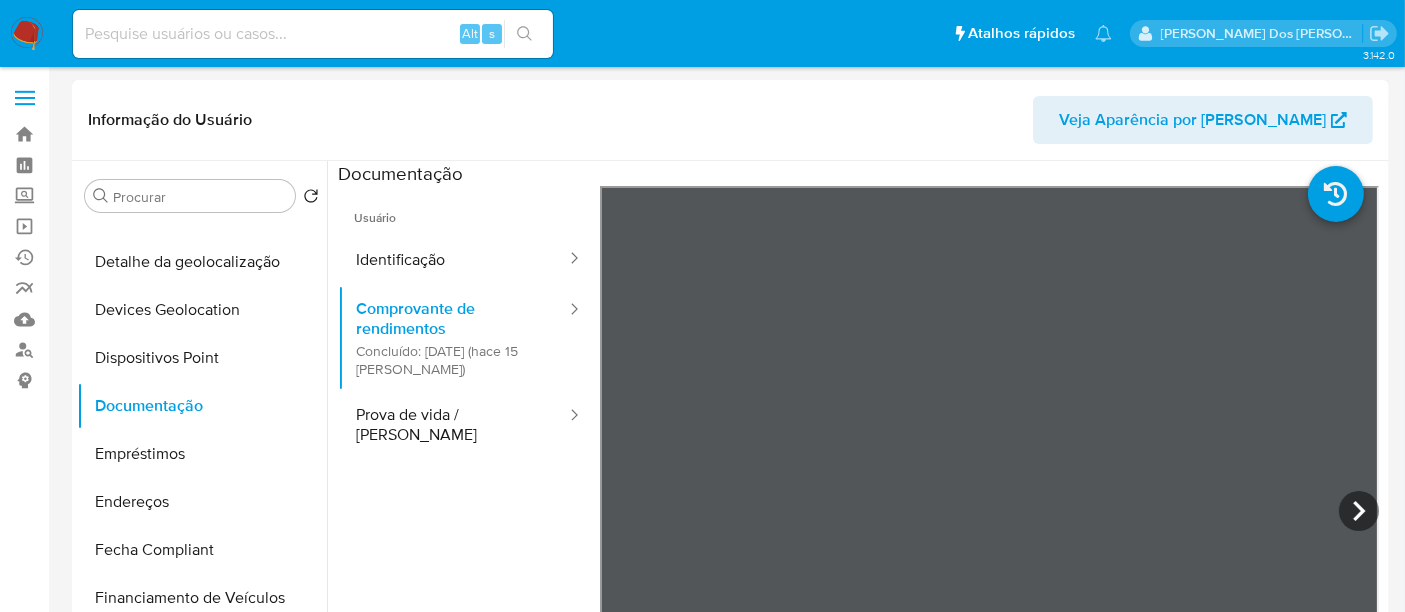scroll, scrollTop: 111, scrollLeft: 0, axis: vertical 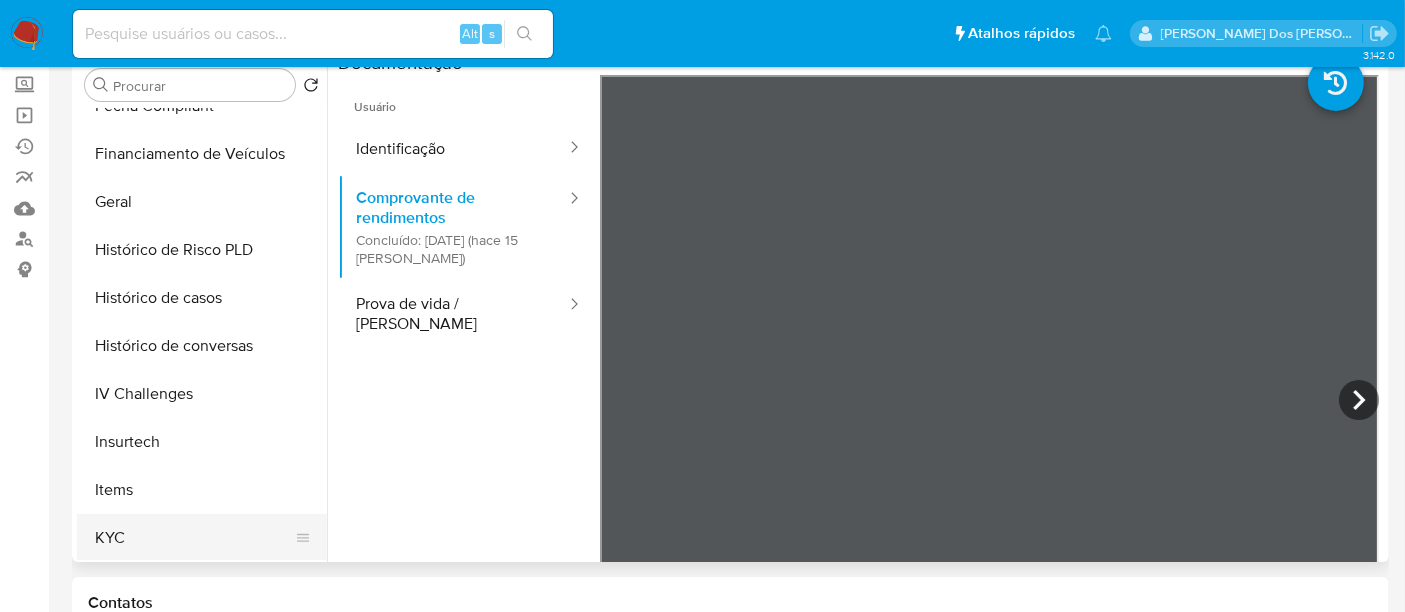 click on "KYC" at bounding box center [194, 538] 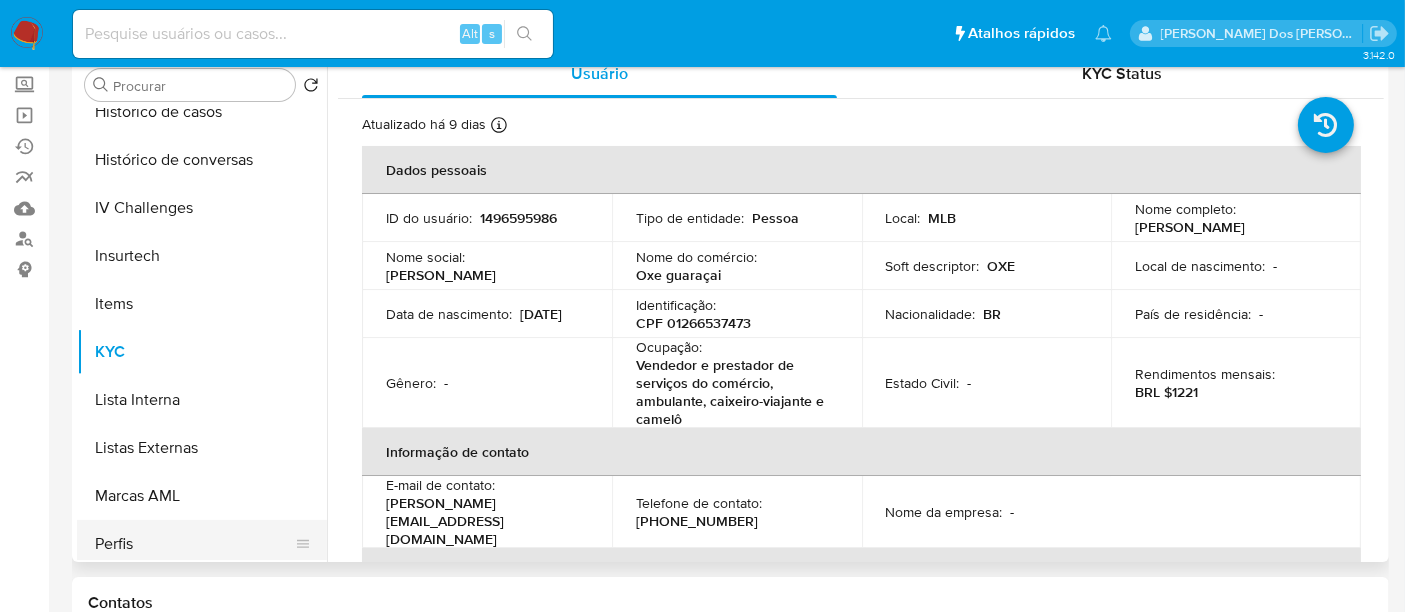 scroll, scrollTop: 844, scrollLeft: 0, axis: vertical 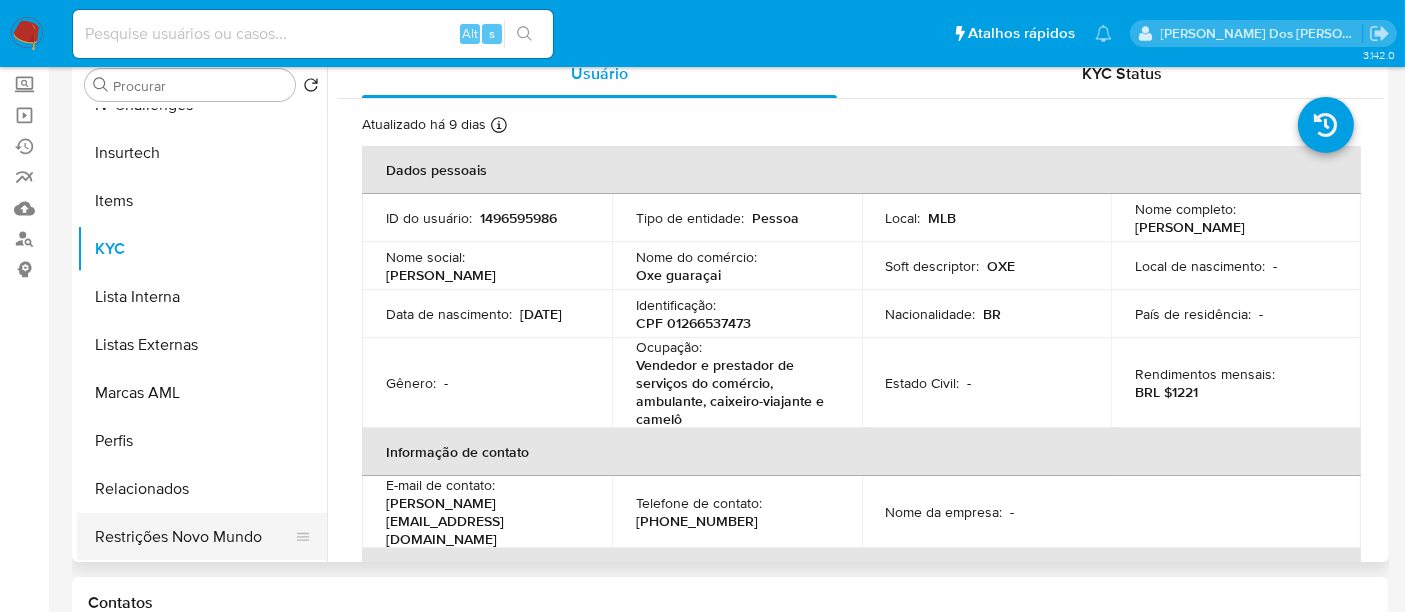 click on "Restrições Novo Mundo" at bounding box center [194, 537] 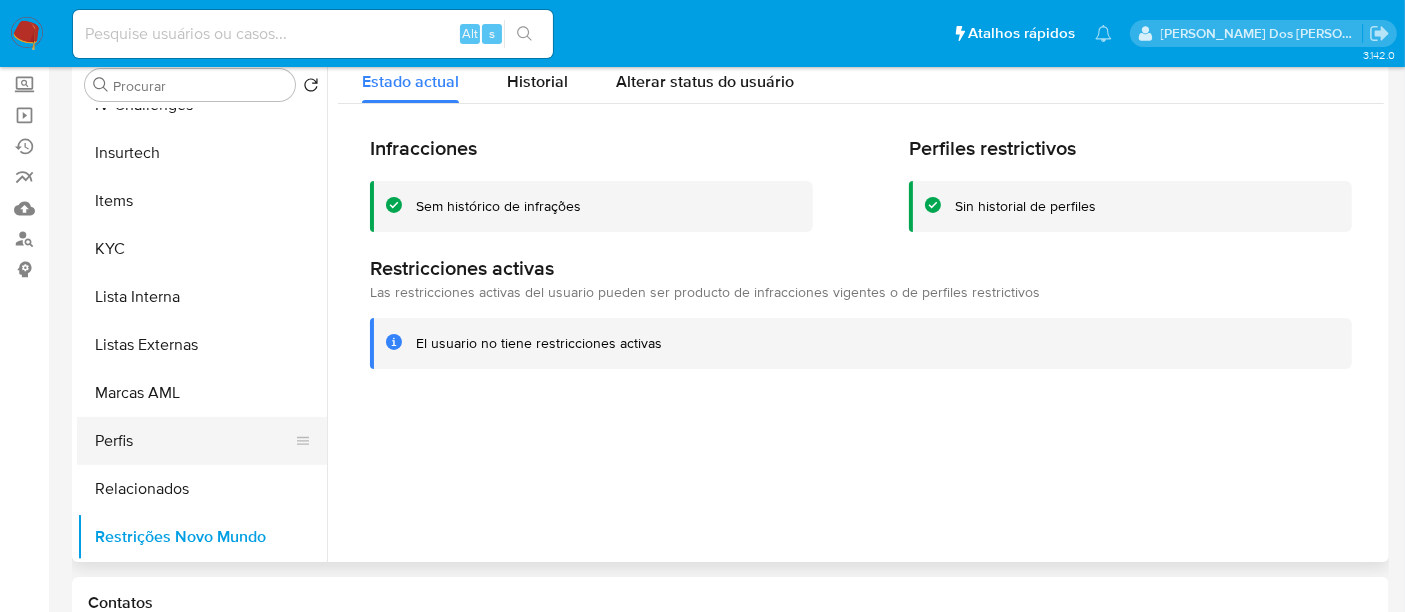 scroll, scrollTop: 511, scrollLeft: 0, axis: vertical 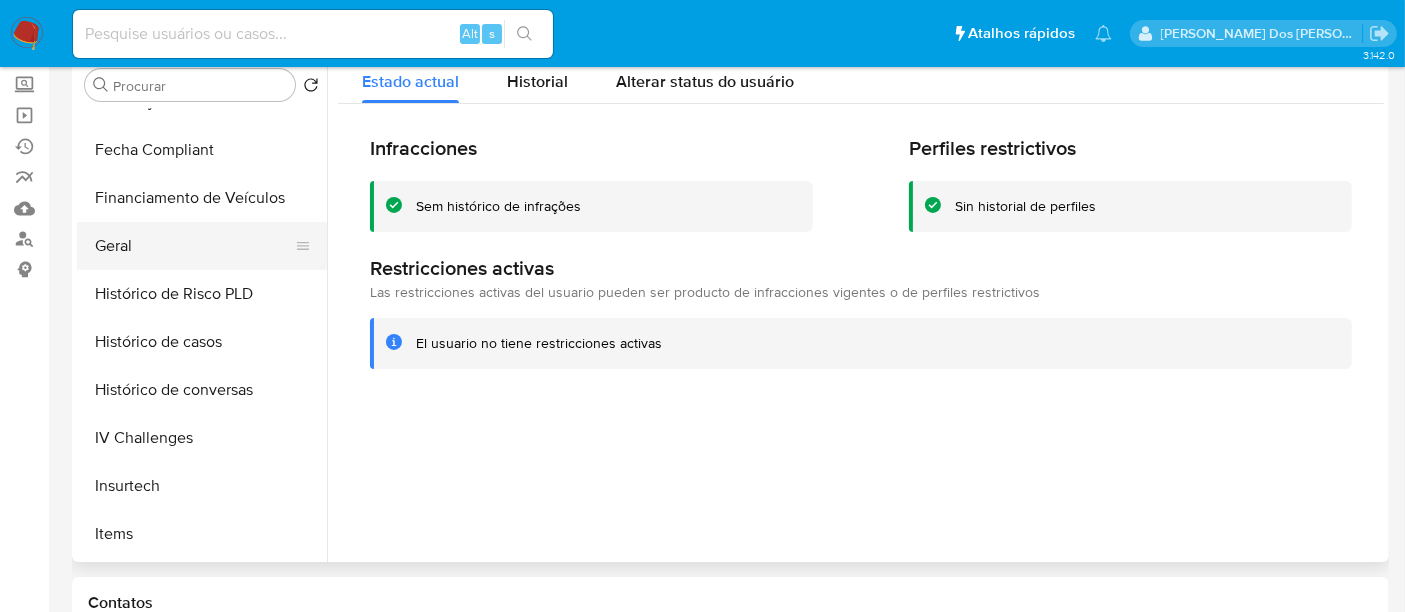 click on "Geral" at bounding box center (194, 246) 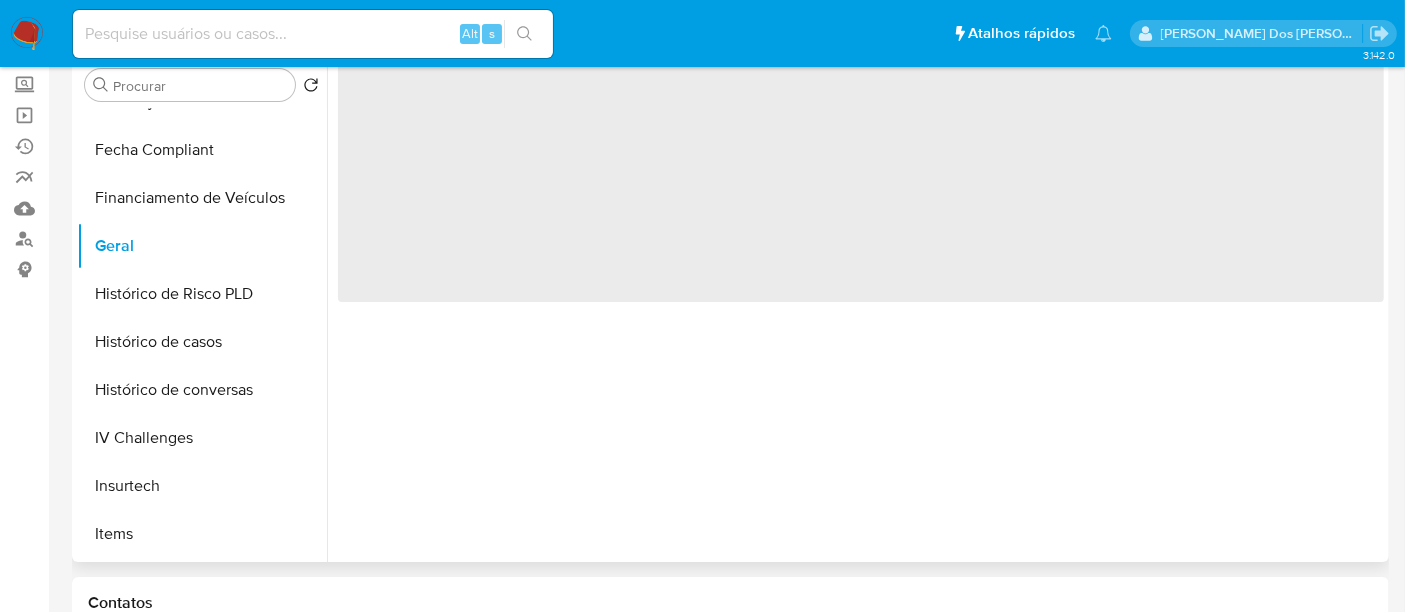 scroll, scrollTop: 0, scrollLeft: 0, axis: both 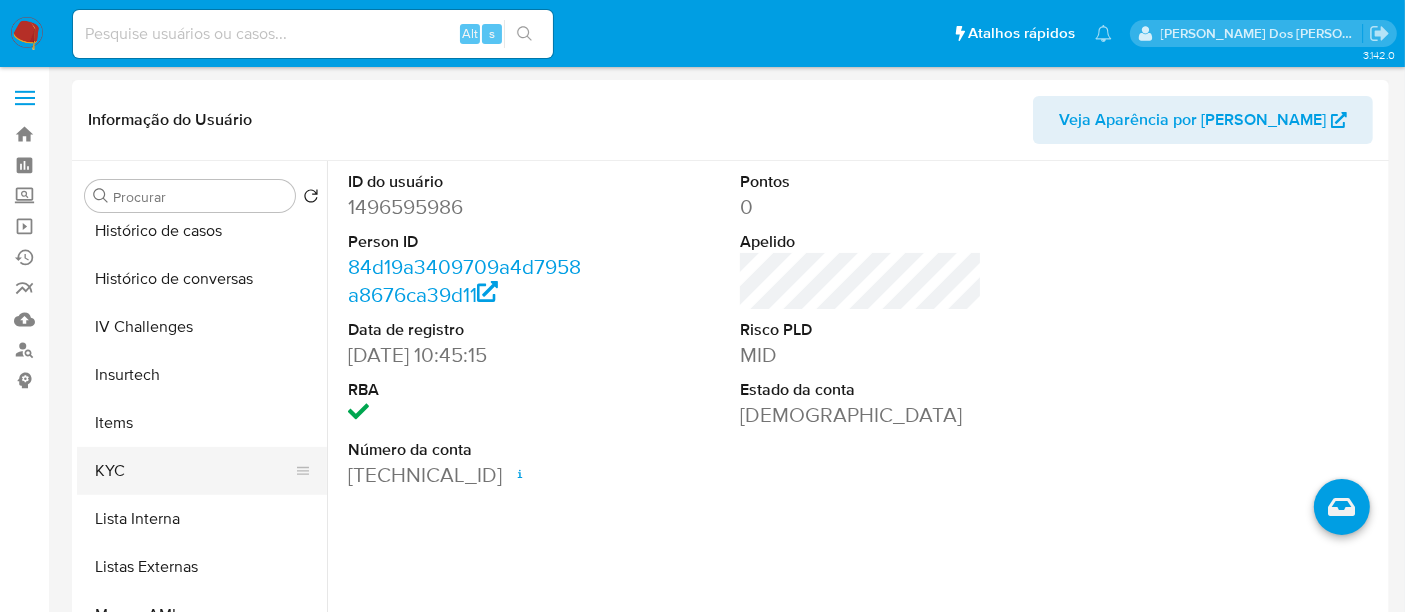 click on "KYC" at bounding box center [194, 471] 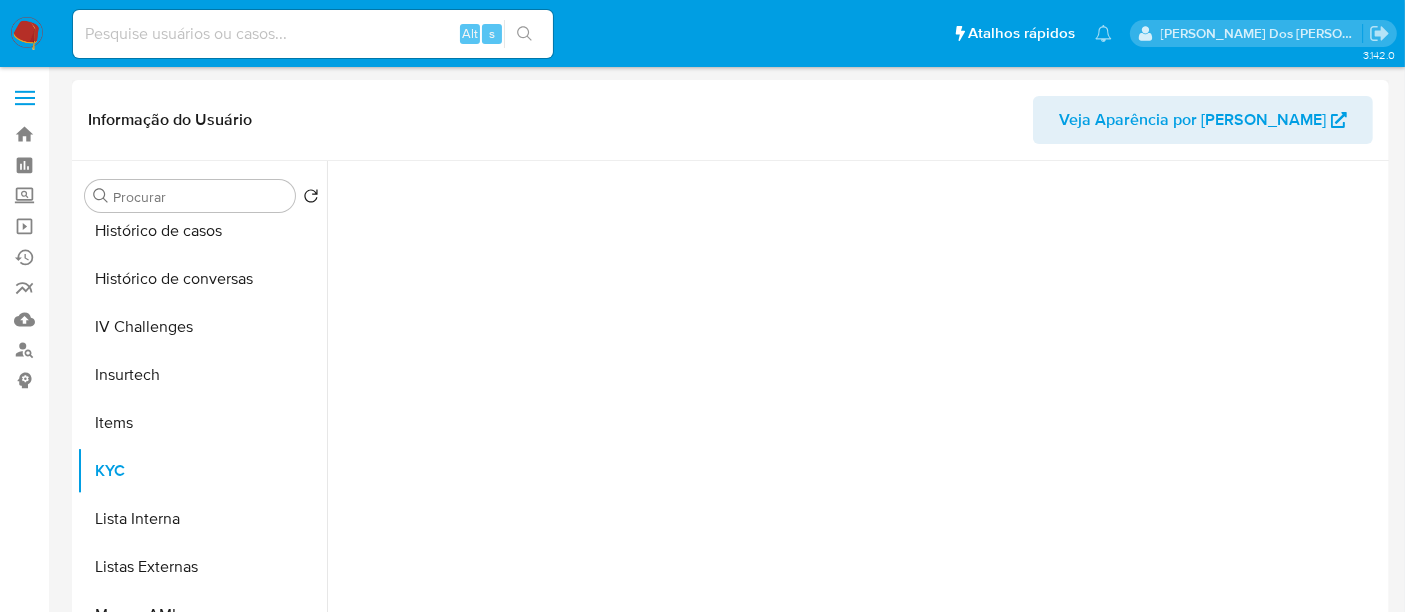 type 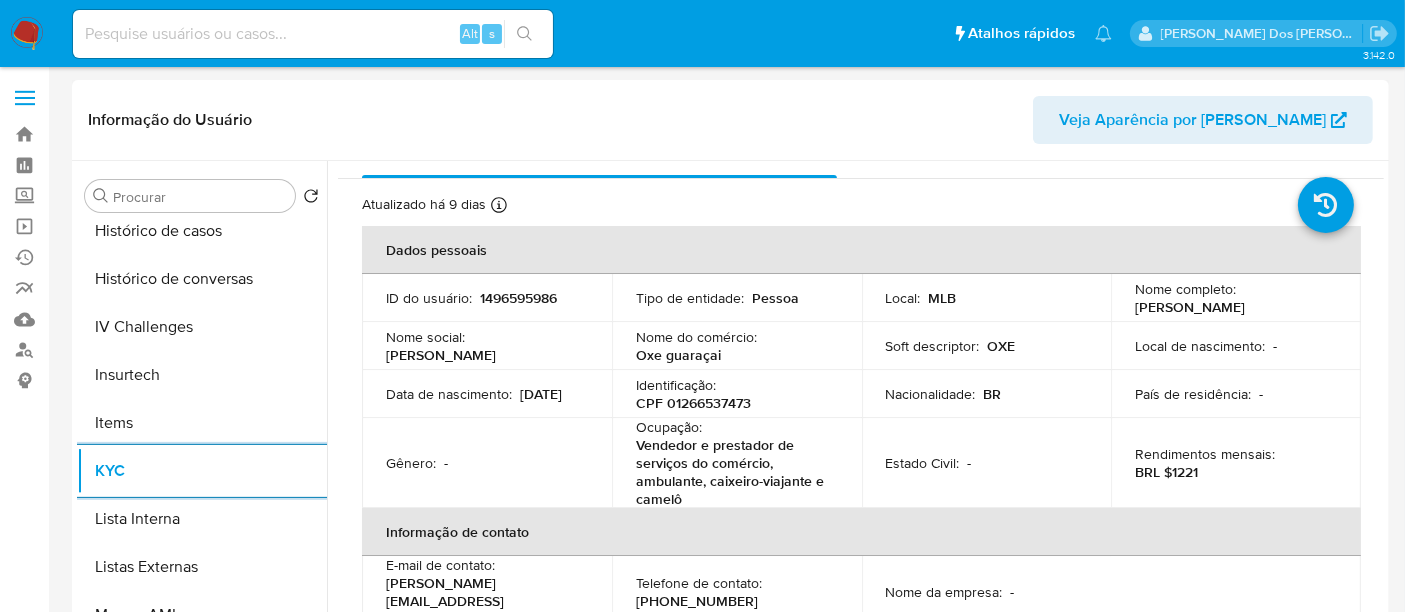 scroll, scrollTop: 0, scrollLeft: 0, axis: both 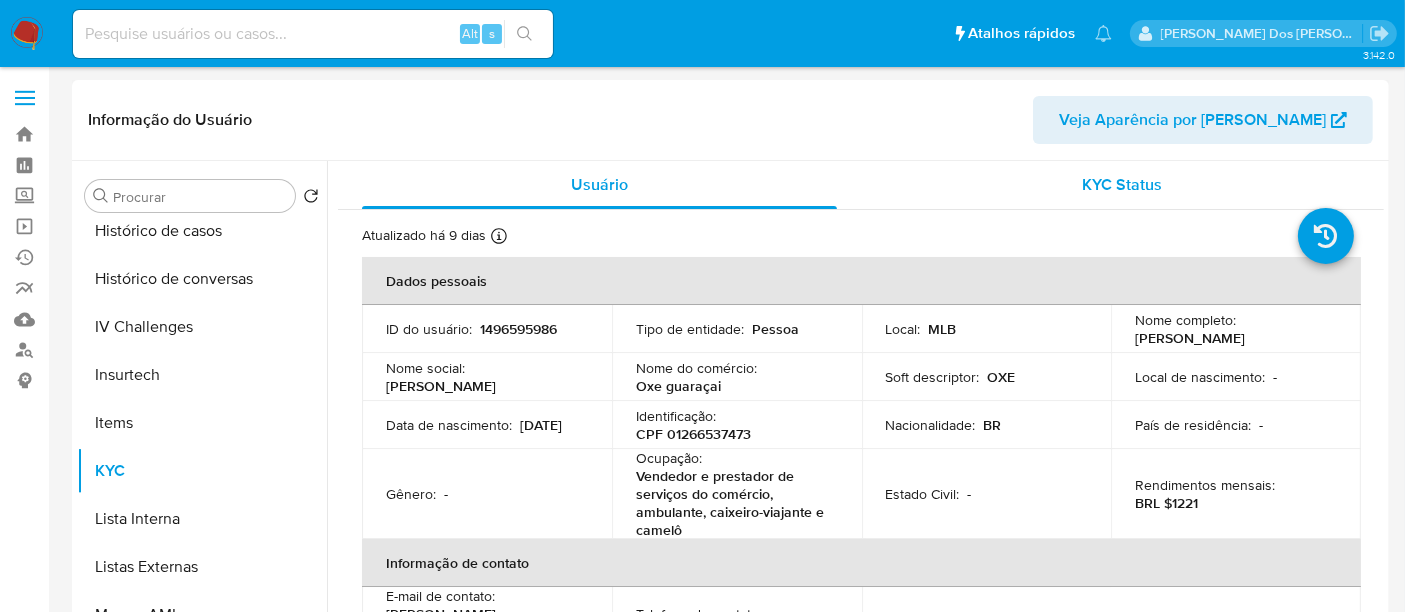 click on "KYC Status" at bounding box center (1122, 185) 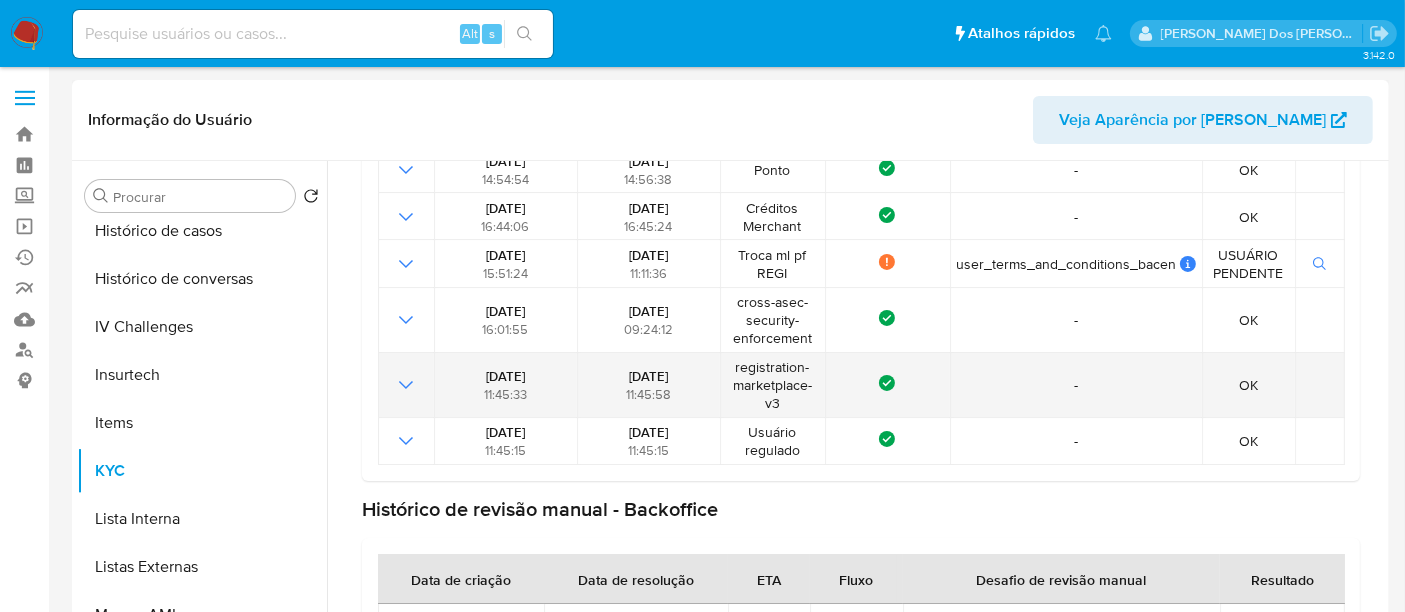 scroll, scrollTop: 501, scrollLeft: 0, axis: vertical 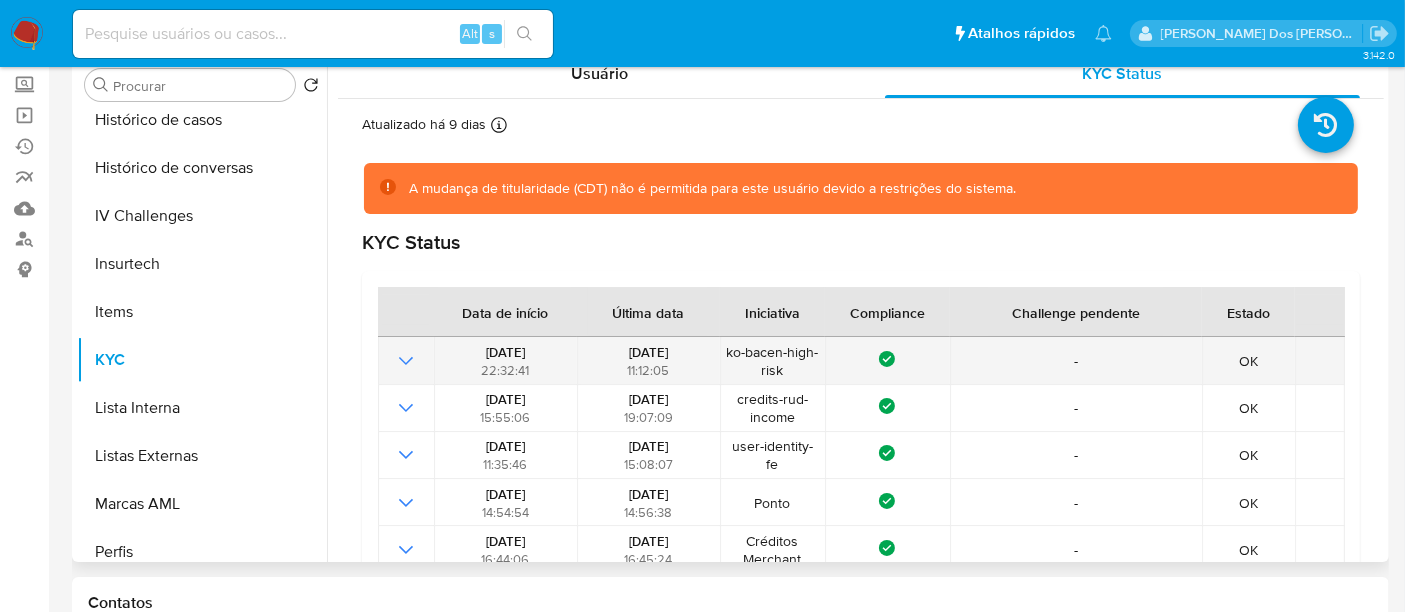type 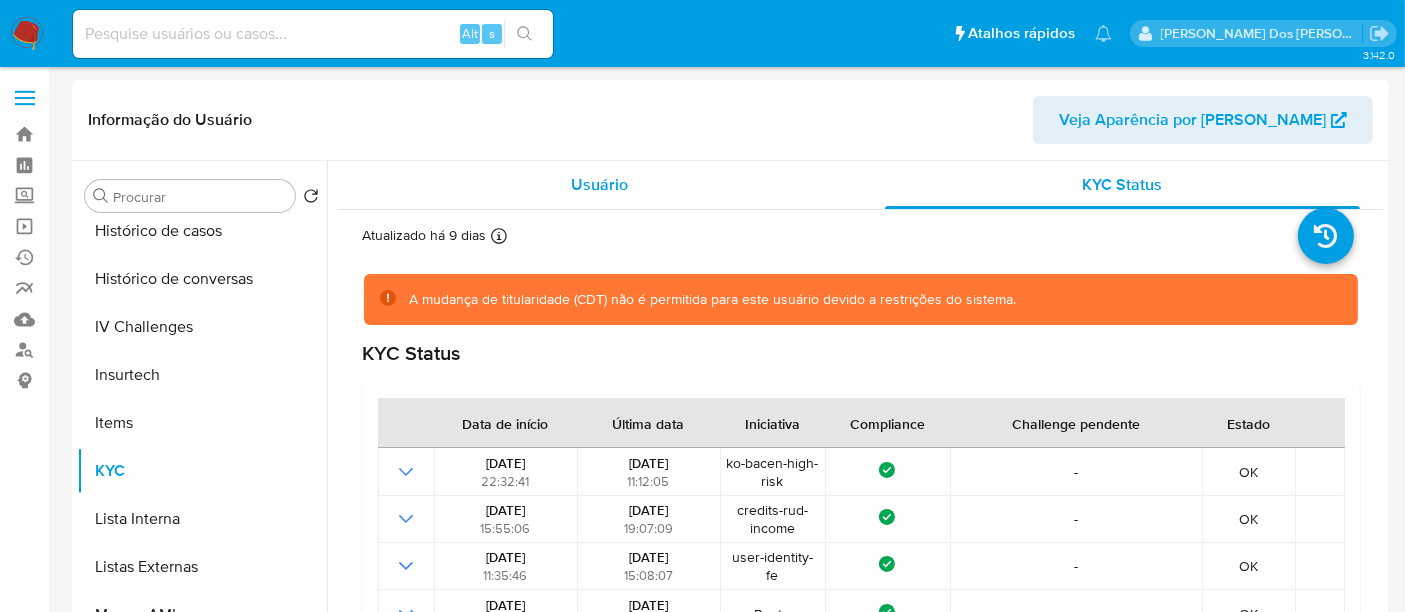 click on "Usuário" at bounding box center [599, 184] 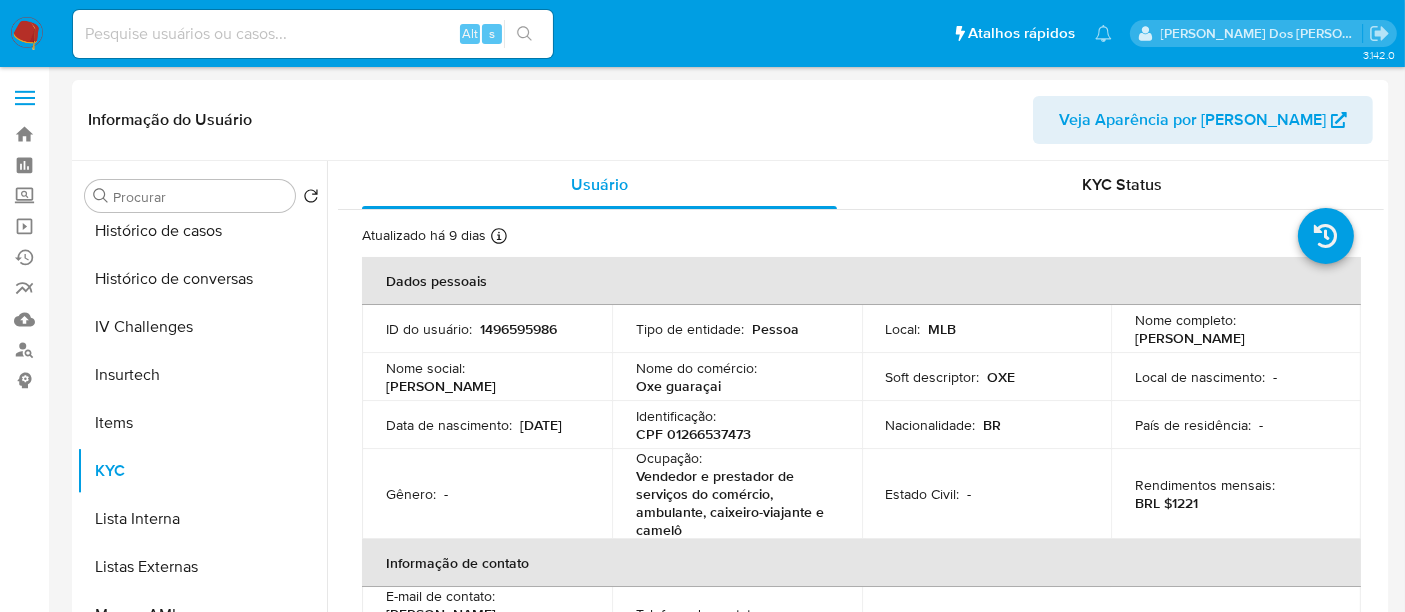 type 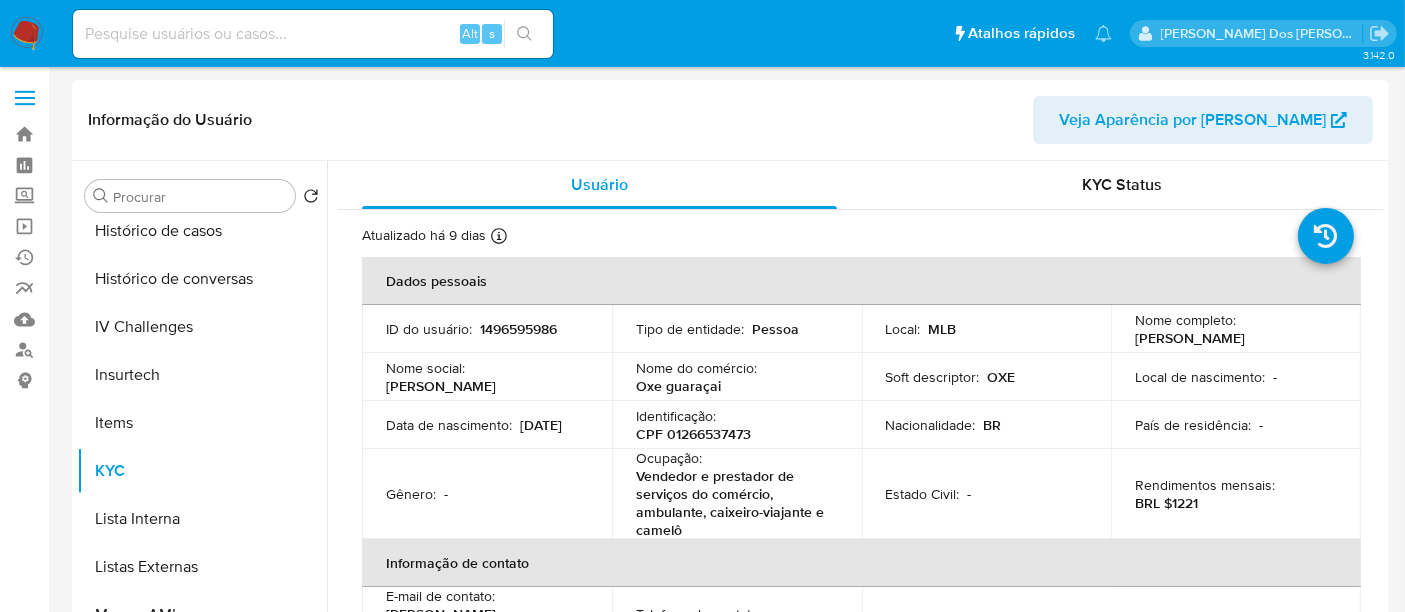 click on "Vendedor e prestador de serviços do comércio, ambulante, caixeiro-viajante e camelô" at bounding box center [733, 503] 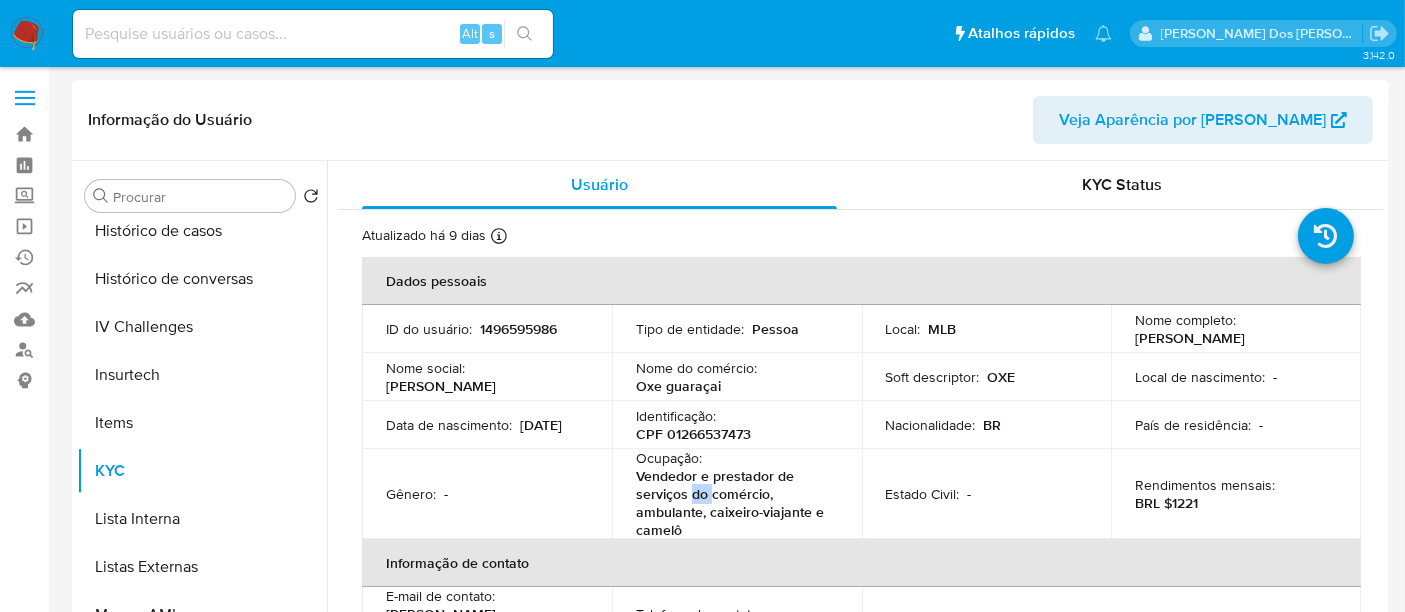 click on "Vendedor e prestador de serviços do comércio, ambulante, caixeiro-viajante e camelô" at bounding box center (733, 503) 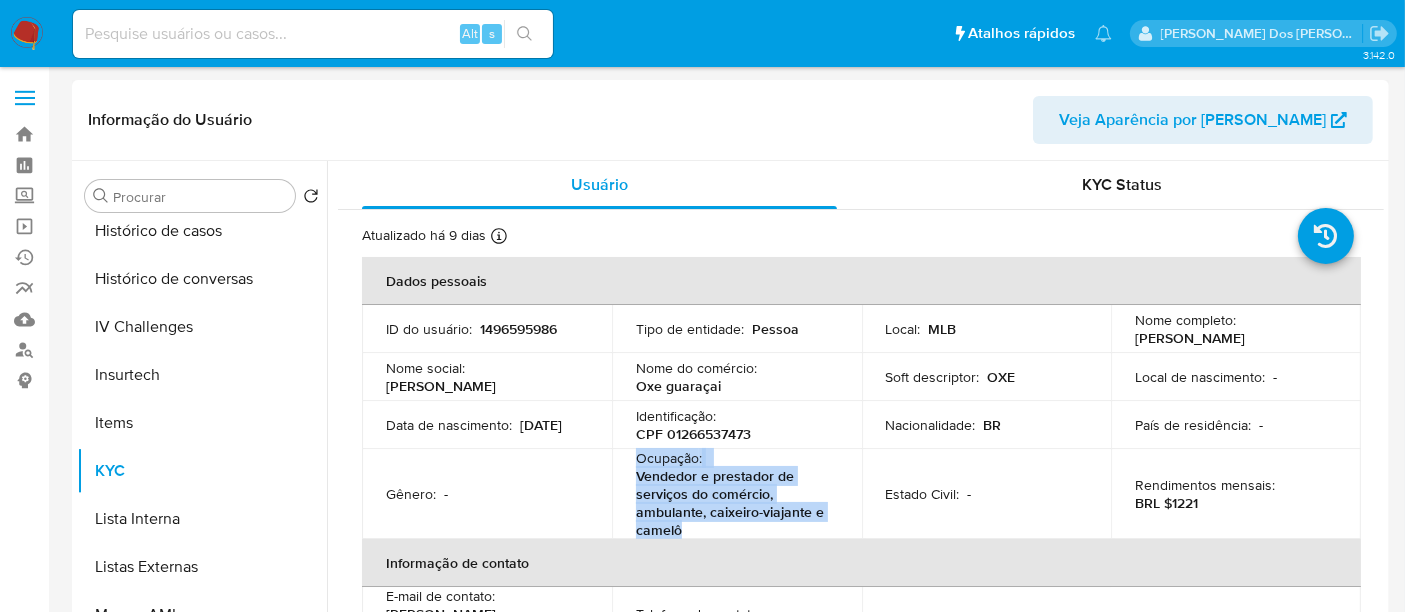 click on "Vendedor e prestador de serviços do comércio, ambulante, caixeiro-viajante e camelô" at bounding box center (733, 503) 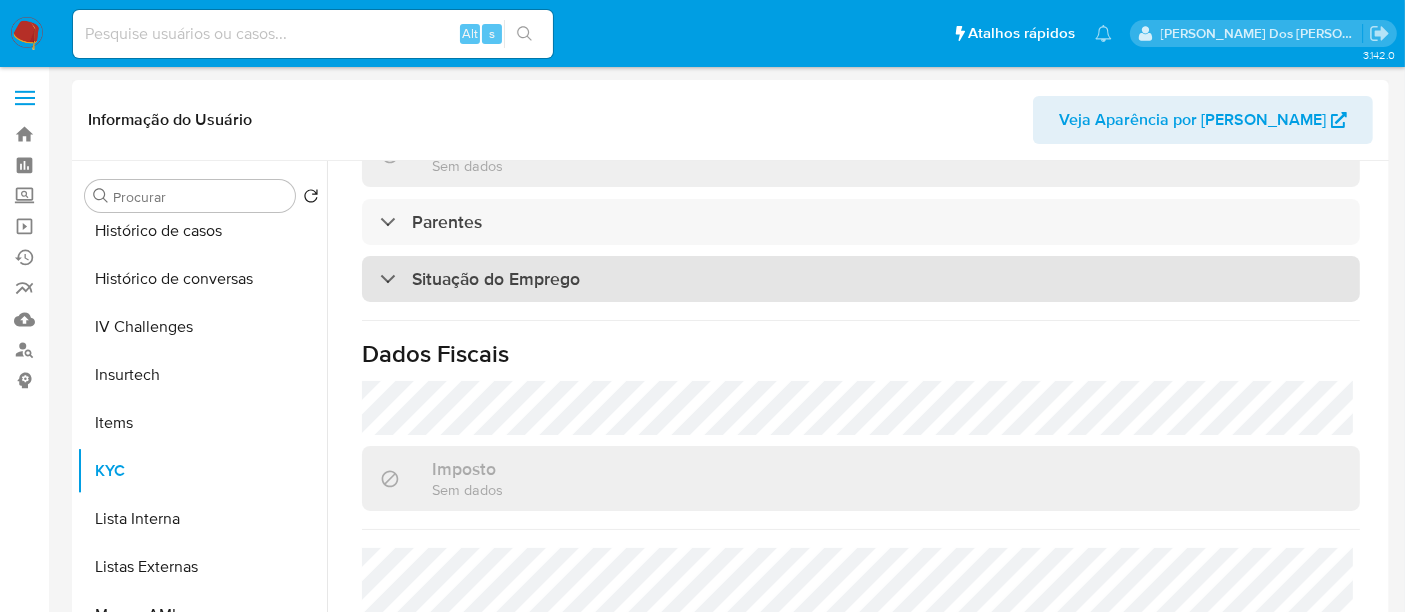 scroll, scrollTop: 950, scrollLeft: 0, axis: vertical 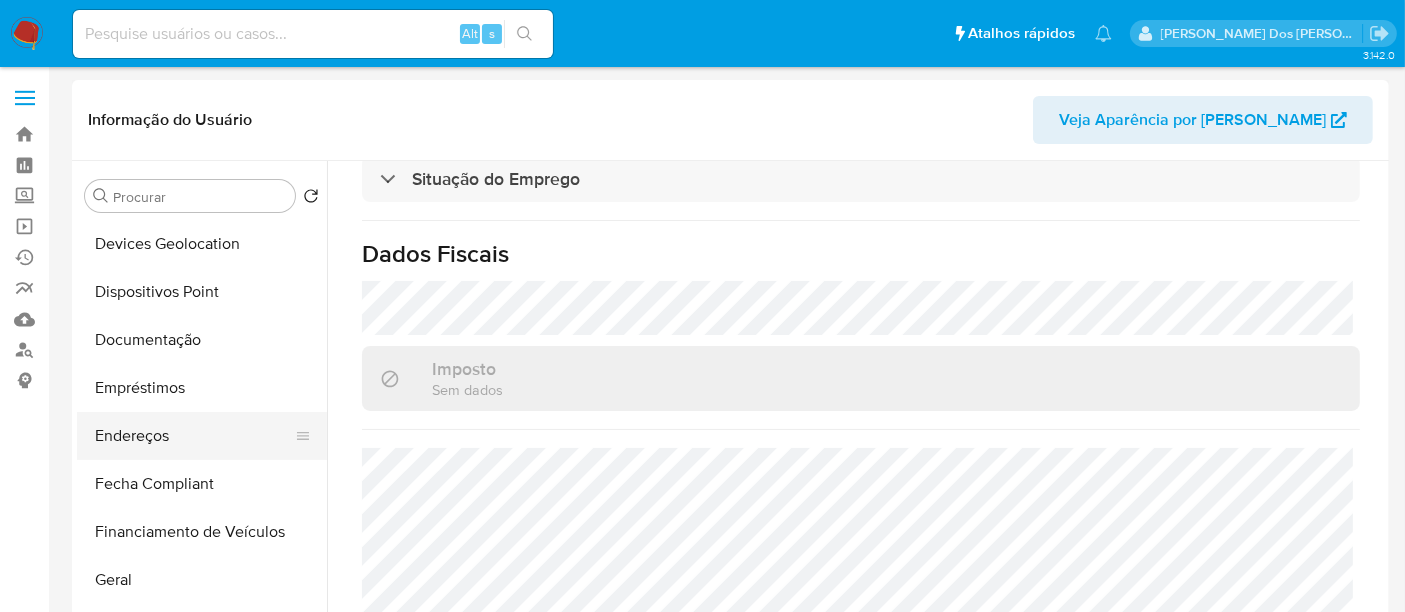click on "Endereços" at bounding box center [194, 436] 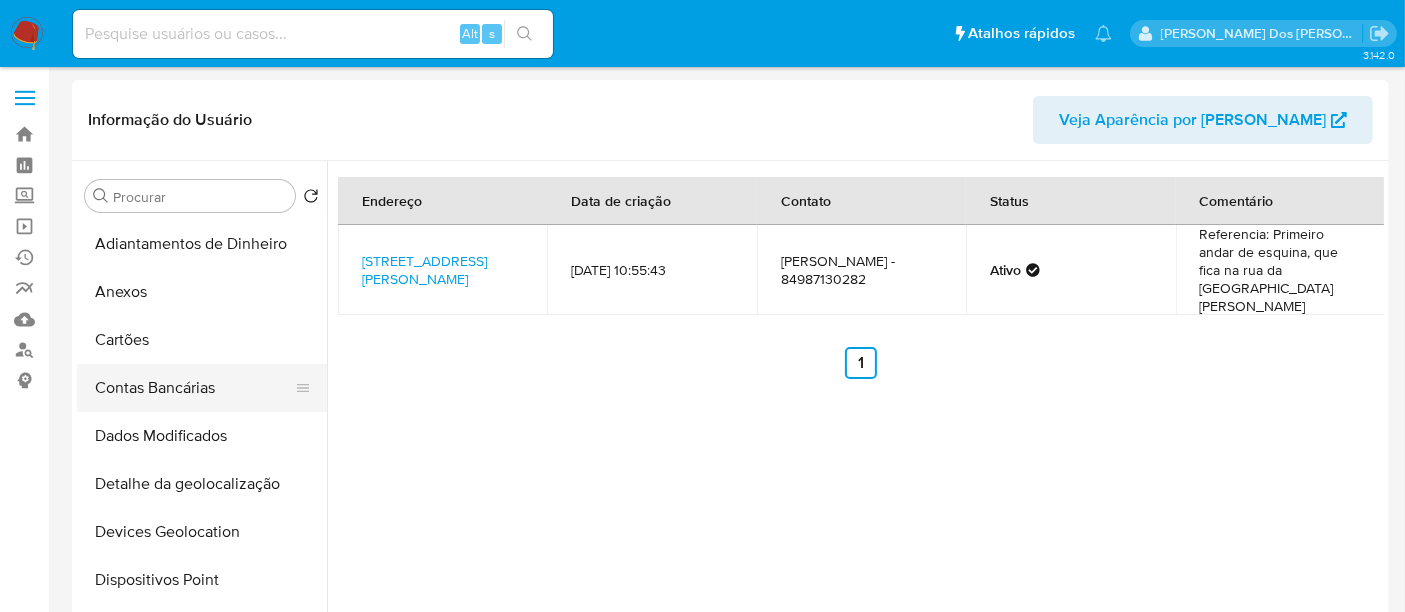 scroll, scrollTop: 333, scrollLeft: 0, axis: vertical 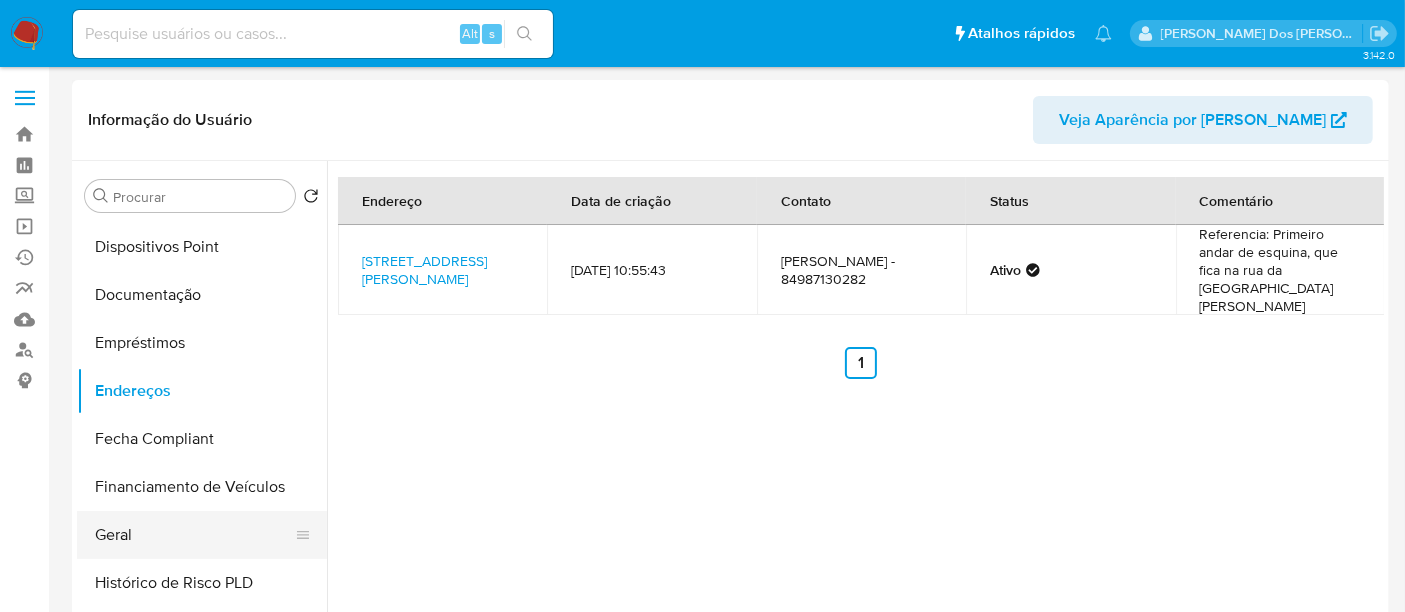 click on "Geral" at bounding box center (194, 535) 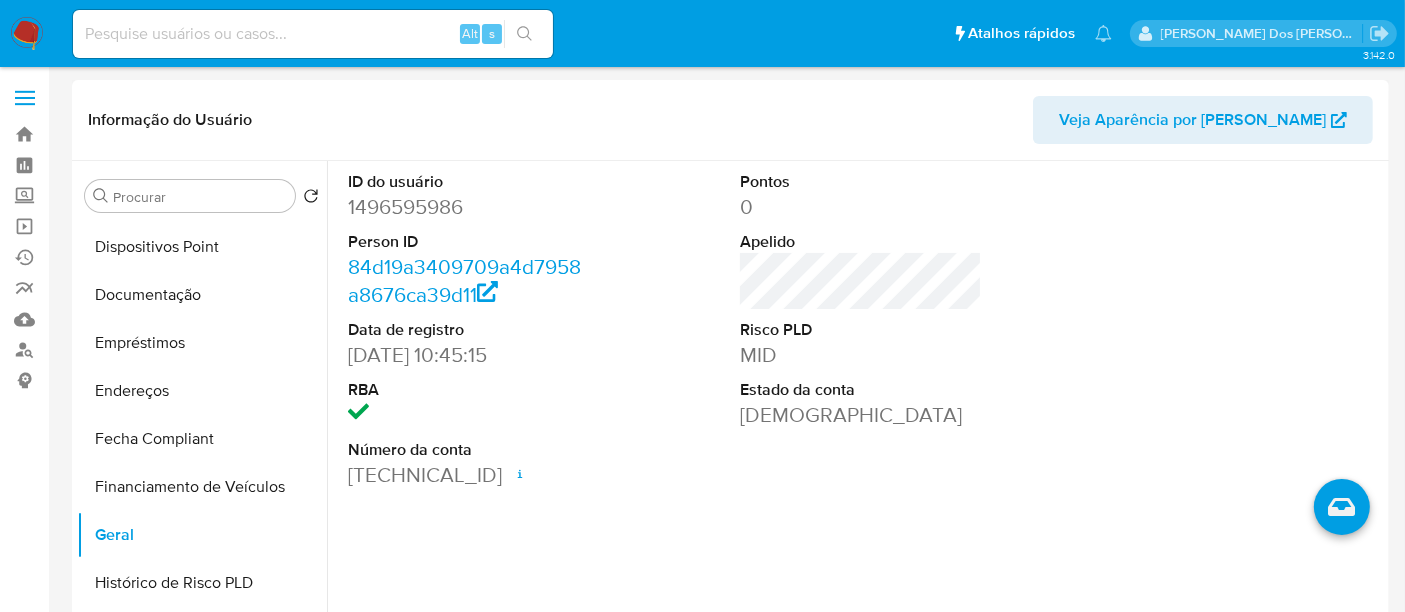 click on "1496595986" at bounding box center [469, 207] 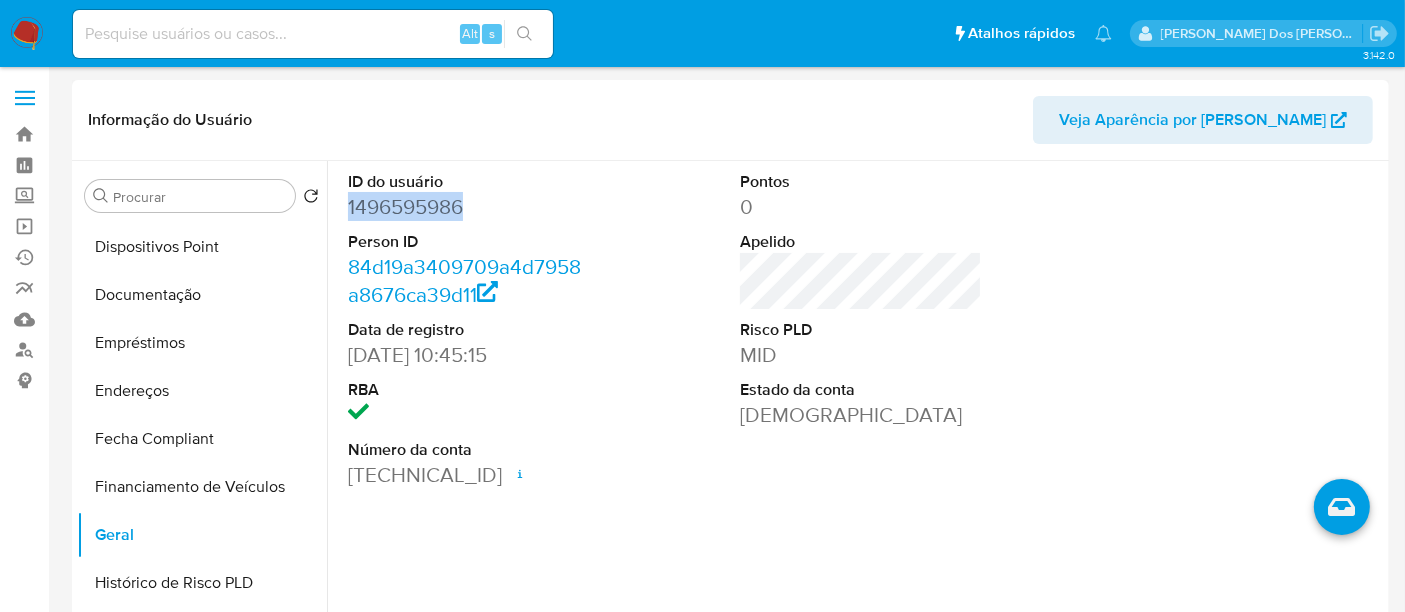 click on "1496595986" at bounding box center (469, 207) 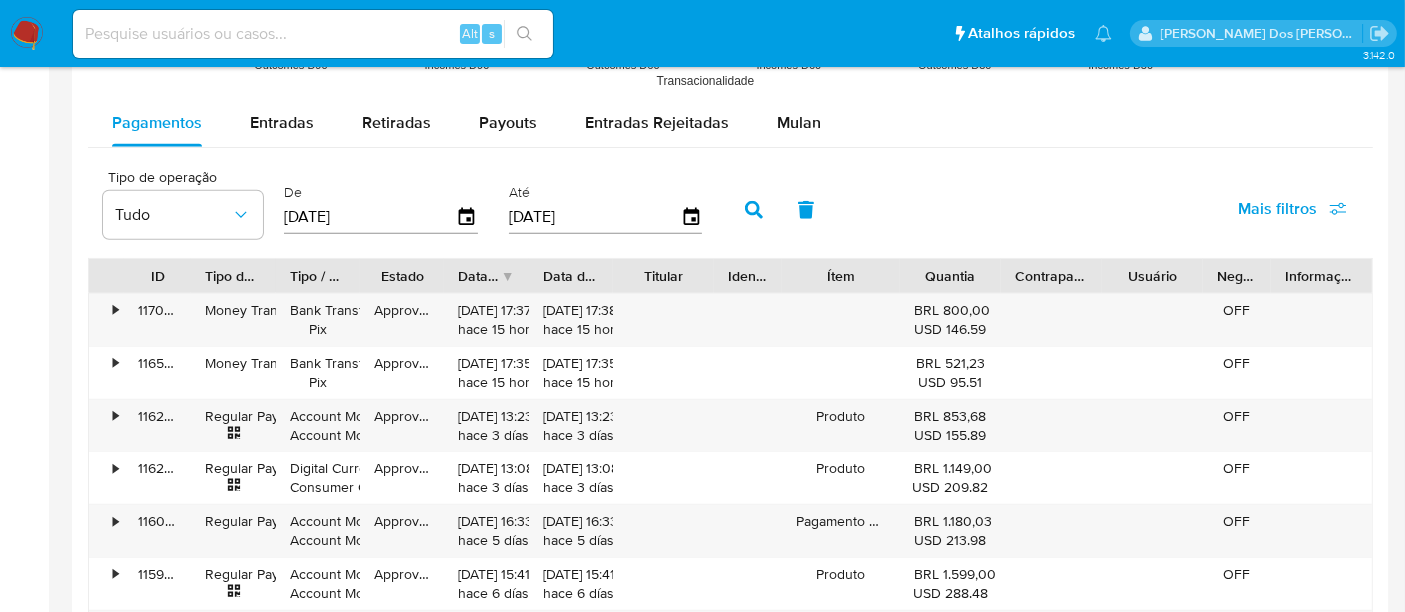 scroll, scrollTop: 1369, scrollLeft: 0, axis: vertical 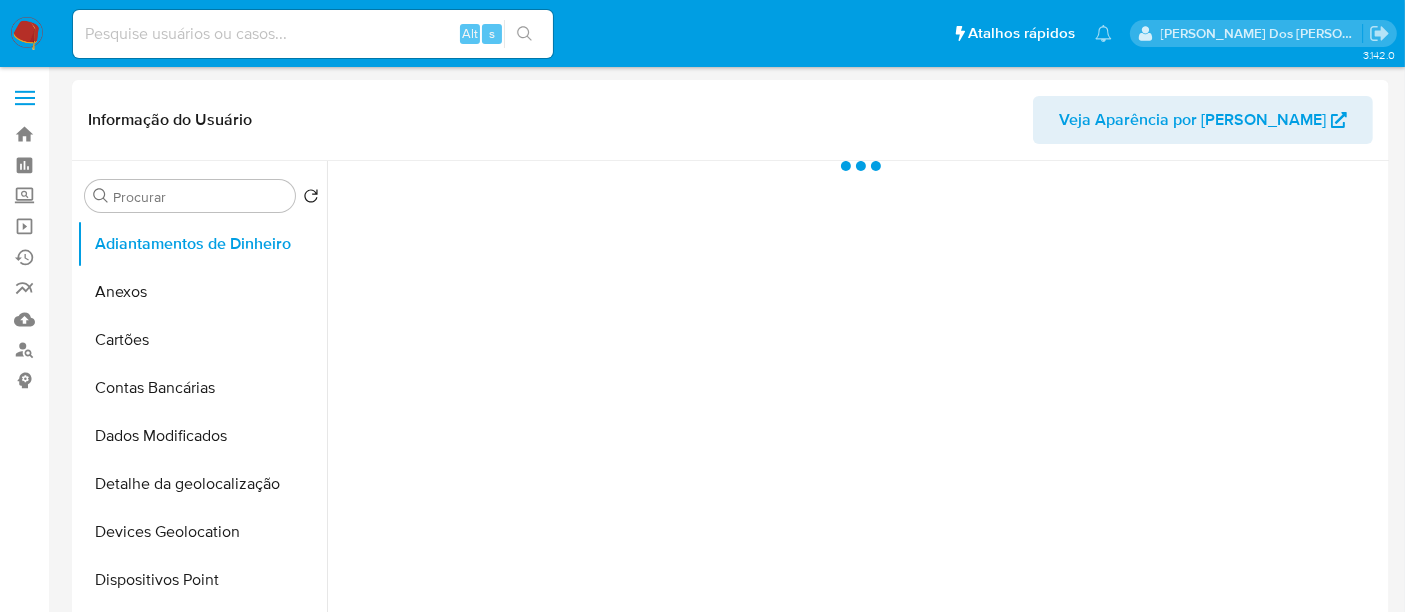 click at bounding box center [27, 34] 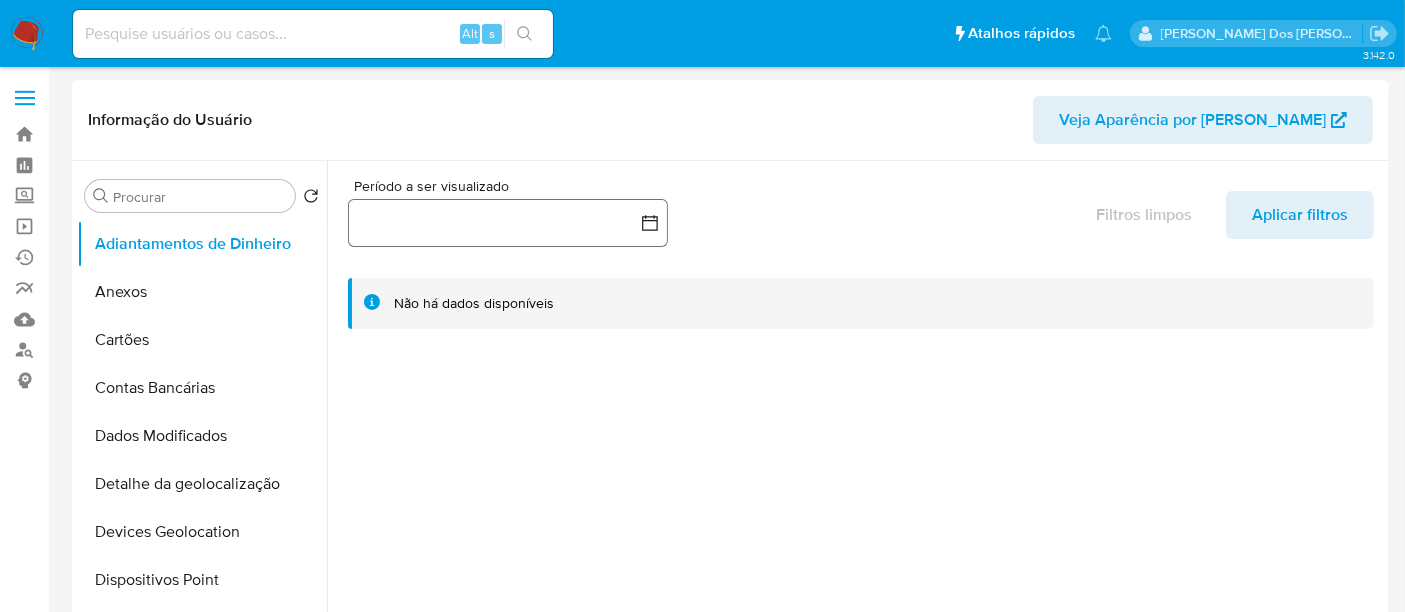 select on "10" 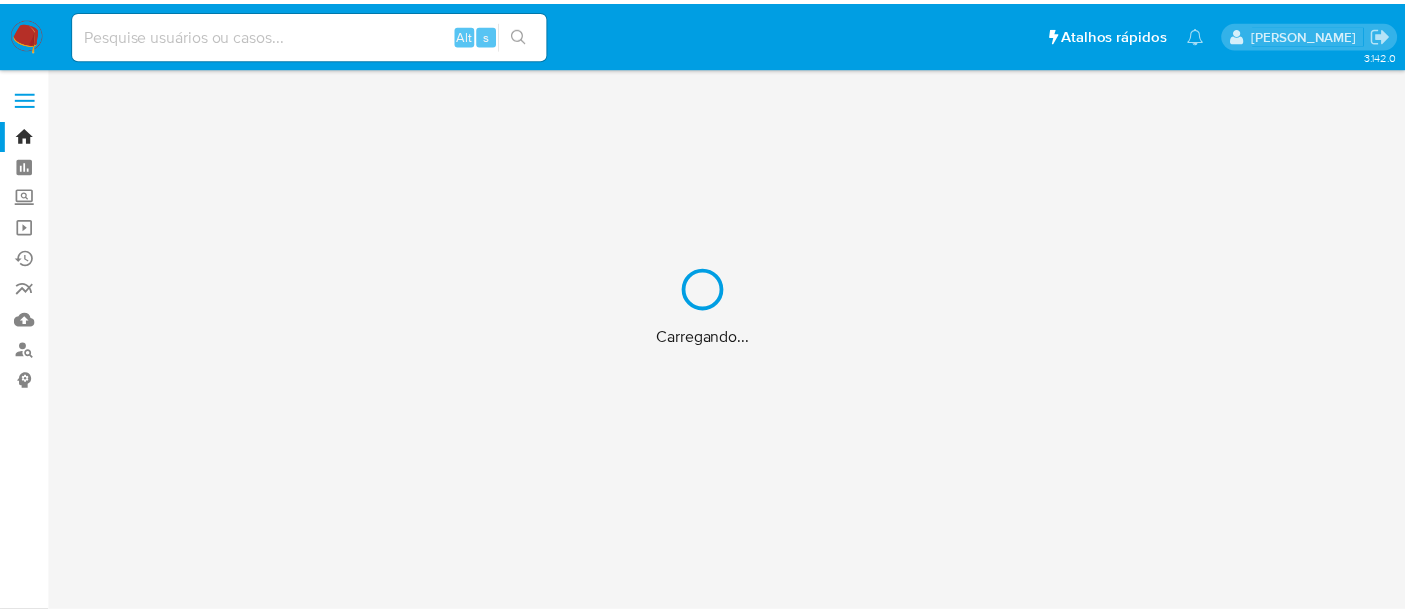 scroll, scrollTop: 0, scrollLeft: 0, axis: both 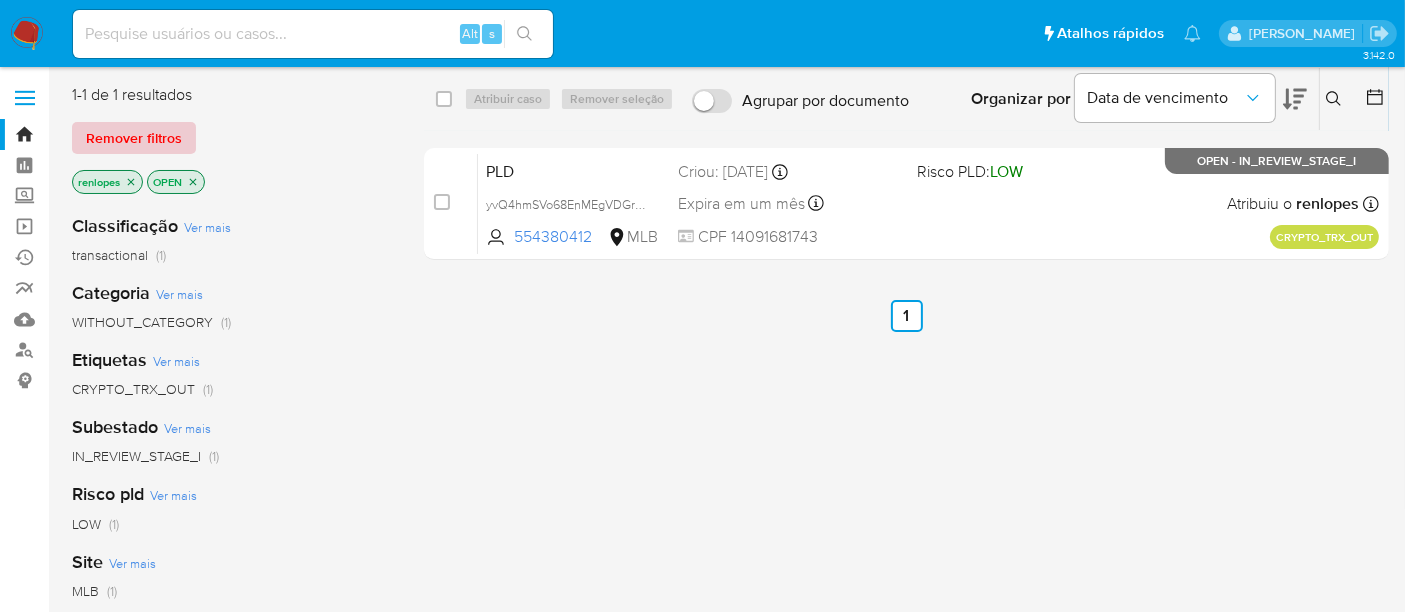 click on "Remover filtros" at bounding box center [134, 138] 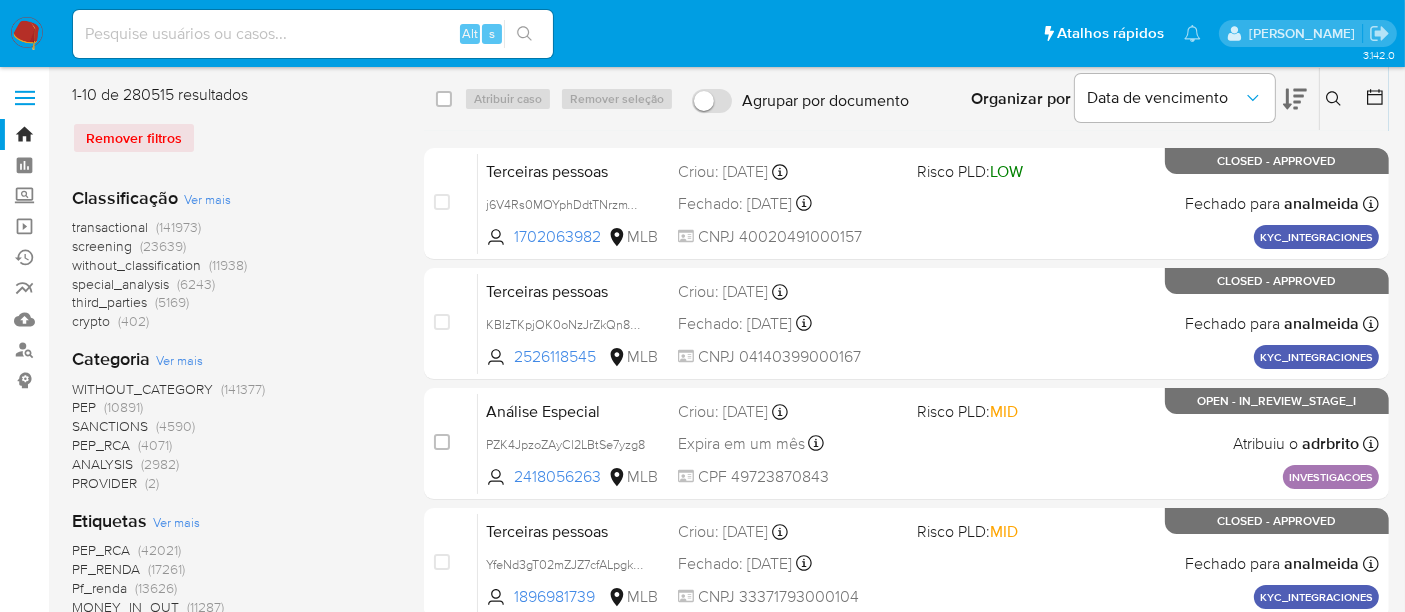drag, startPoint x: 1330, startPoint y: 109, endPoint x: 1286, endPoint y: 123, distance: 46.173584 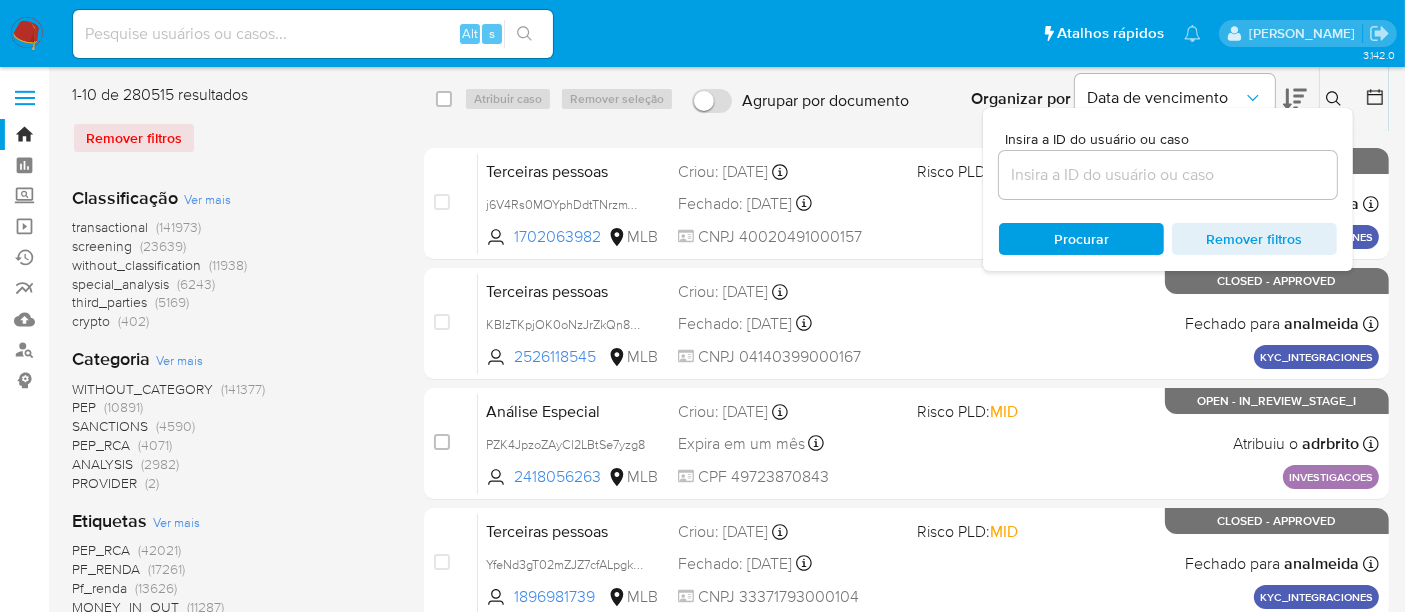 click at bounding box center (1168, 175) 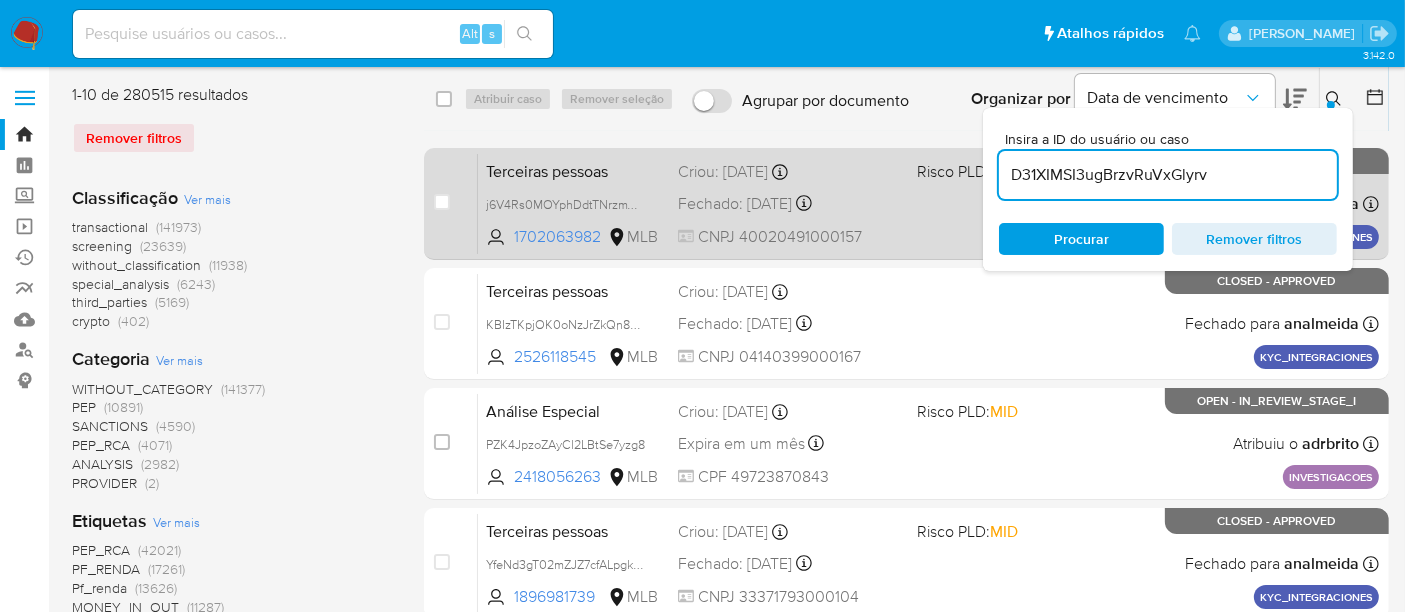 type on "D31XIMSI3ugBrzvRuVxGlyrv" 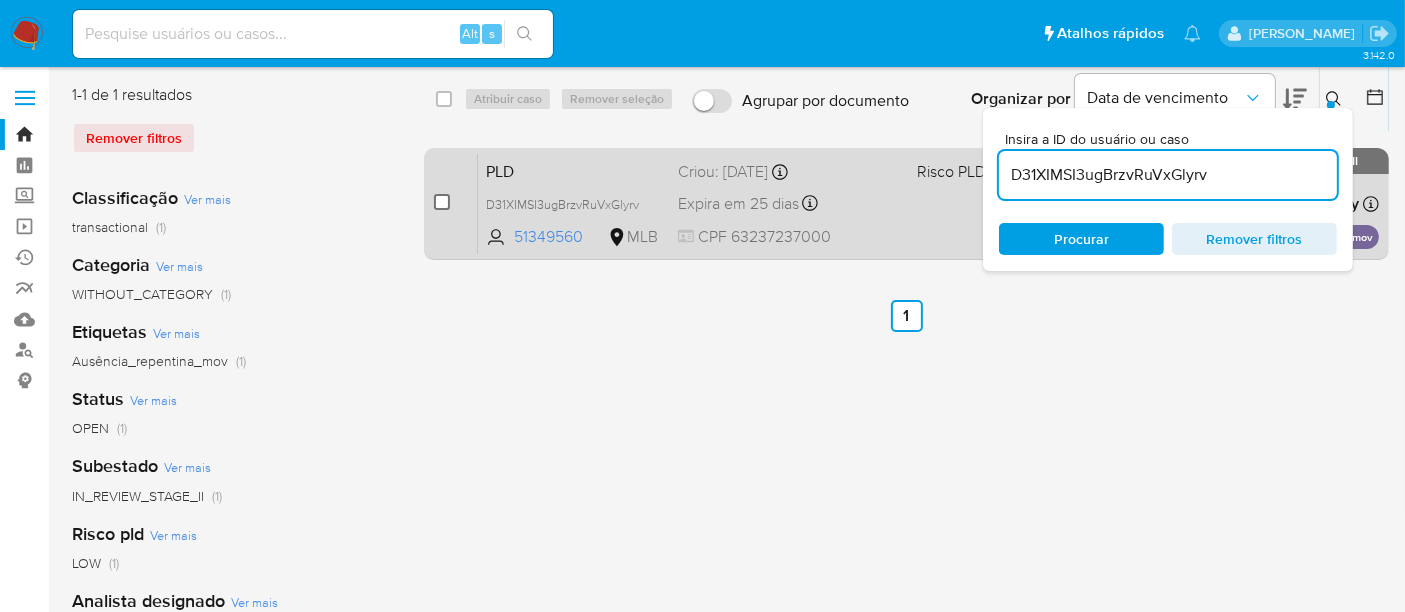 click at bounding box center [442, 202] 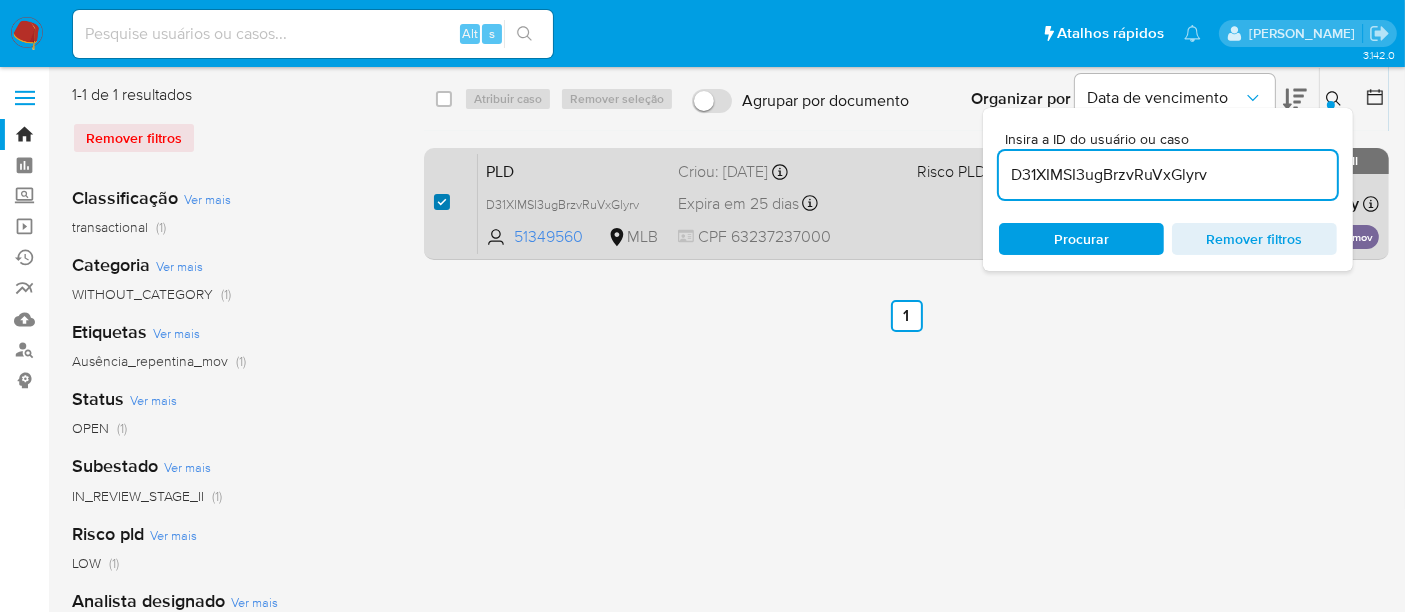 checkbox on "true" 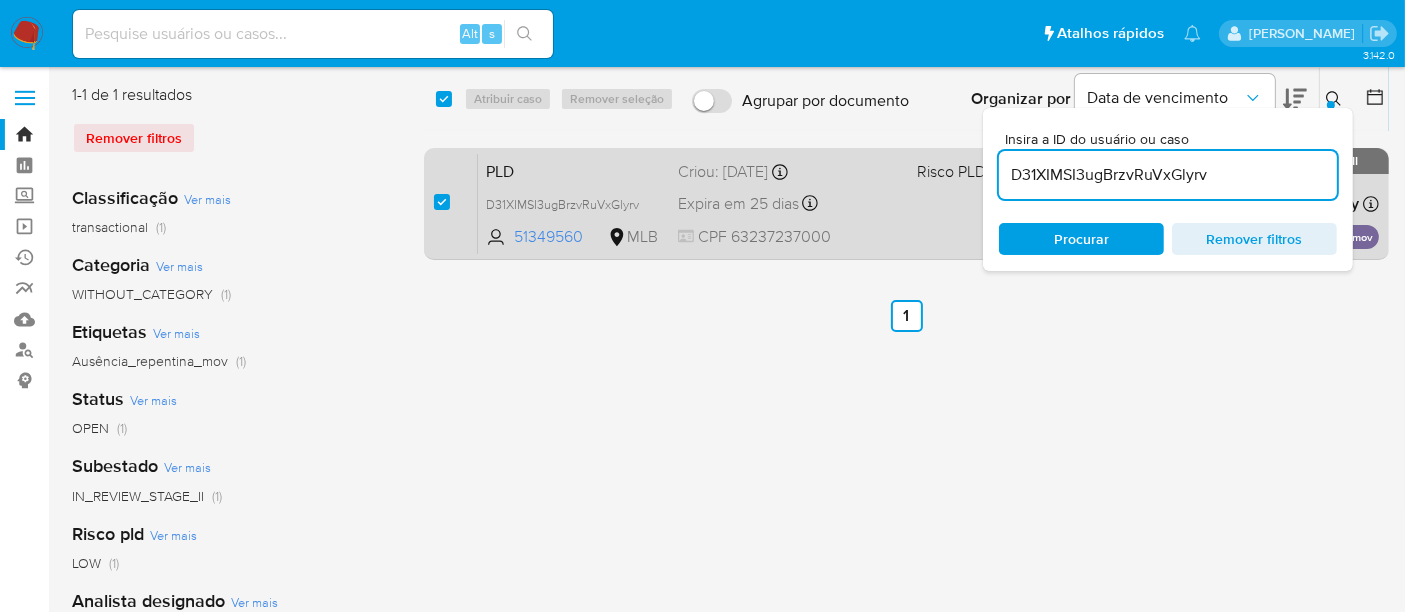 checkbox on "true" 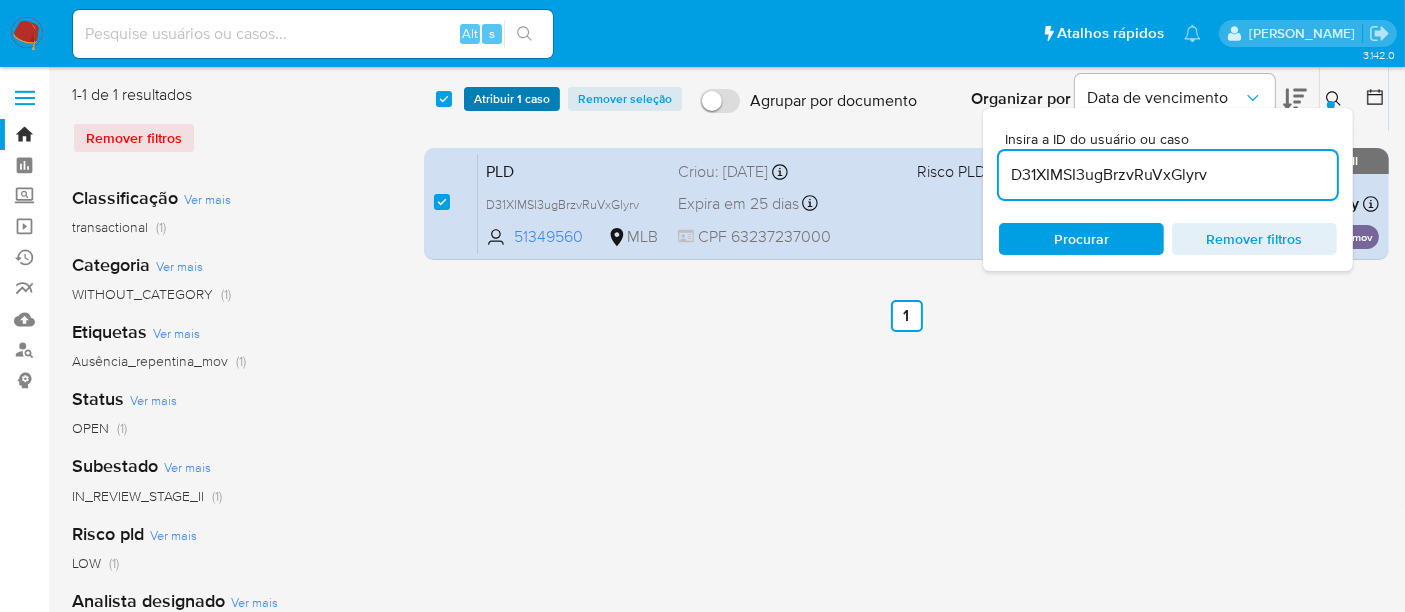 click on "Atribuir 1 caso" at bounding box center (512, 99) 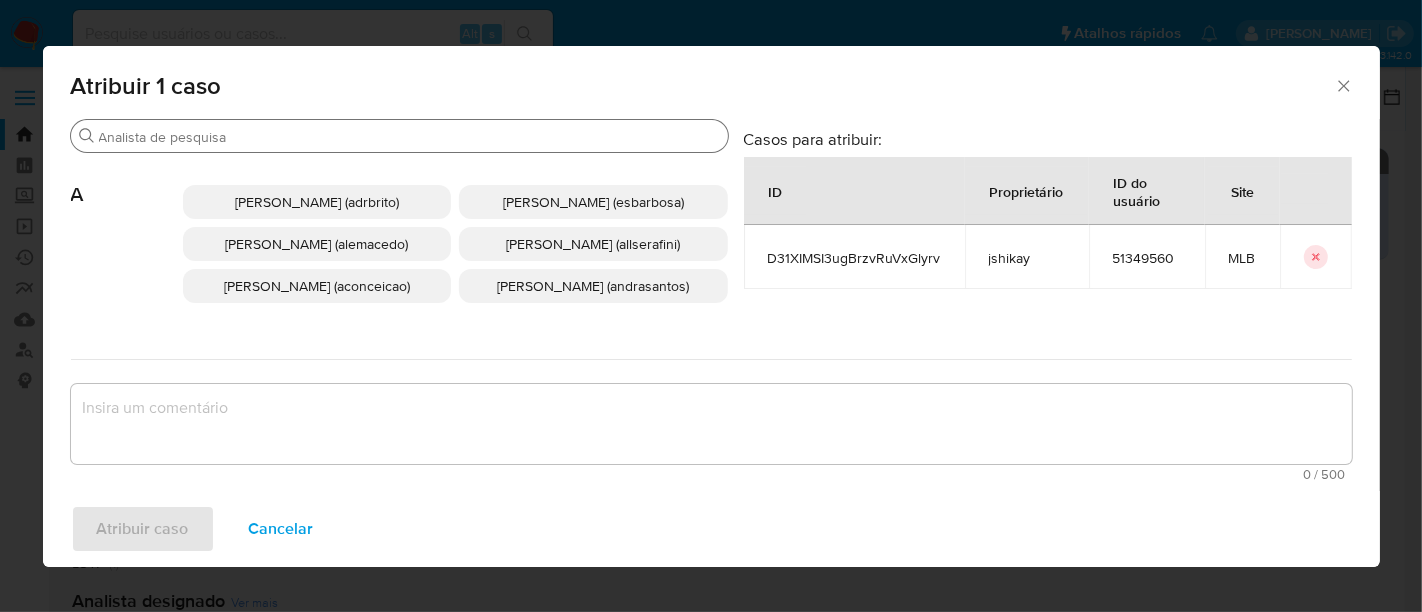 click on "Procurar" at bounding box center [409, 137] 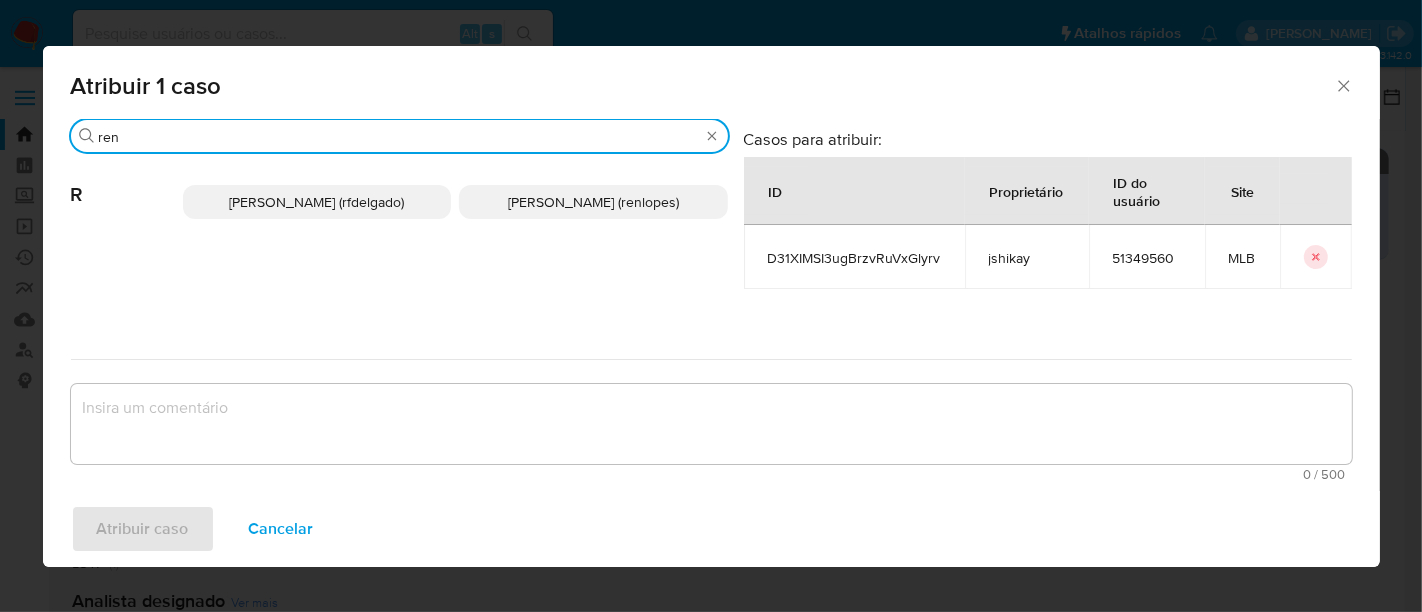 type on "ren" 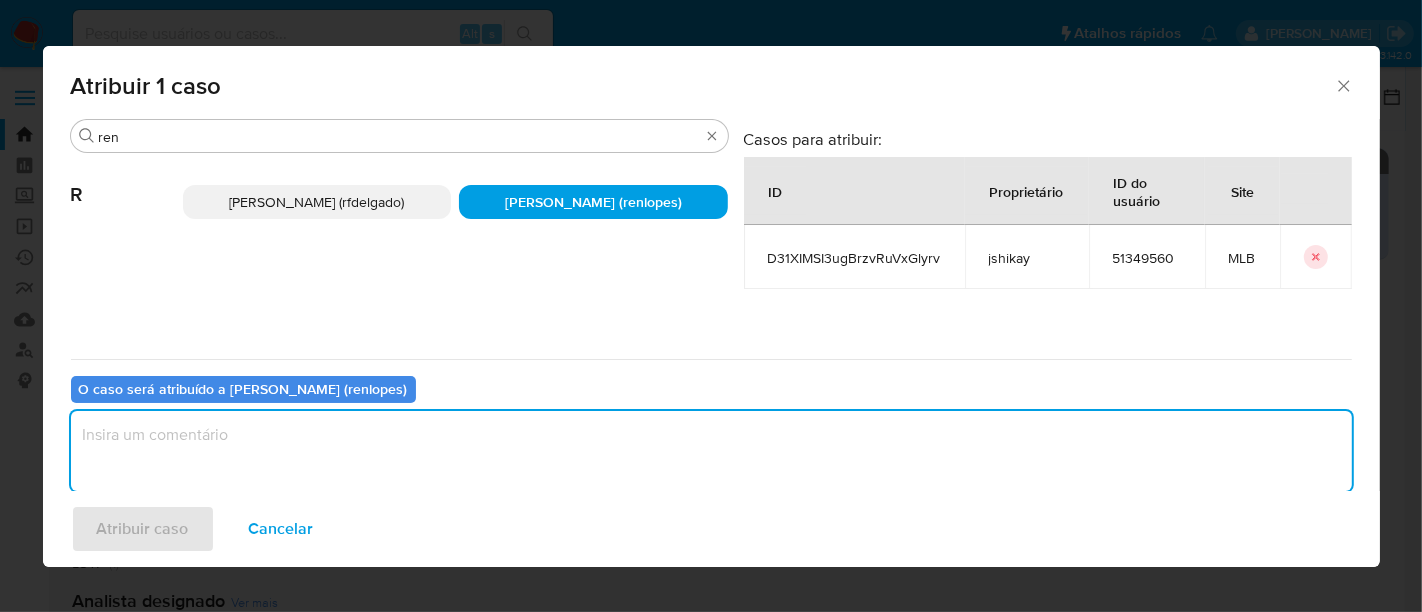 click at bounding box center [711, 451] 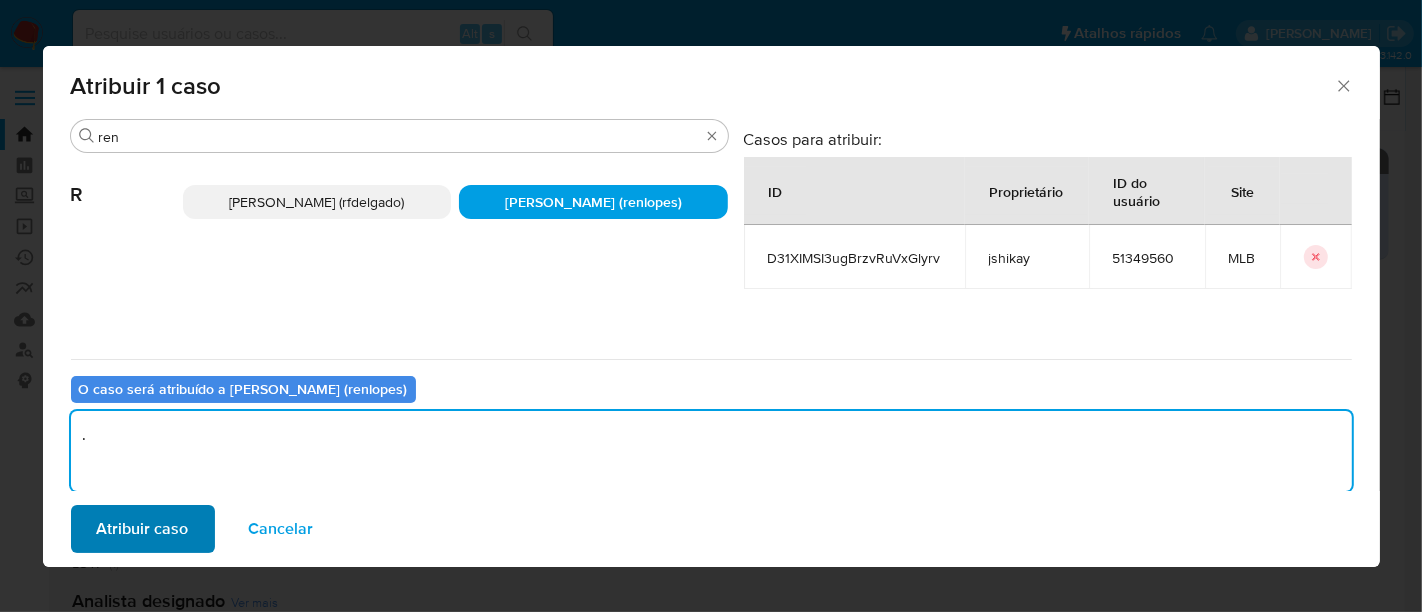 type on "." 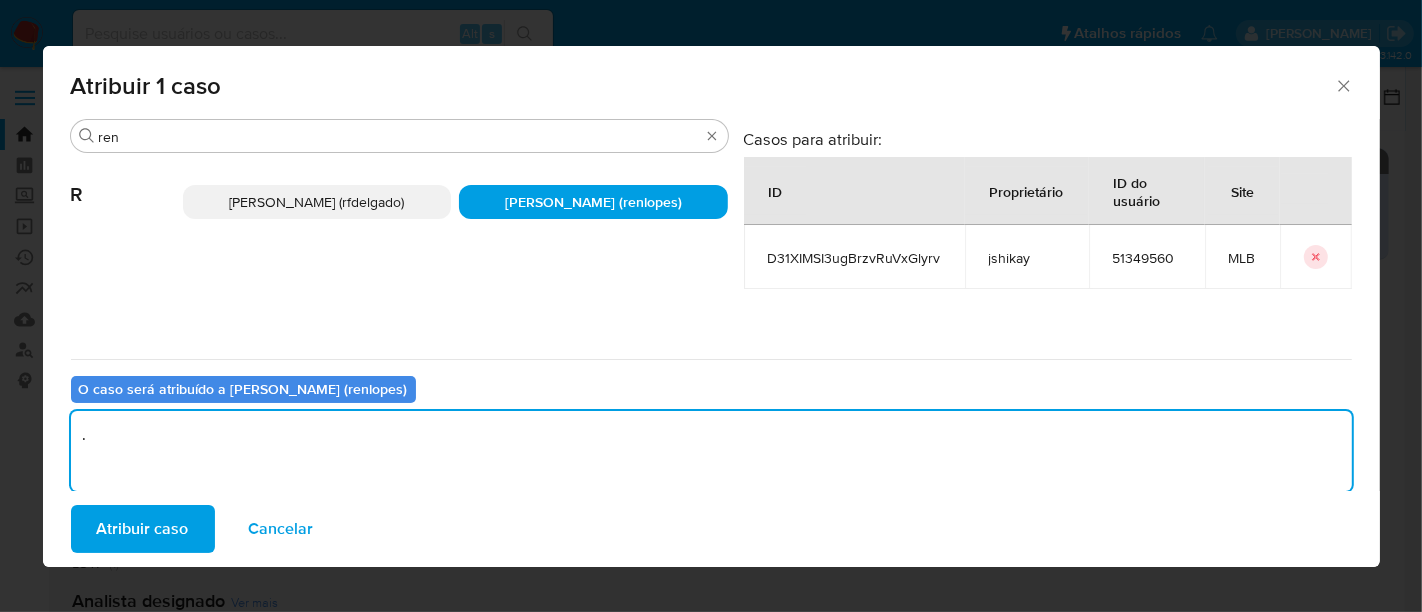 click on "Atribuir caso" at bounding box center [143, 529] 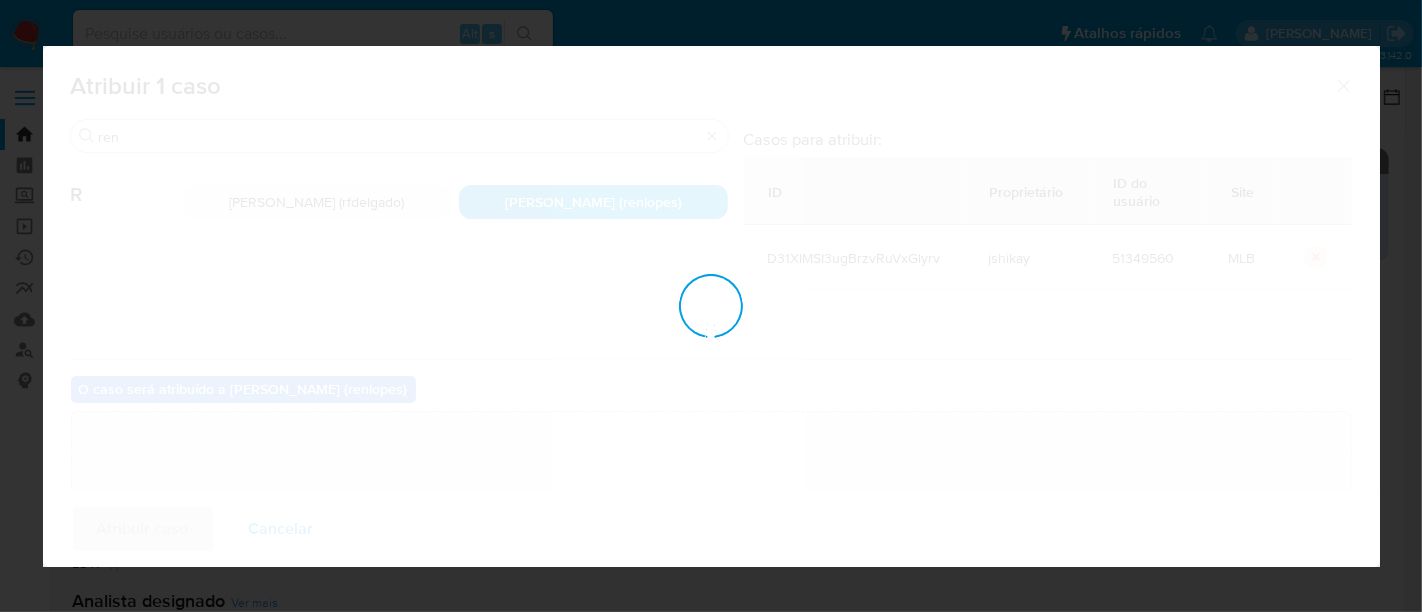 type 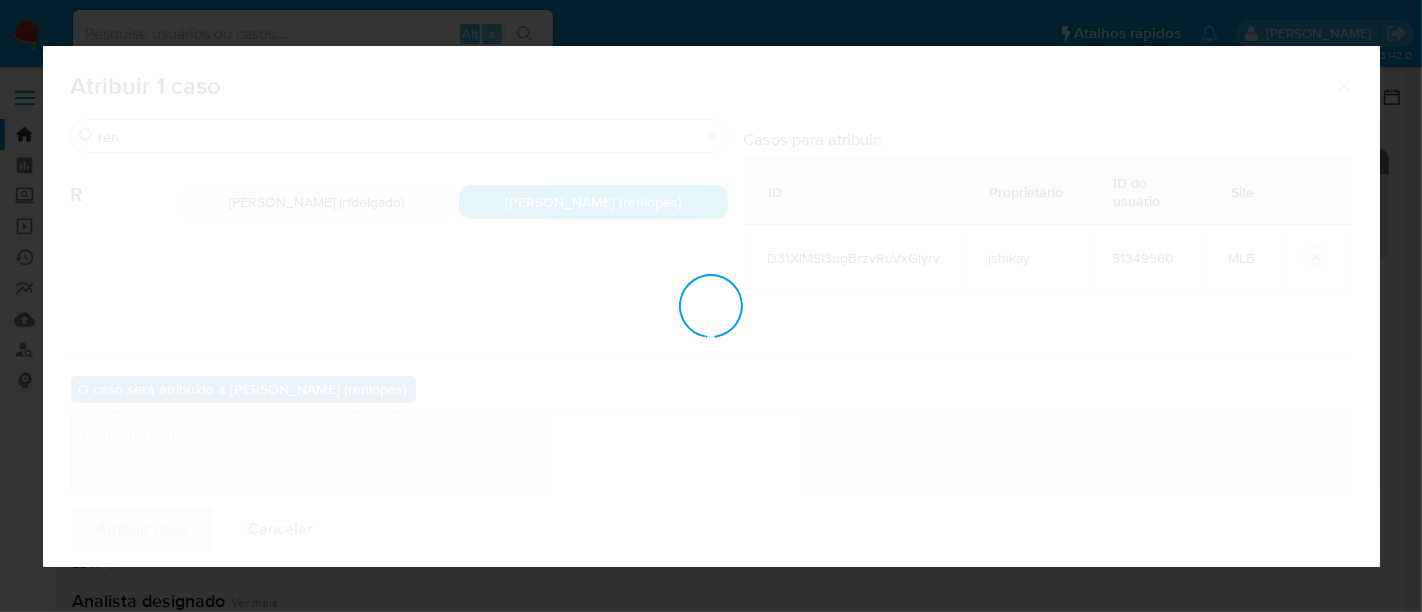 checkbox on "false" 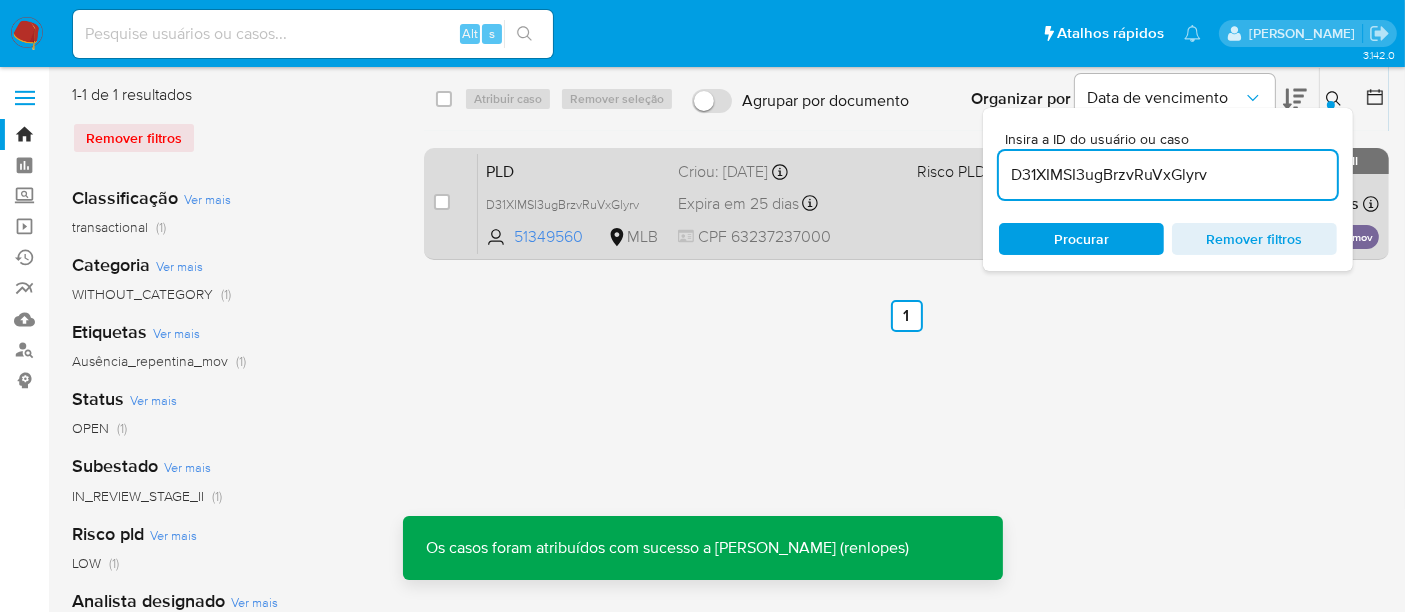 click on "Expira em 25 dias" at bounding box center [738, 204] 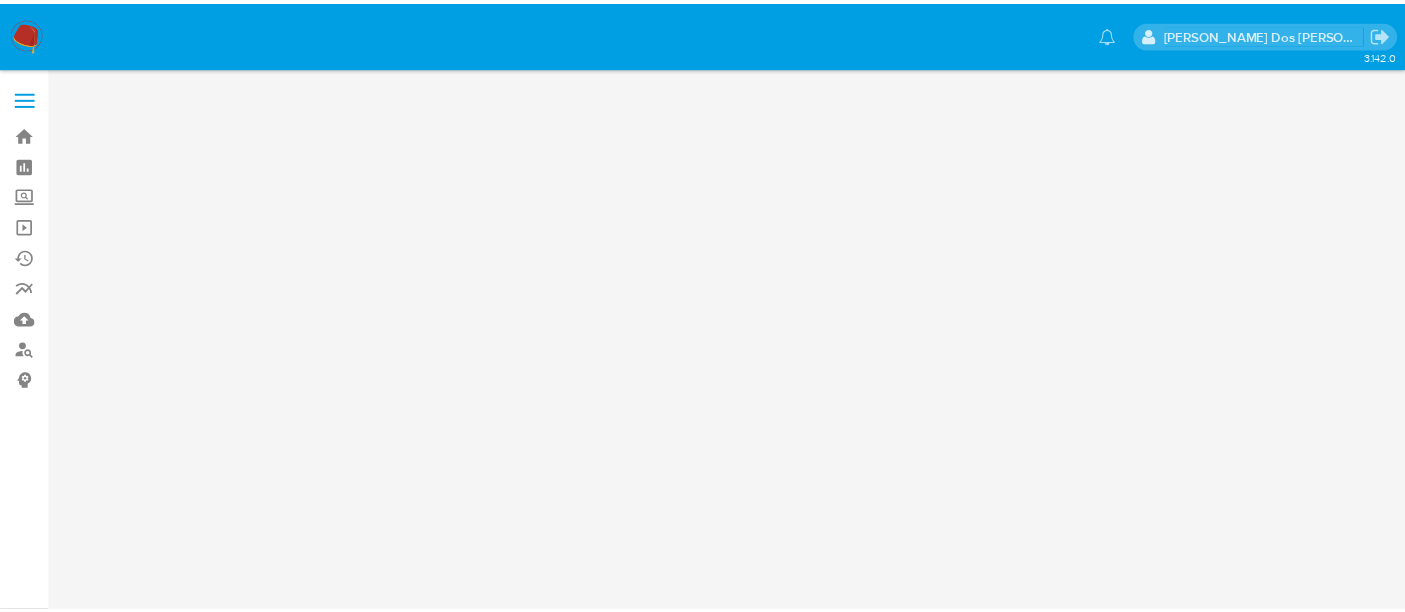 scroll, scrollTop: 0, scrollLeft: 0, axis: both 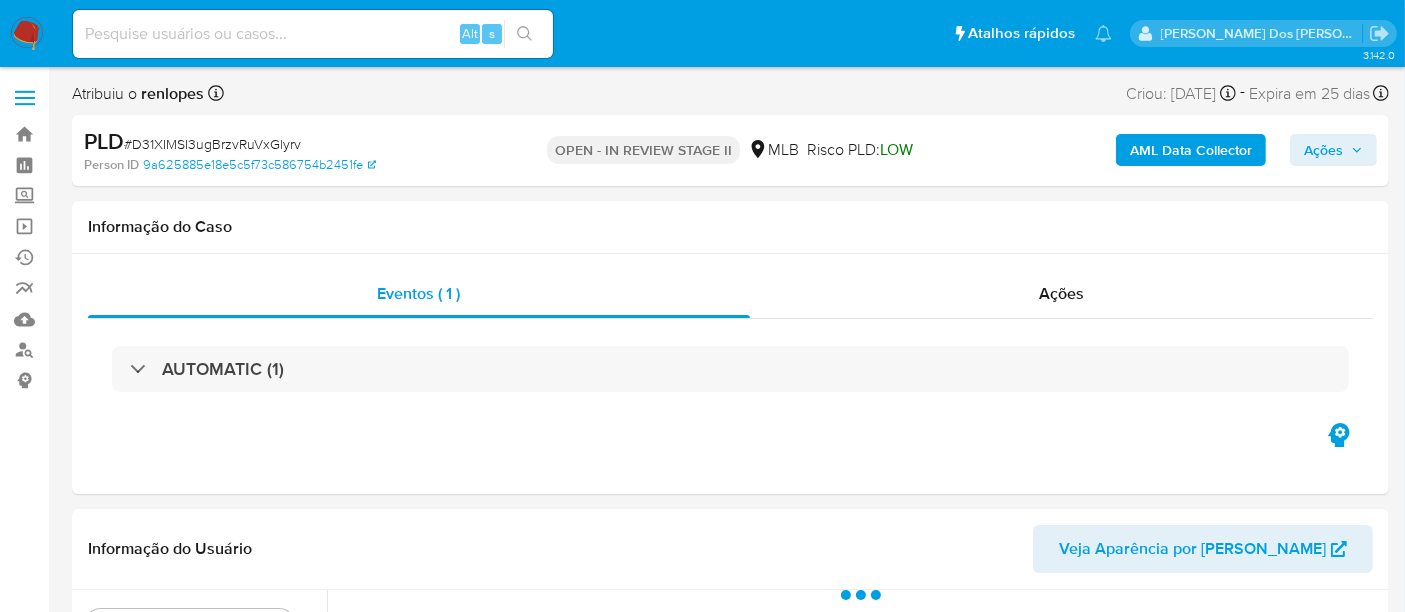 click on "Ações" at bounding box center (1323, 150) 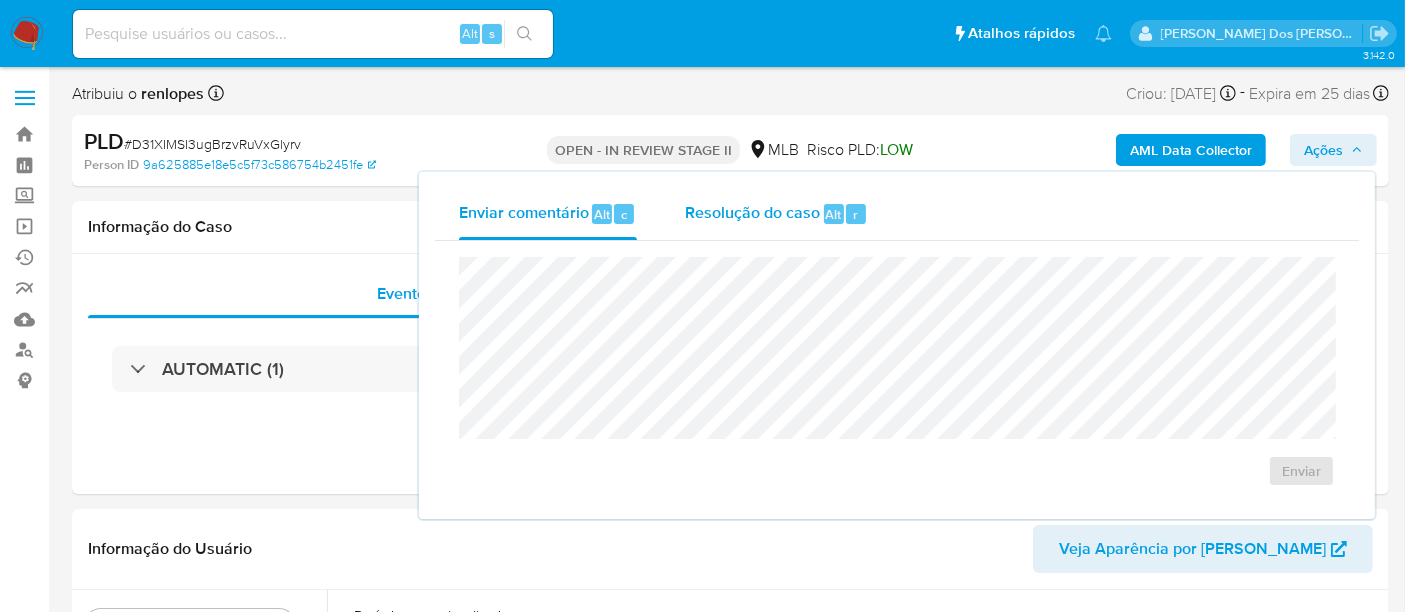 select on "10" 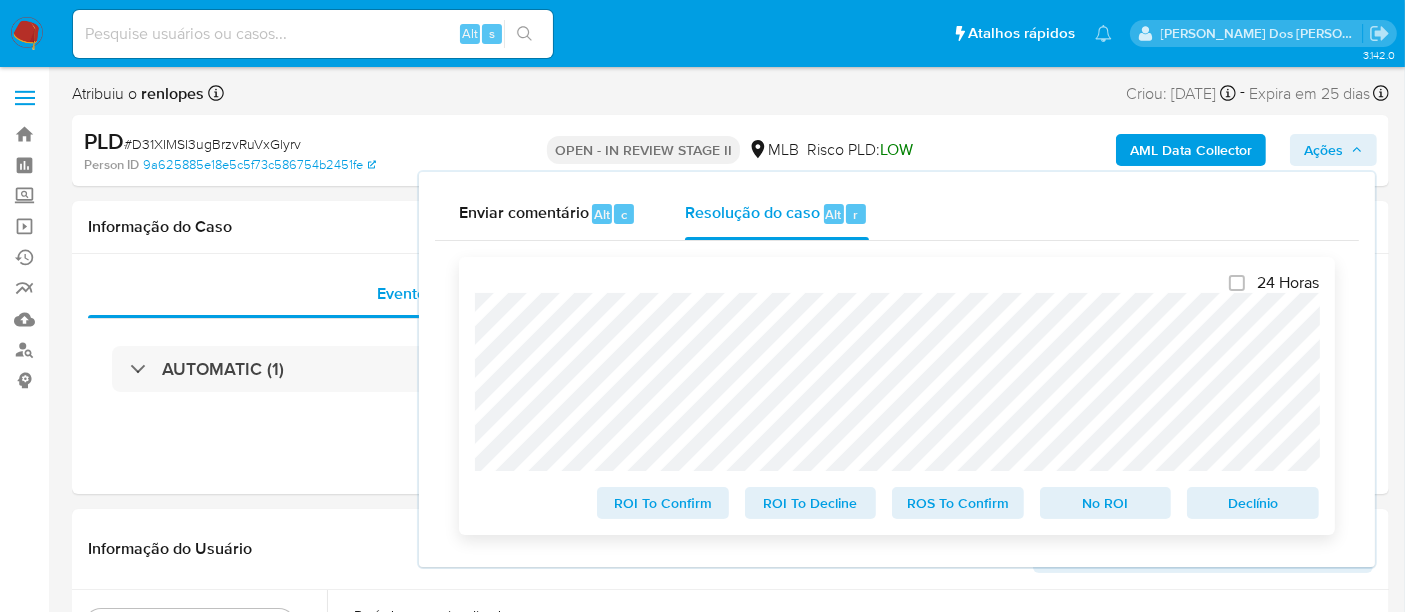 click on "Declínio" at bounding box center (1253, 503) 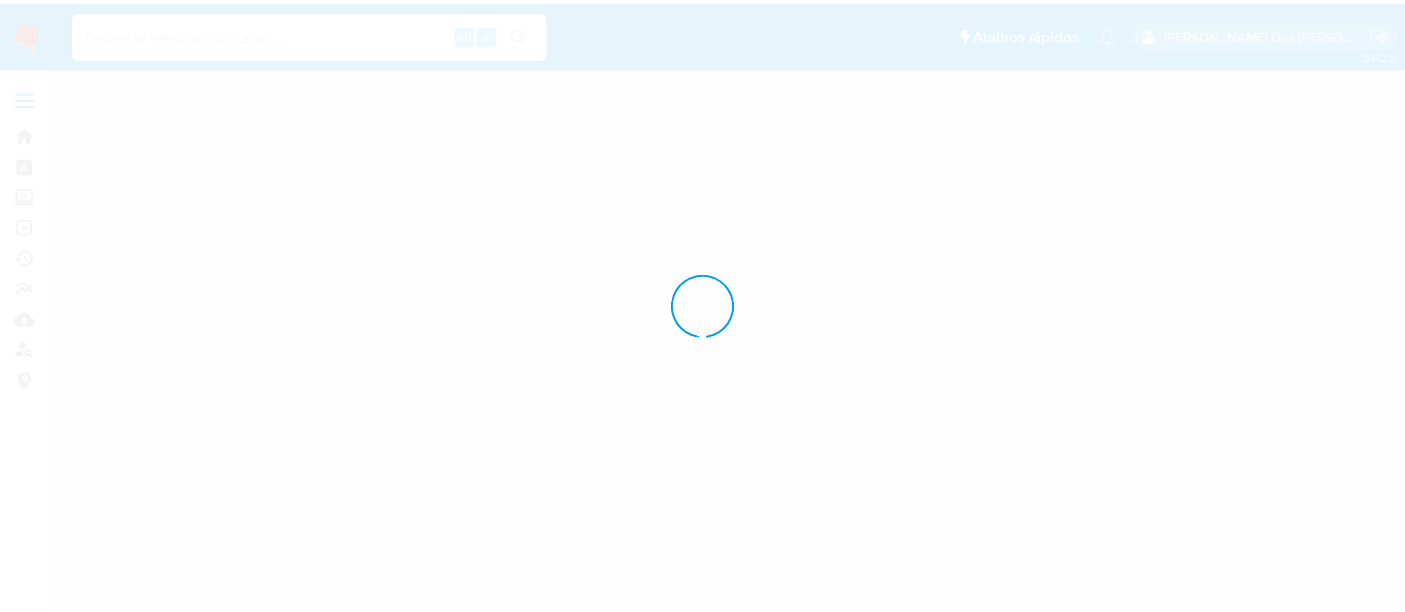 scroll, scrollTop: 0, scrollLeft: 0, axis: both 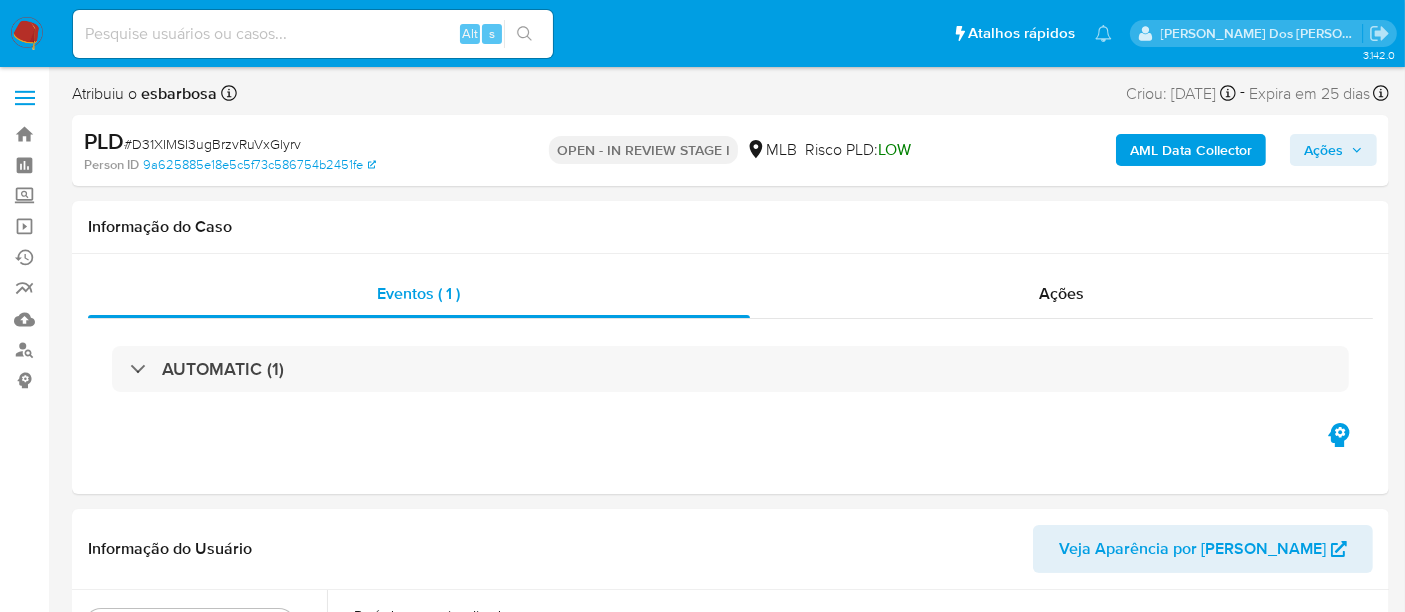 select on "10" 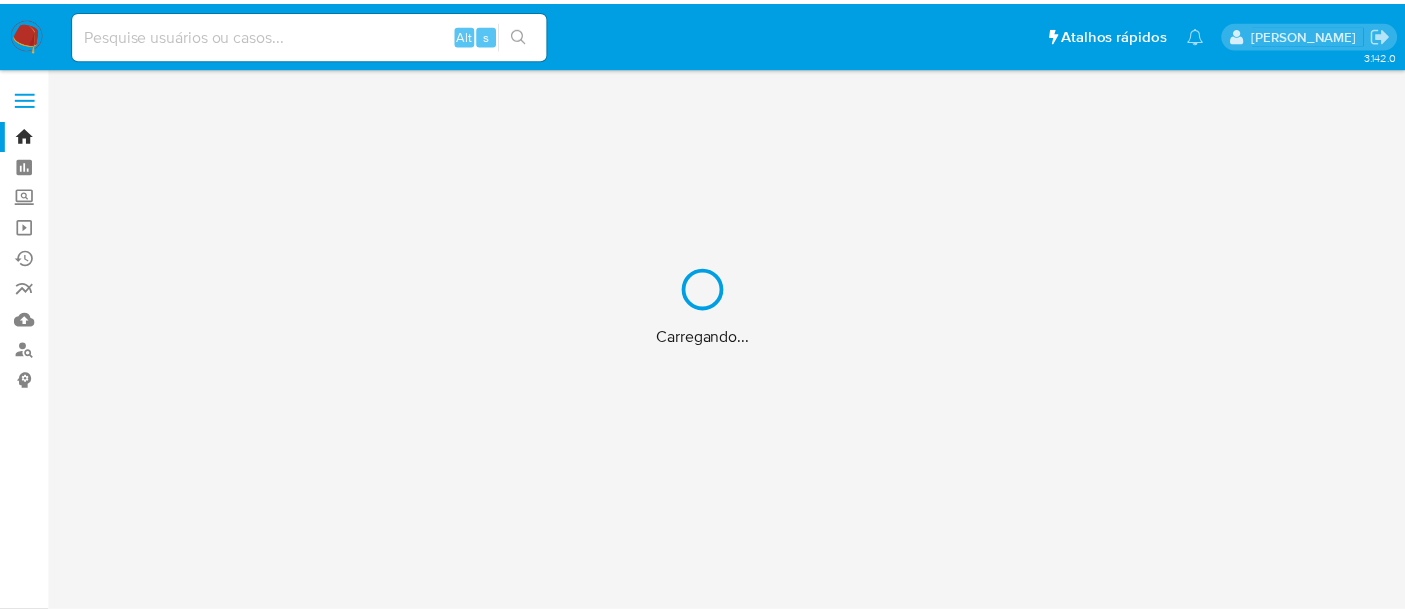 scroll, scrollTop: 0, scrollLeft: 0, axis: both 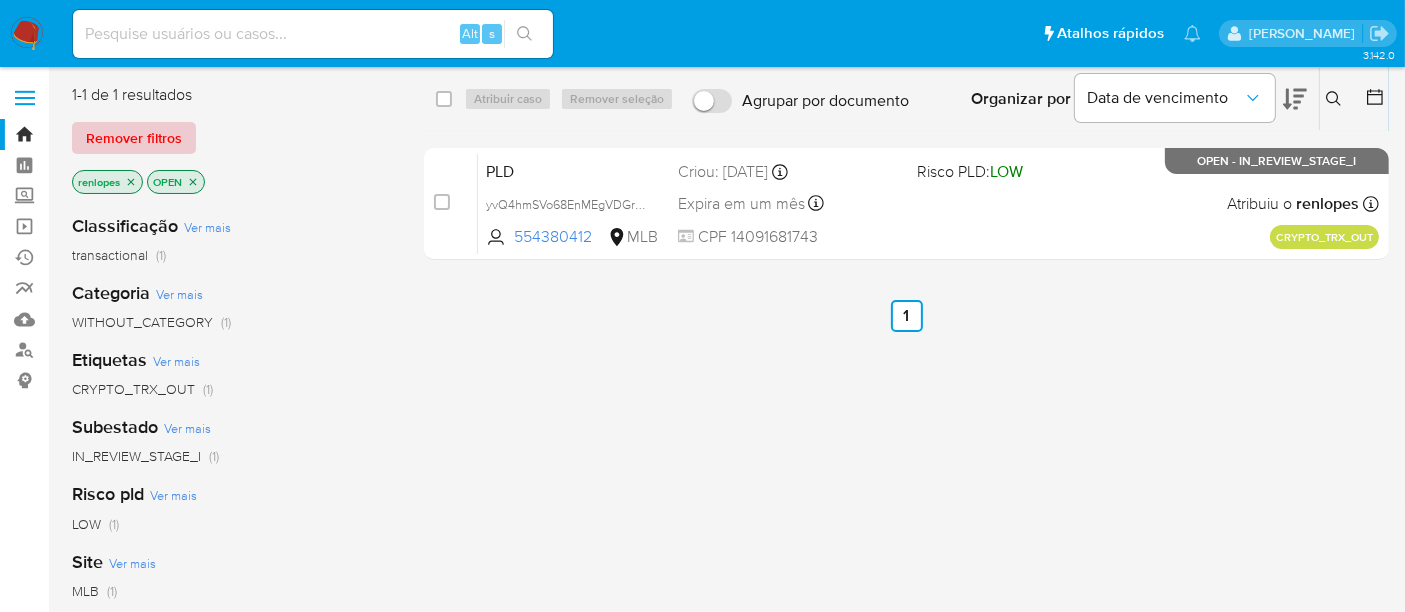 click on "Remover filtros" at bounding box center (134, 138) 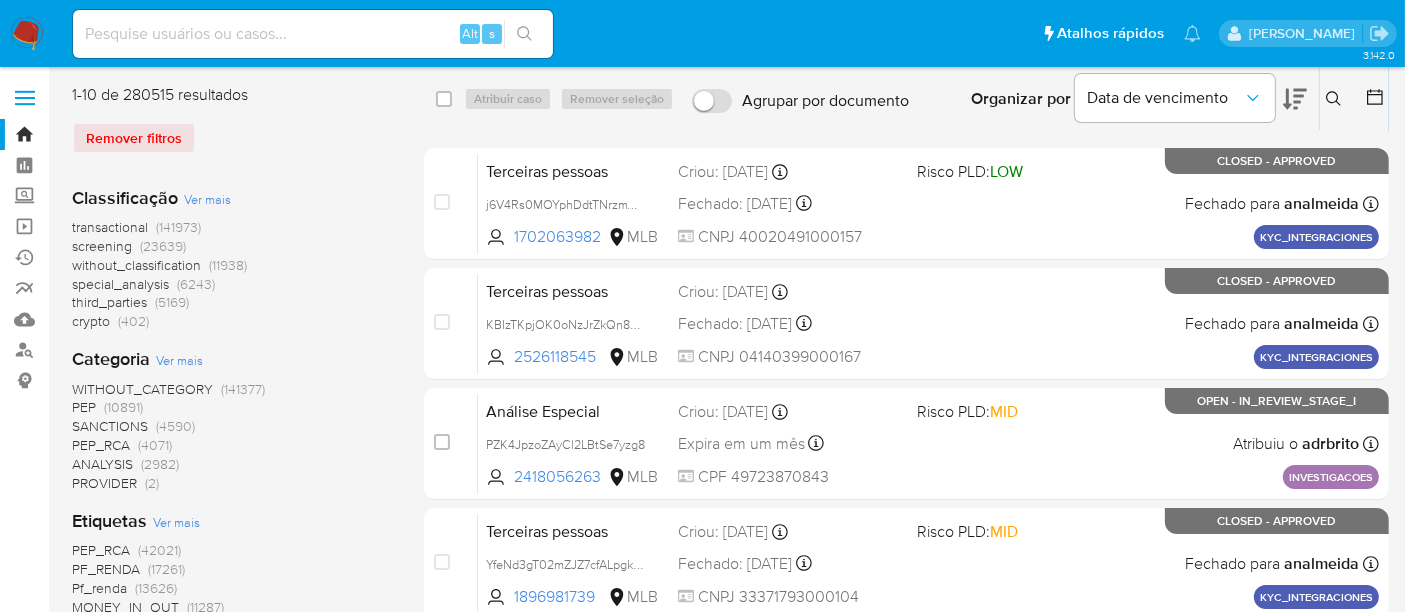 click 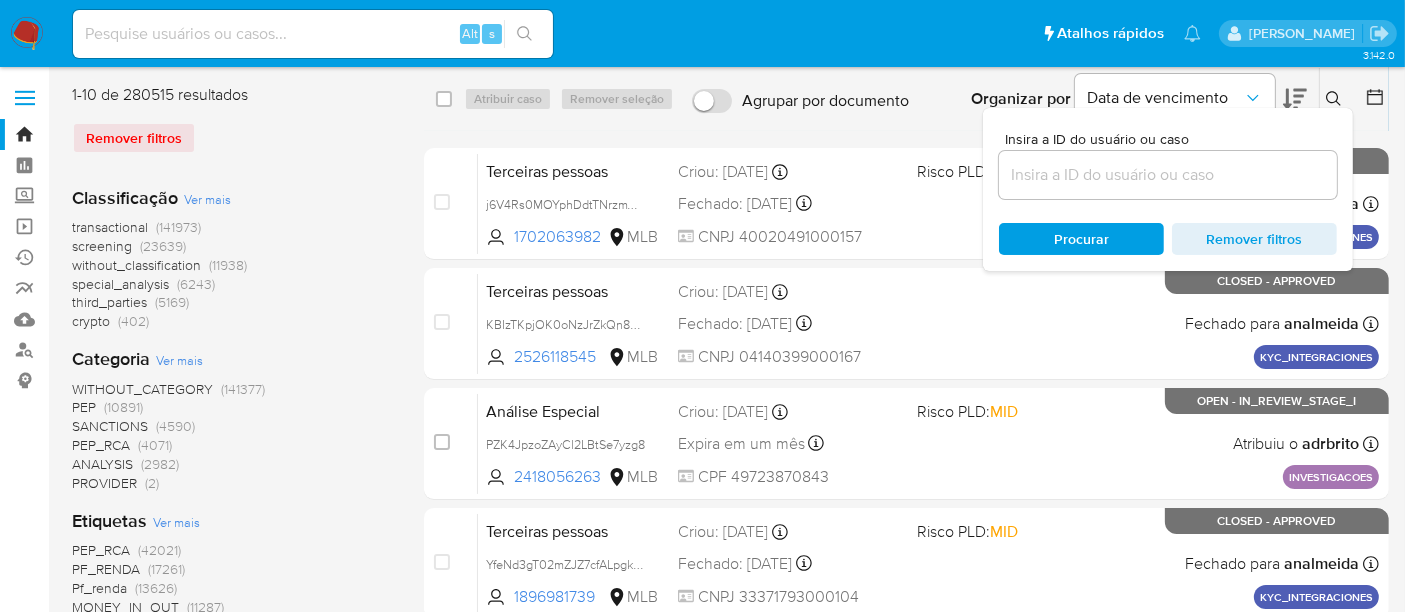 click at bounding box center [1168, 175] 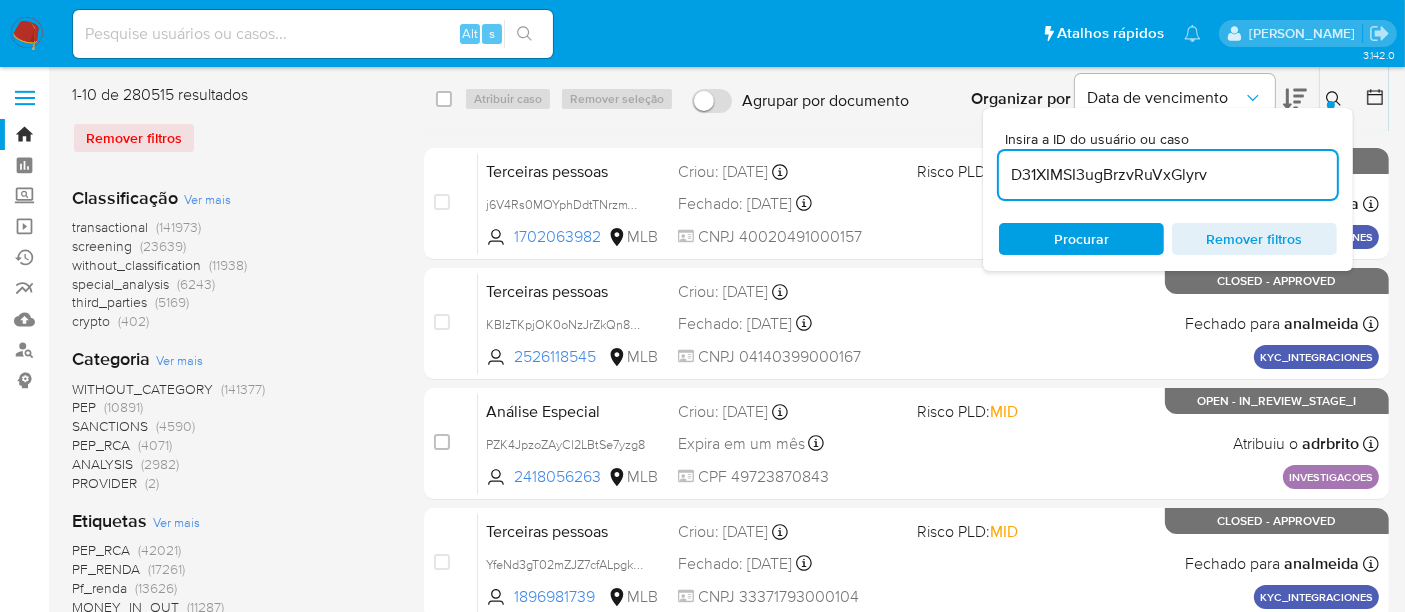 type on "D31XIMSI3ugBrzvRuVxGlyrv" 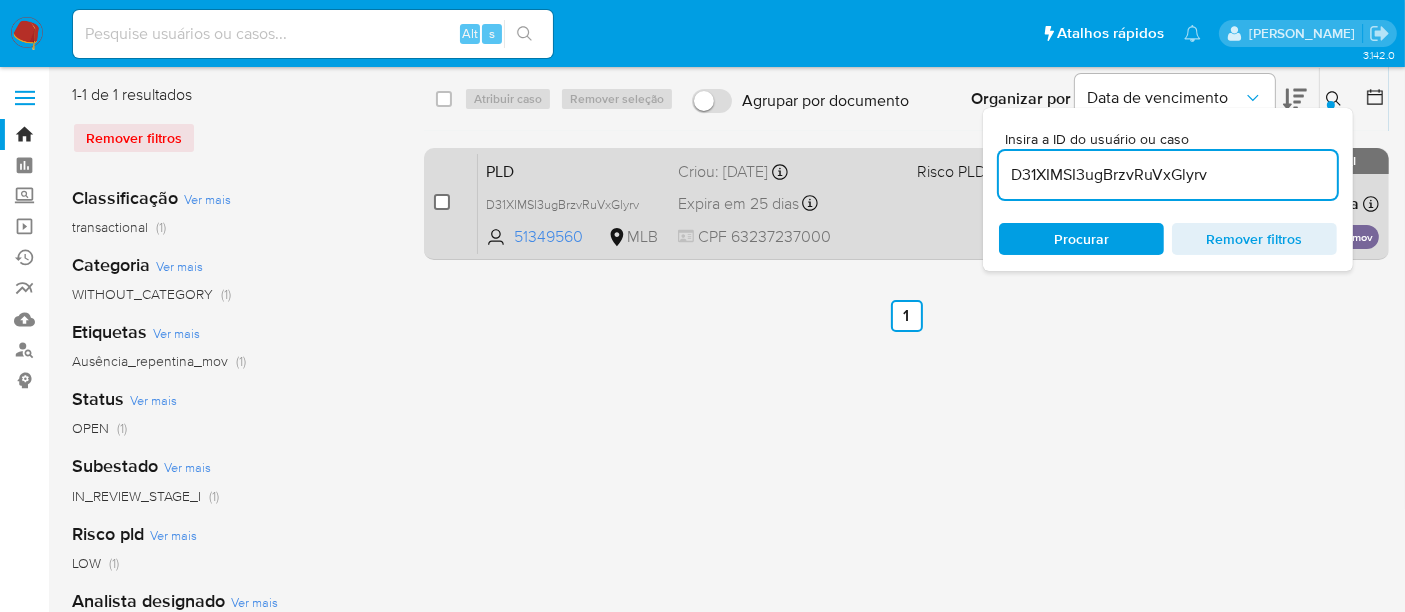 click at bounding box center [442, 202] 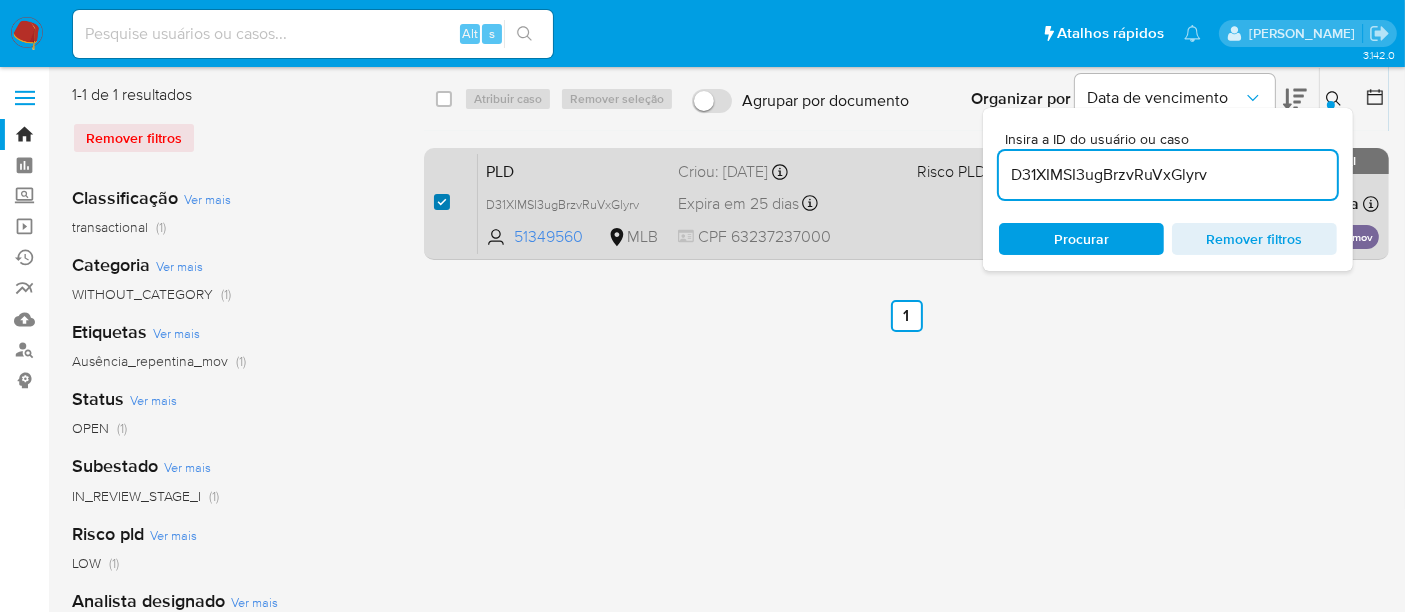 checkbox on "true" 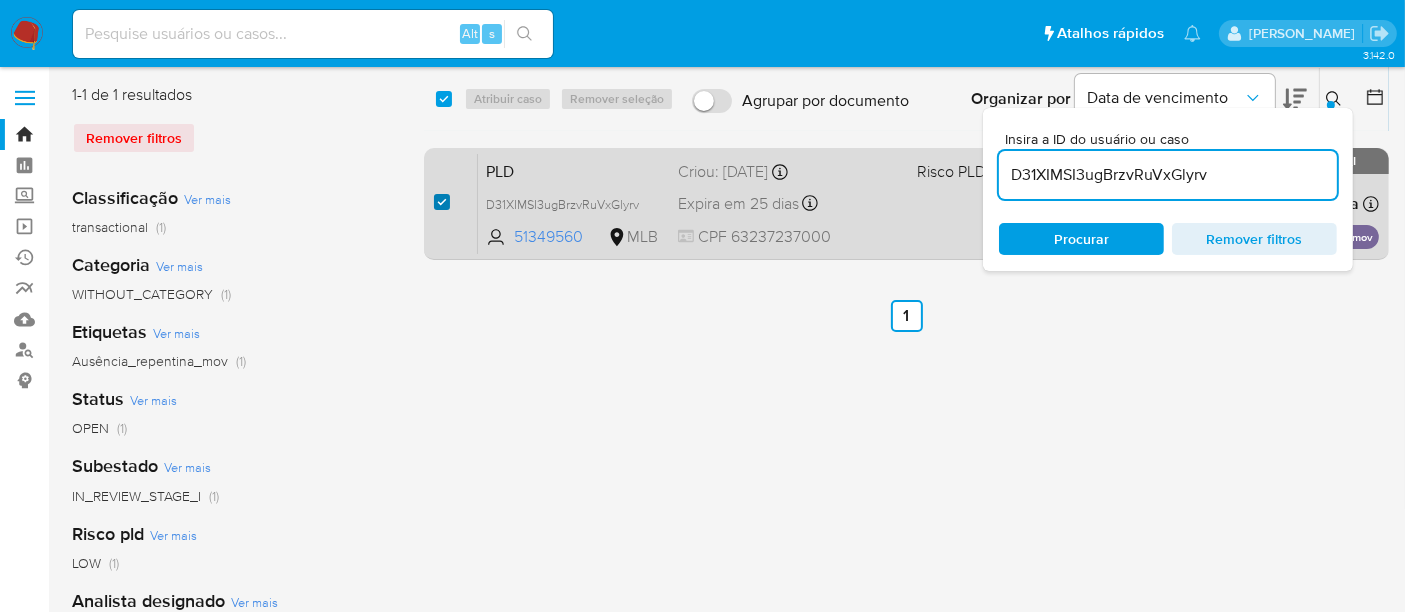 checkbox on "true" 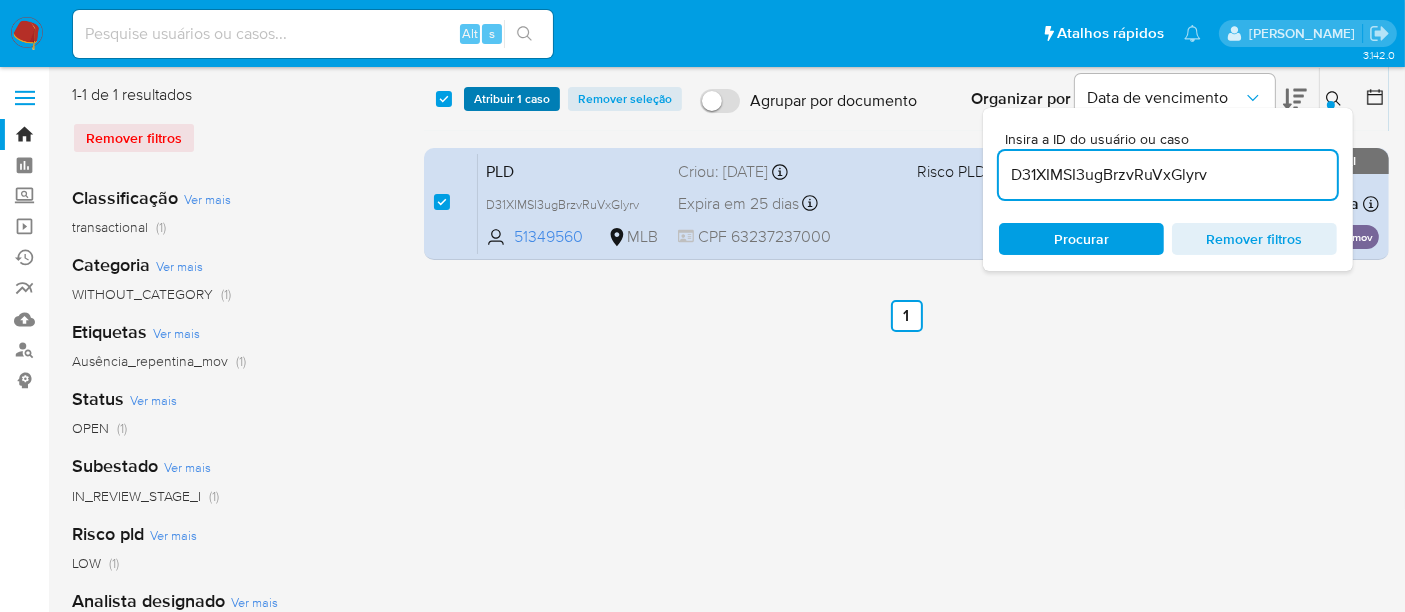 click on "Atribuir 1 caso" at bounding box center [512, 99] 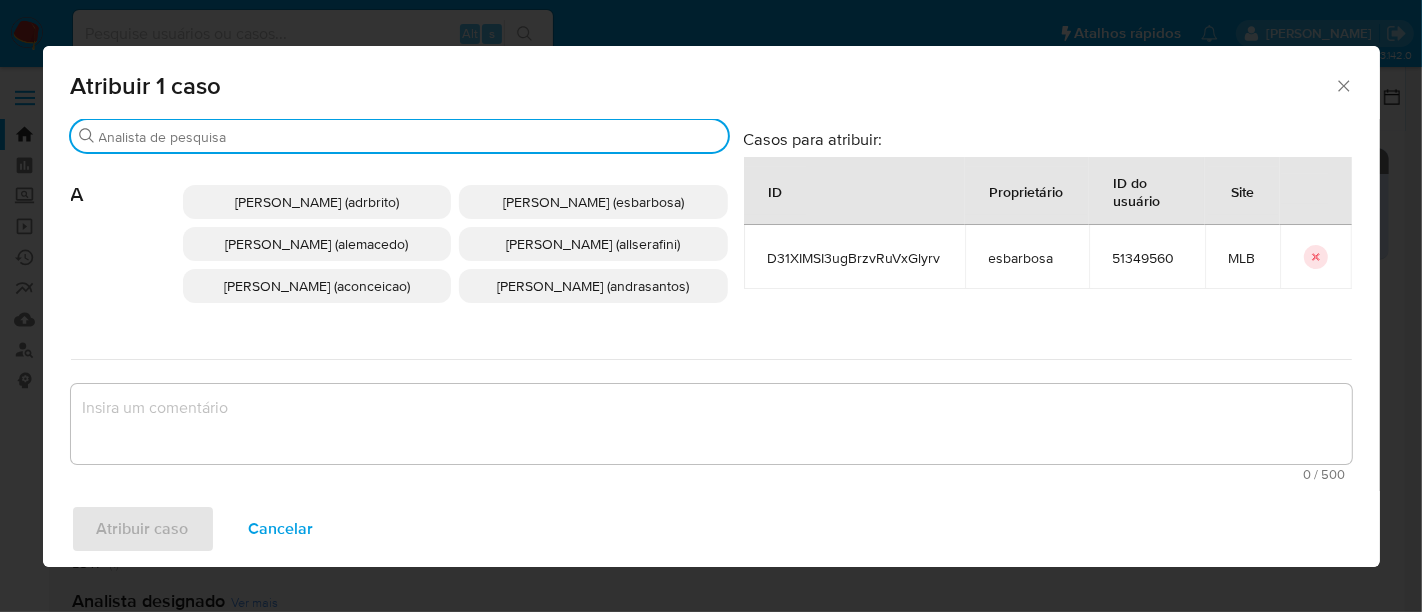 click on "Procurar" at bounding box center [409, 137] 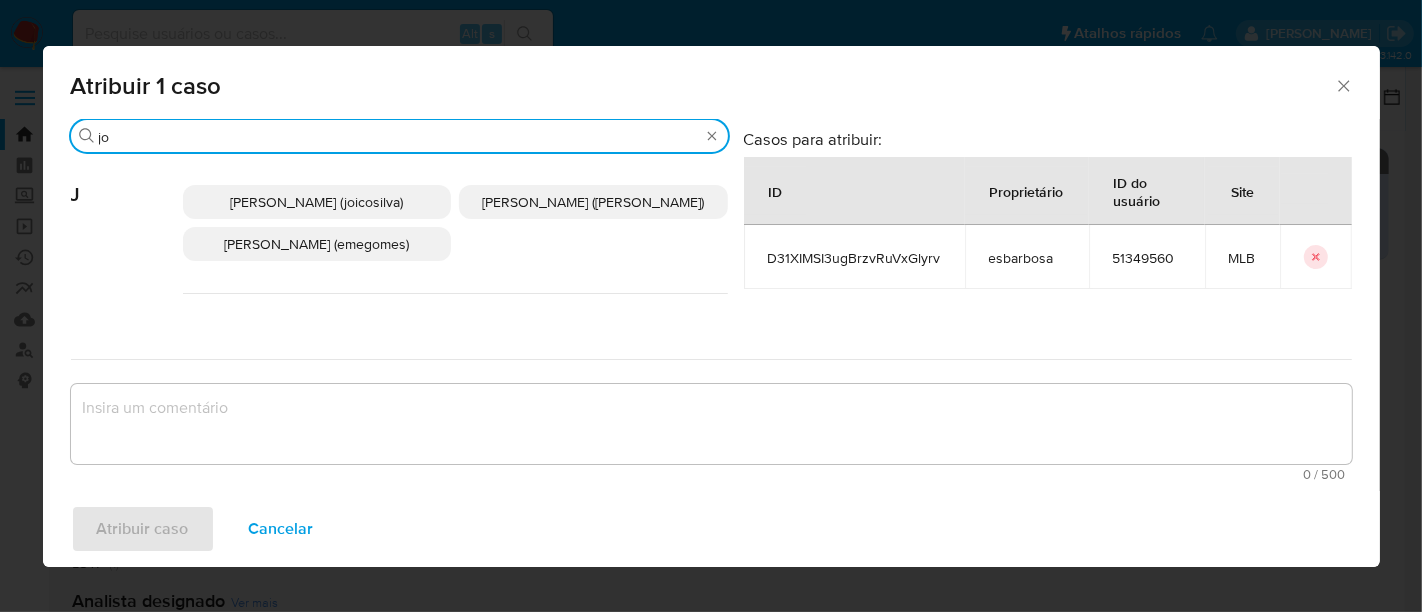 type on "jo" 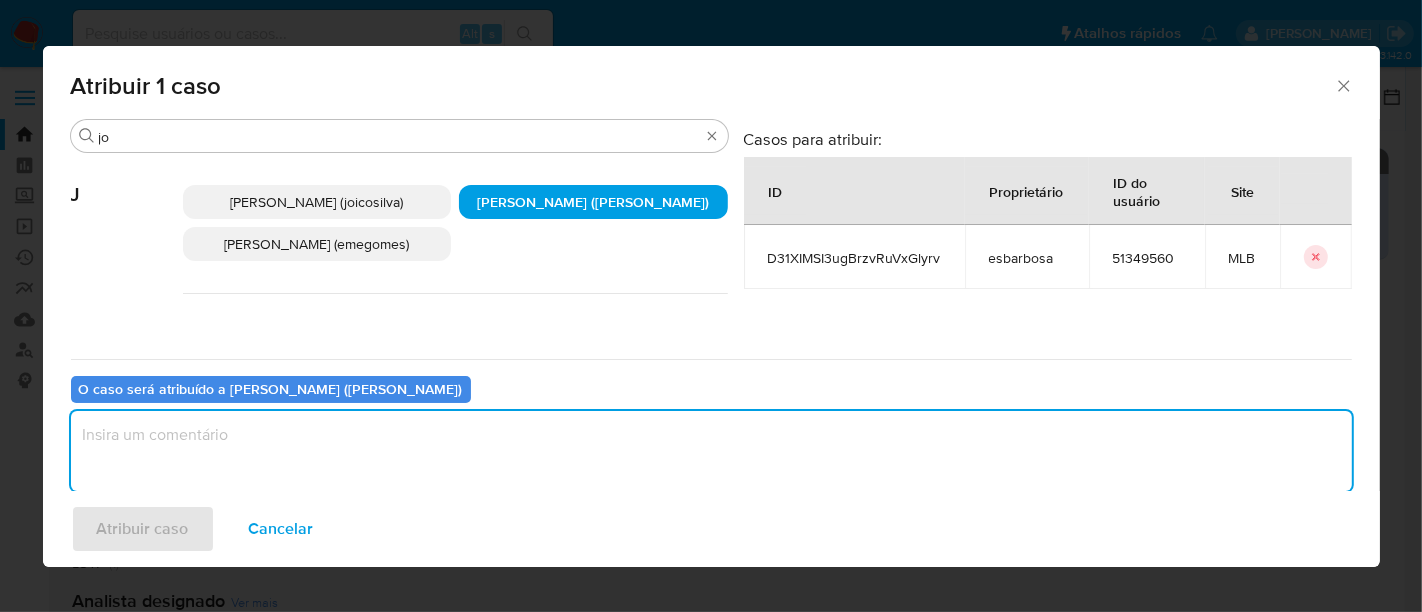 click at bounding box center (711, 451) 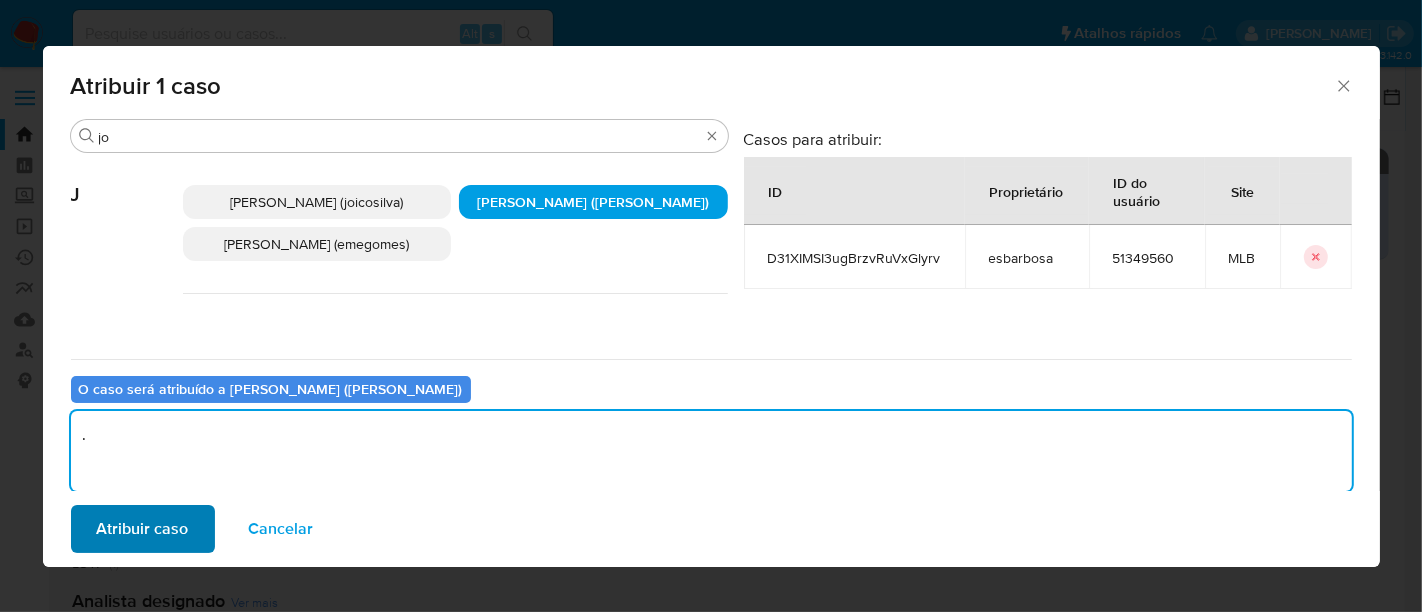 type on "." 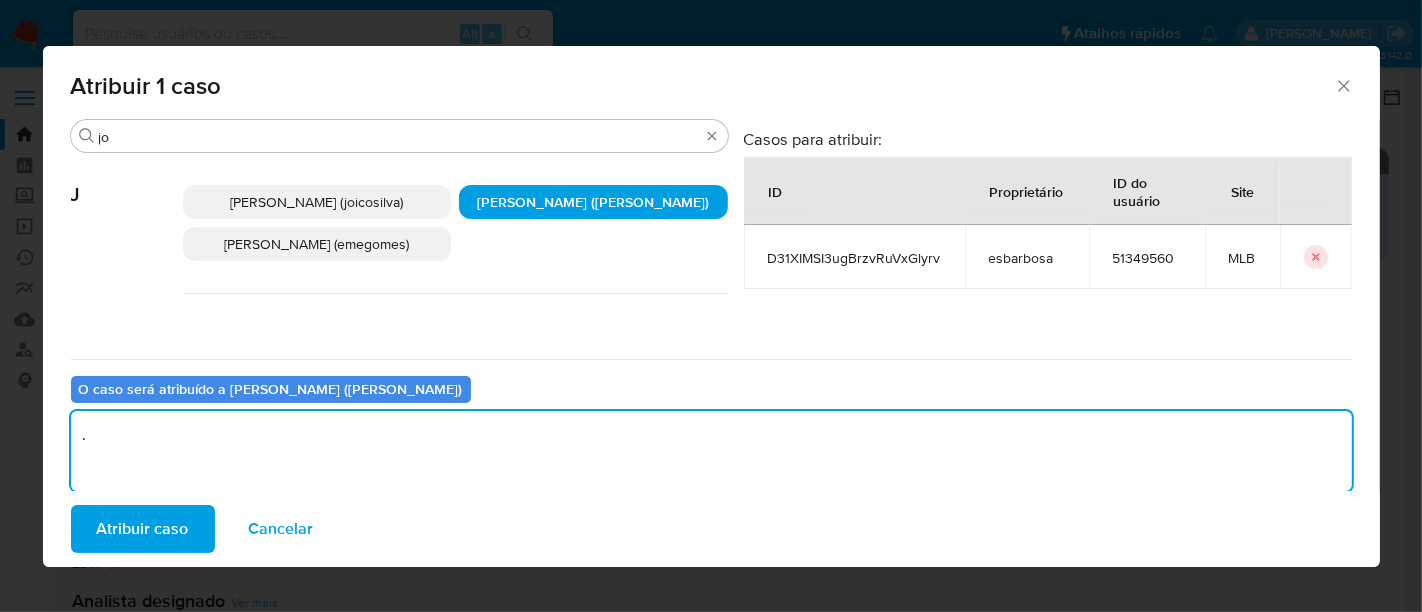 click on "Atribuir caso" at bounding box center [143, 529] 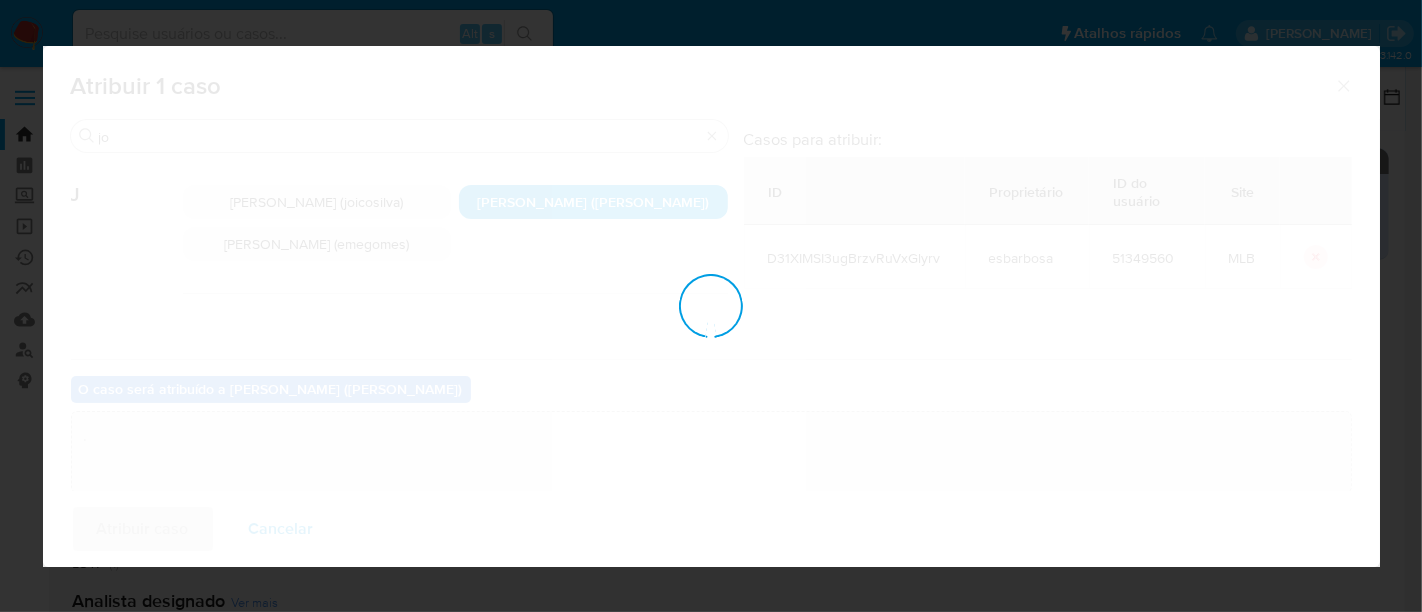 type 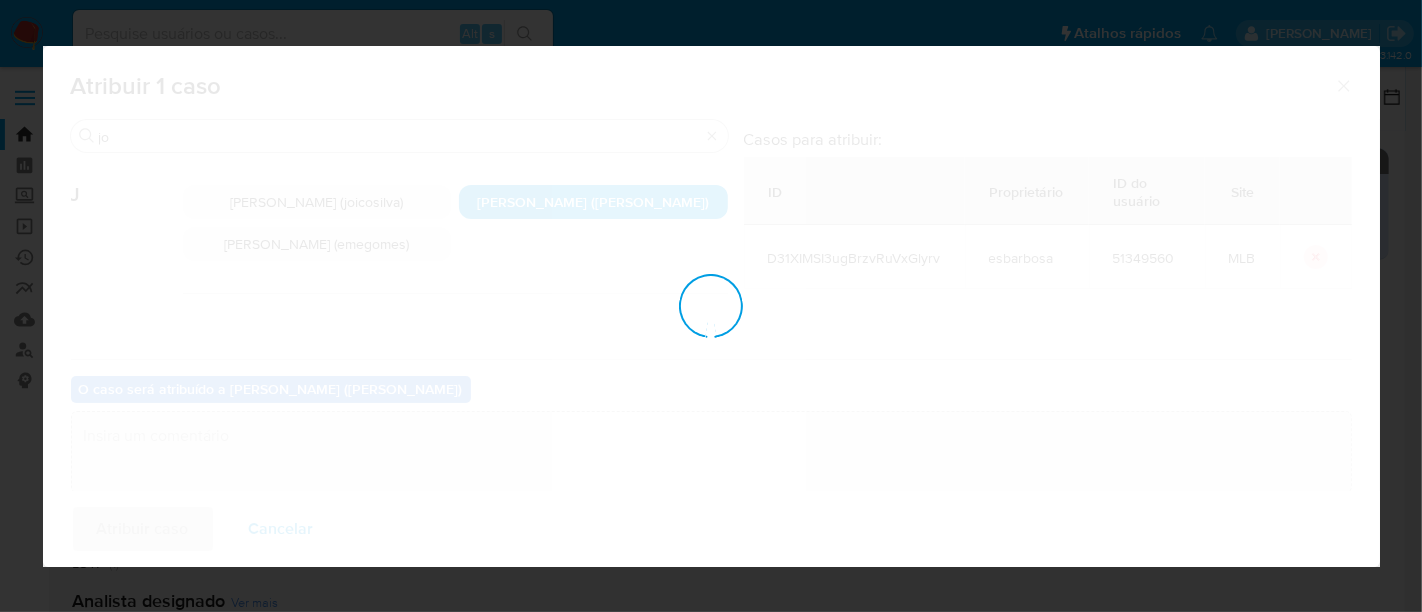 checkbox on "false" 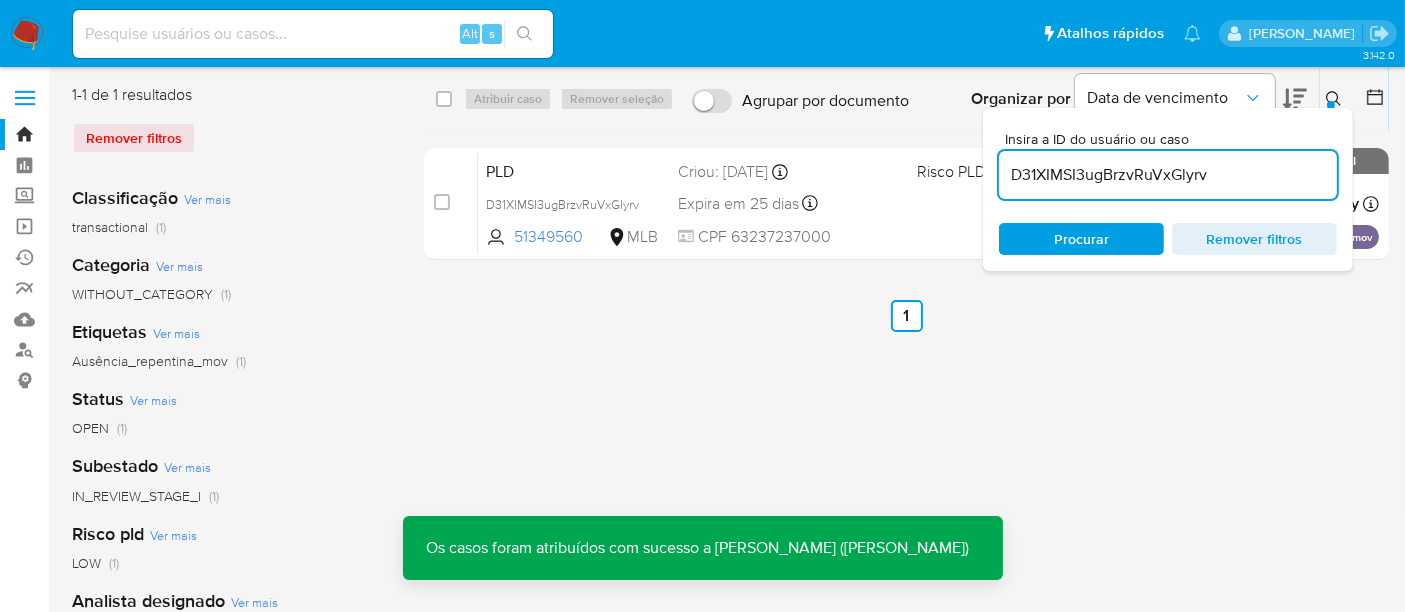 click at bounding box center [1336, 99] 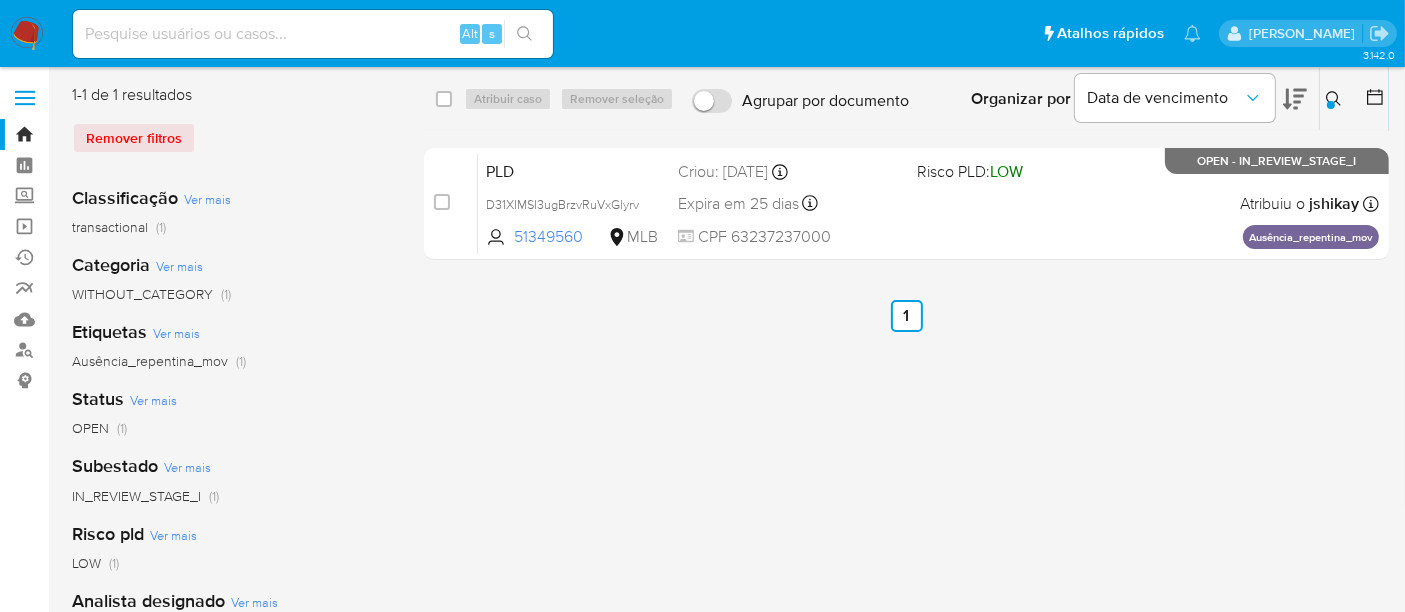 type 